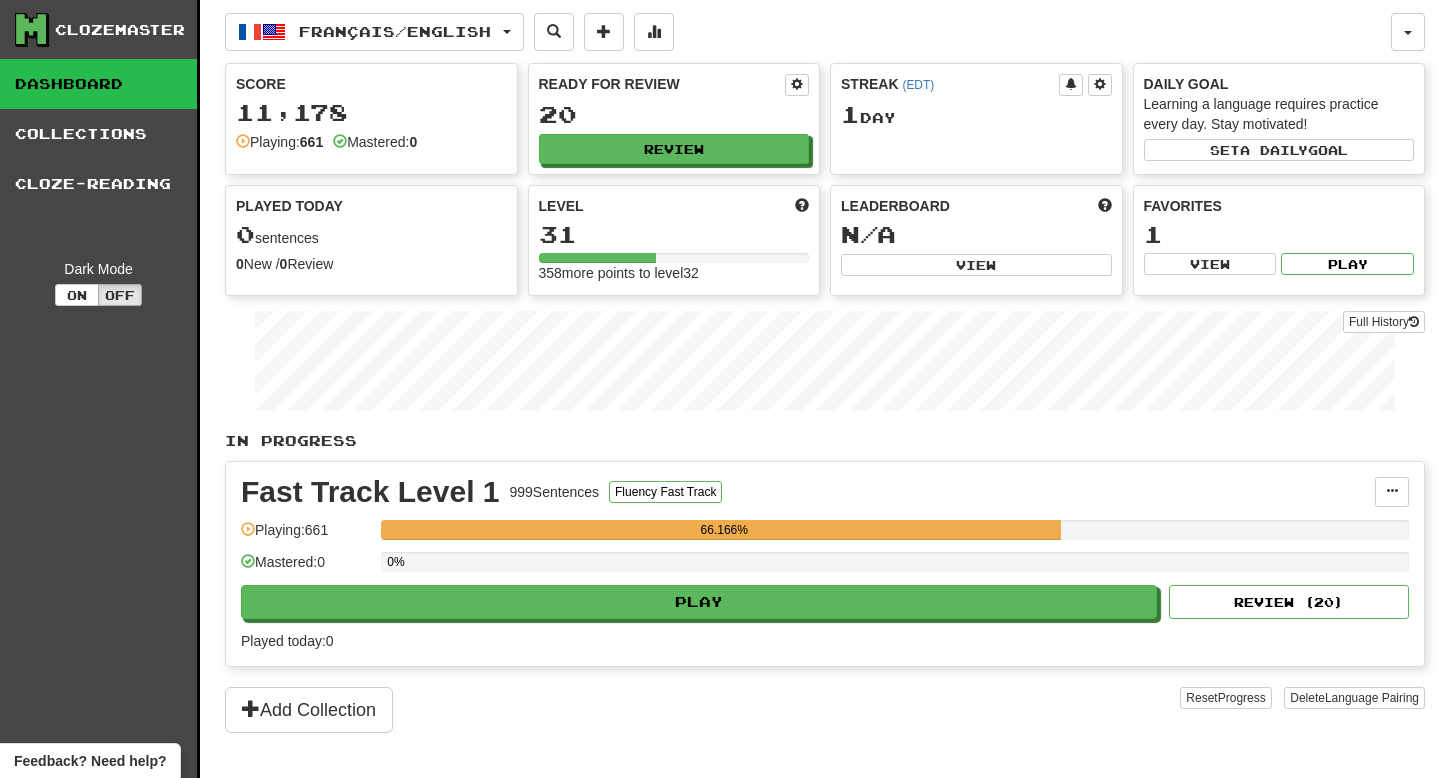 scroll, scrollTop: 0, scrollLeft: 0, axis: both 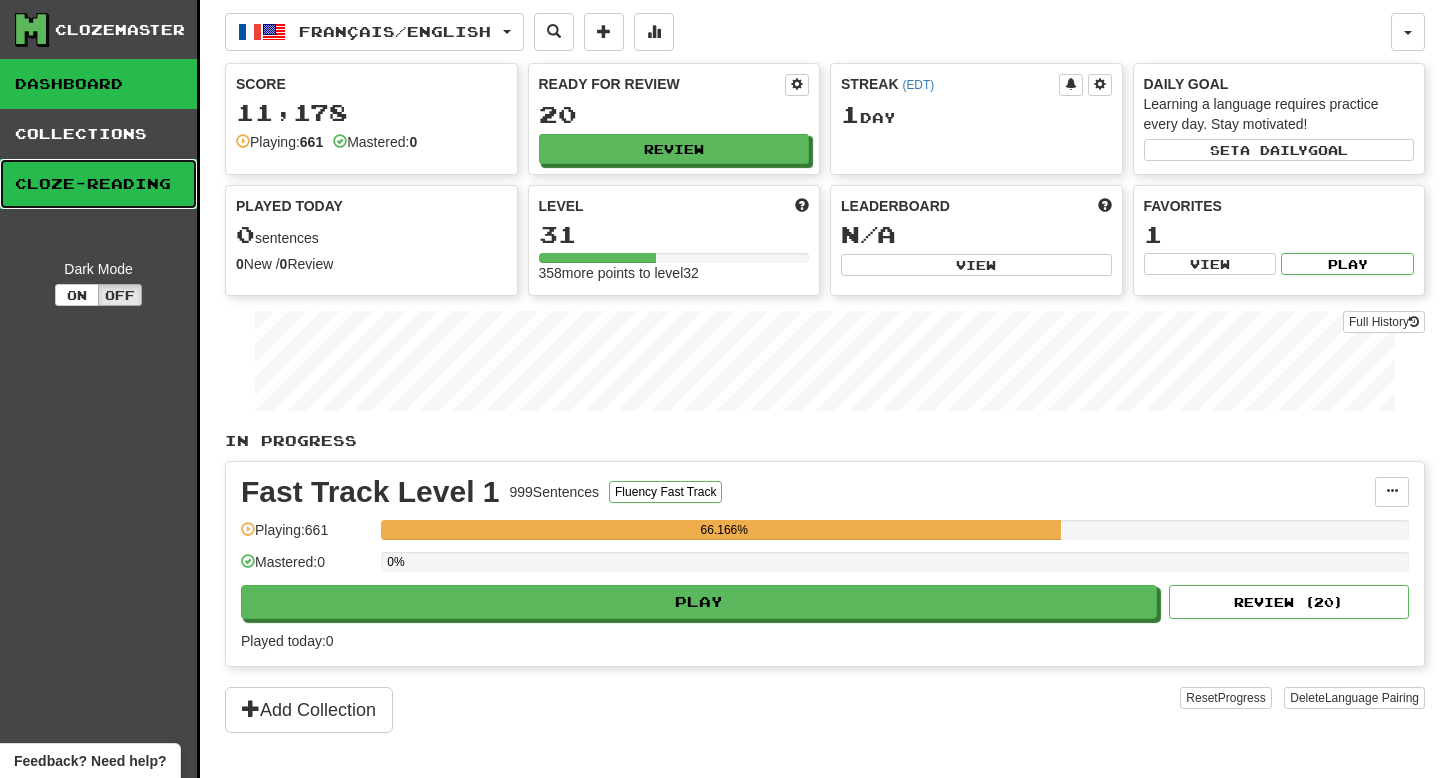click on "Cloze-Reading" at bounding box center (98, 184) 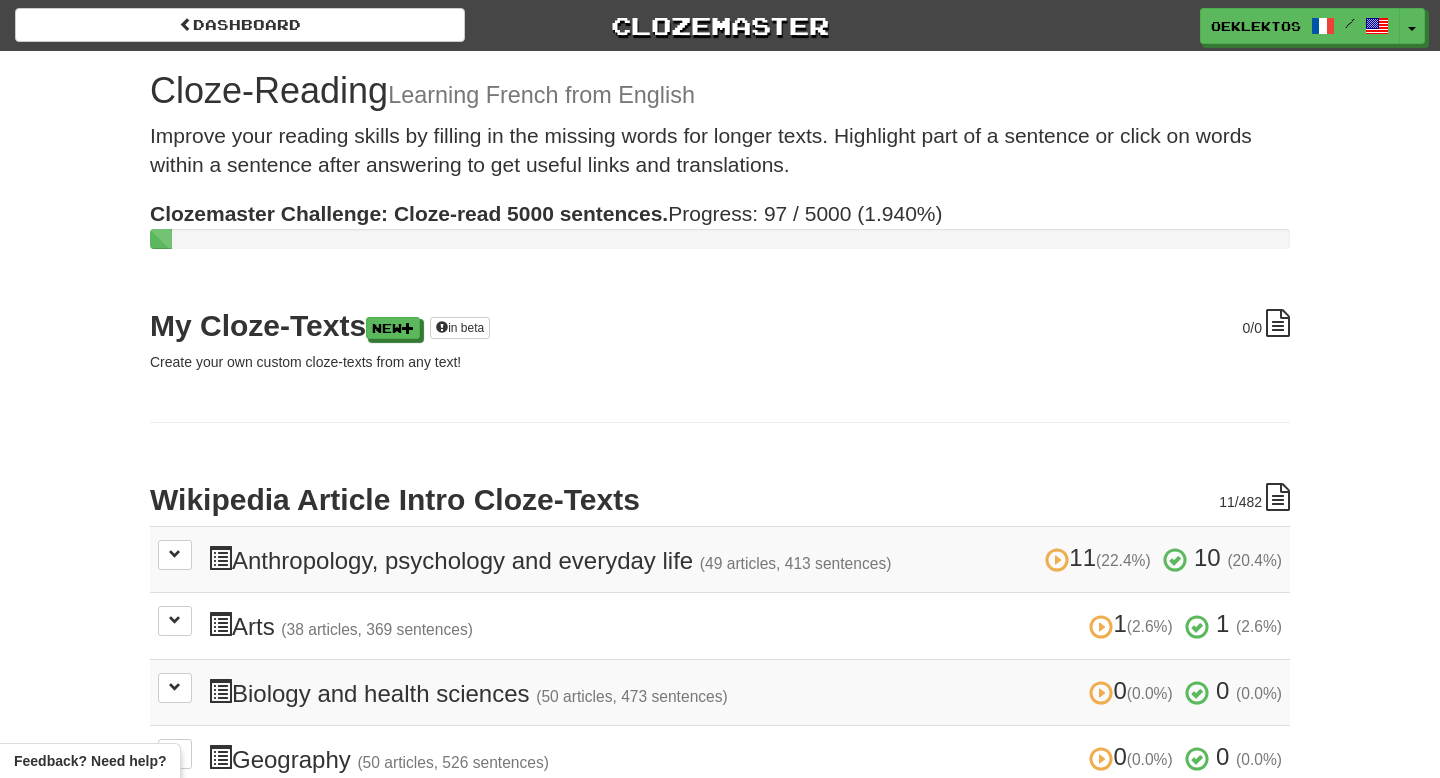 scroll, scrollTop: 0, scrollLeft: 0, axis: both 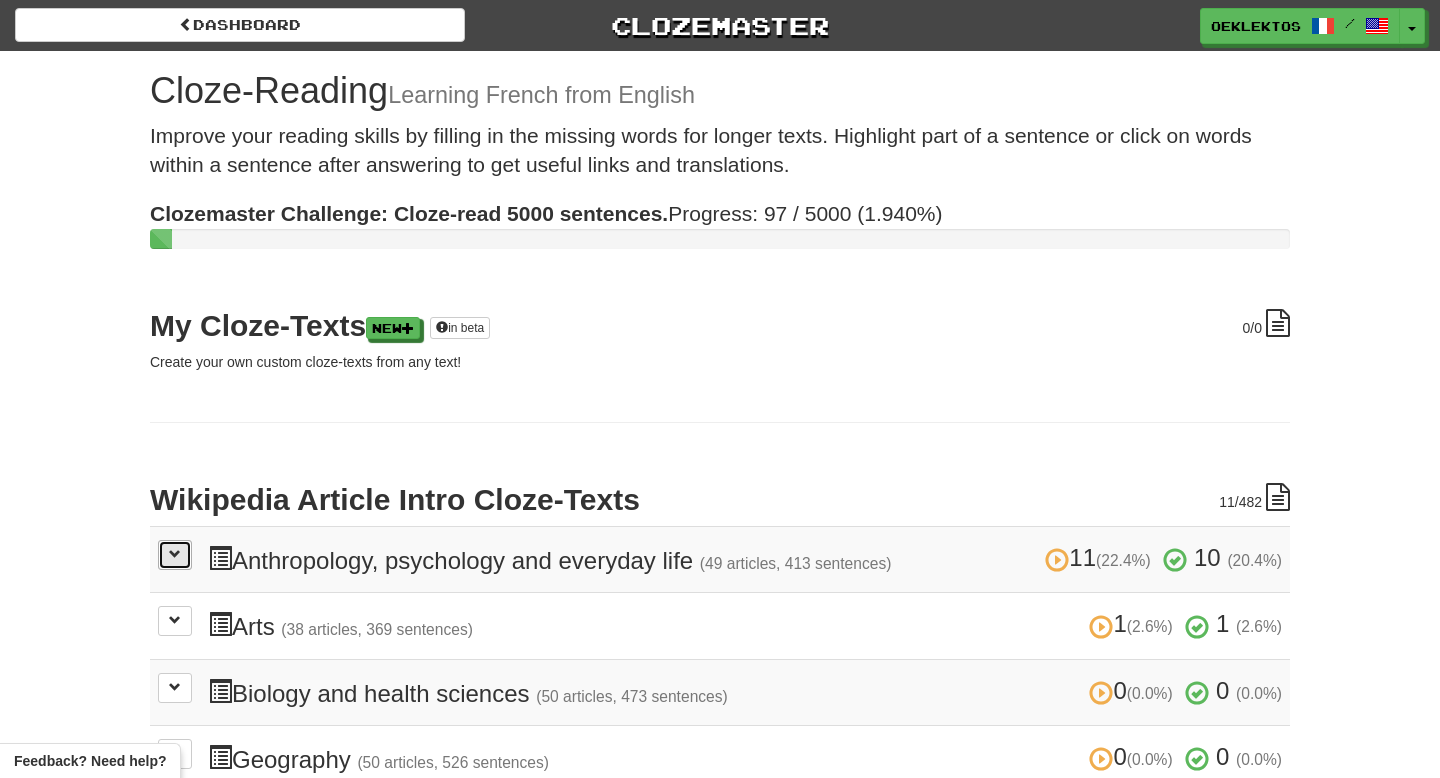 click at bounding box center [175, 555] 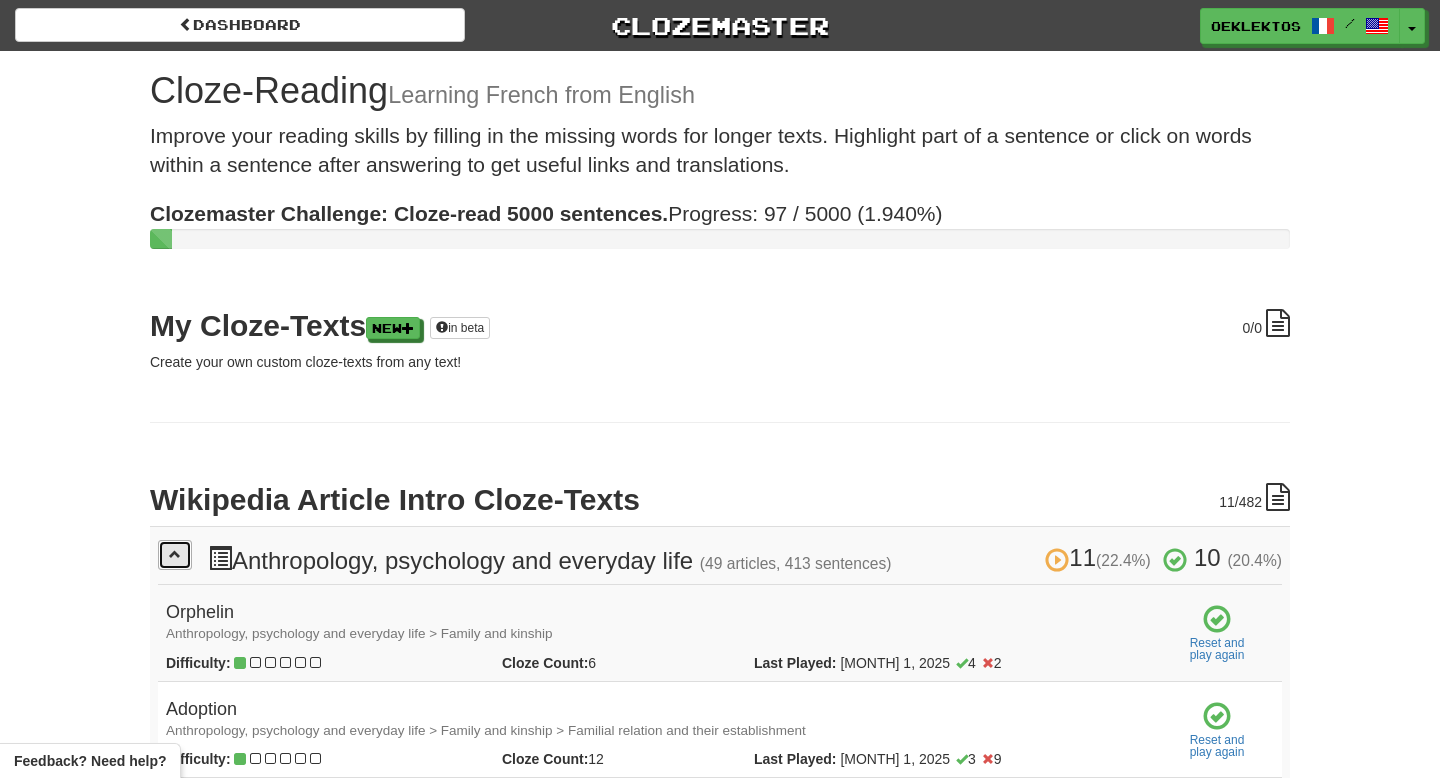 click at bounding box center [175, 555] 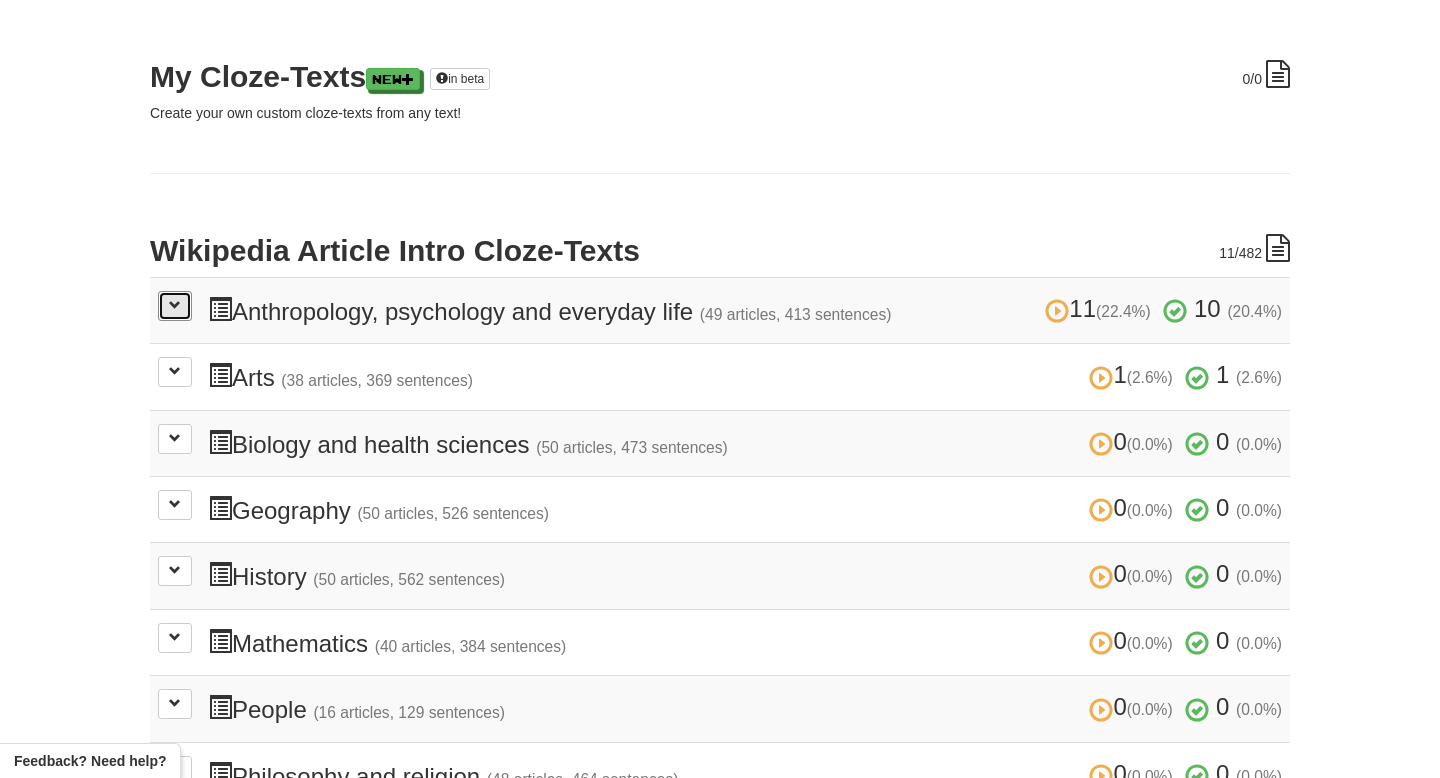 scroll, scrollTop: 263, scrollLeft: 0, axis: vertical 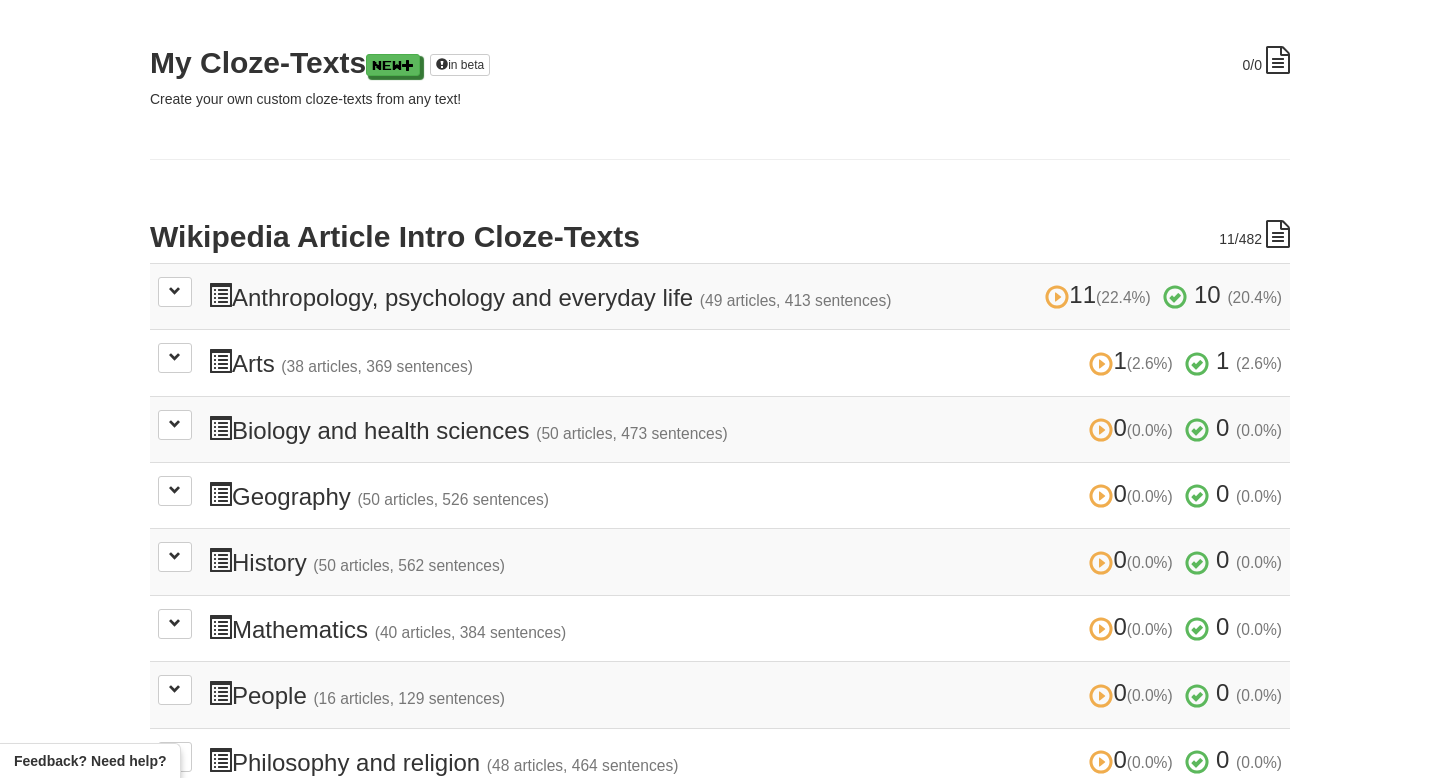 click on "11
(22.4%)
10
(20.4%)
Anthropology, psychology and everyday life
(49 articles, 413 sentences)
11
(22.4%)
10
(20.4%)" at bounding box center [745, 296] 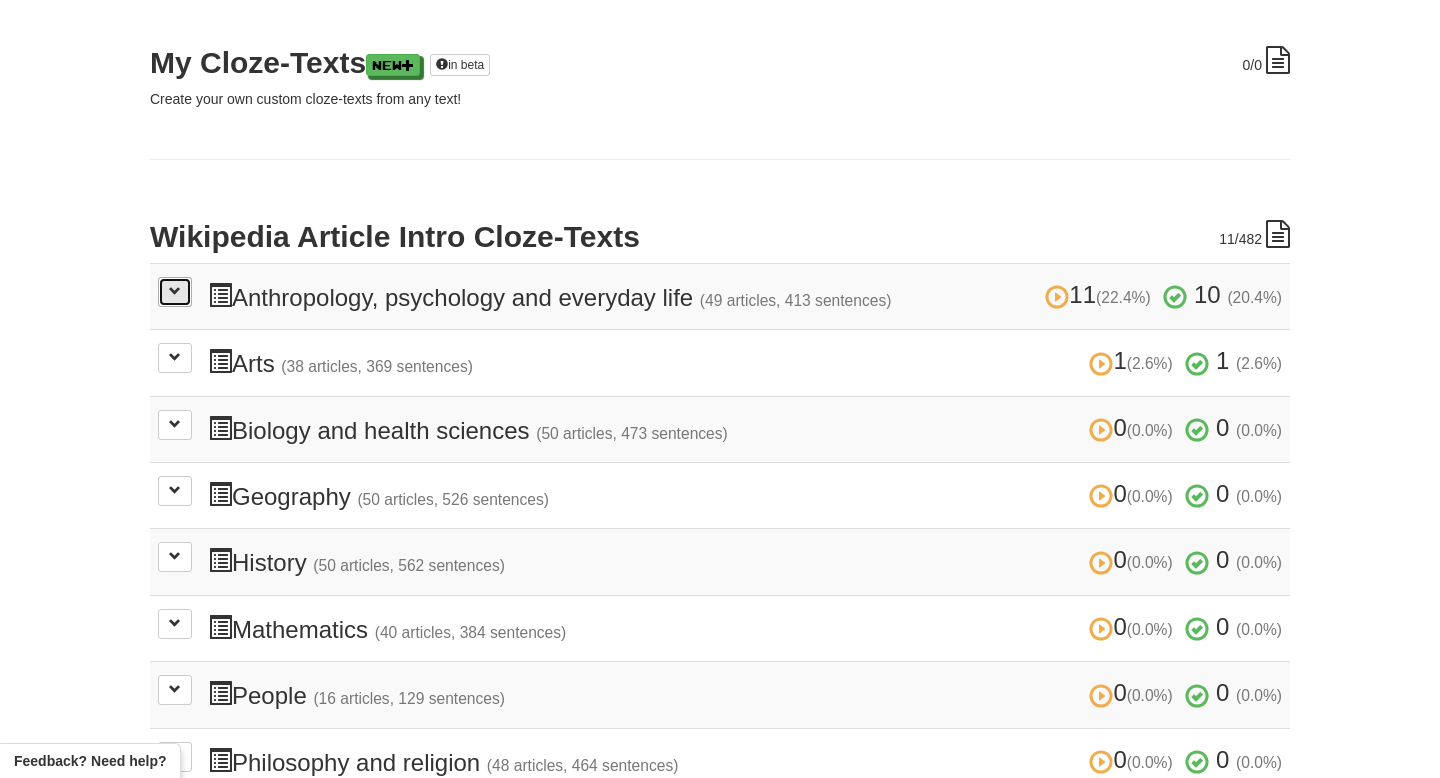 click at bounding box center [175, 292] 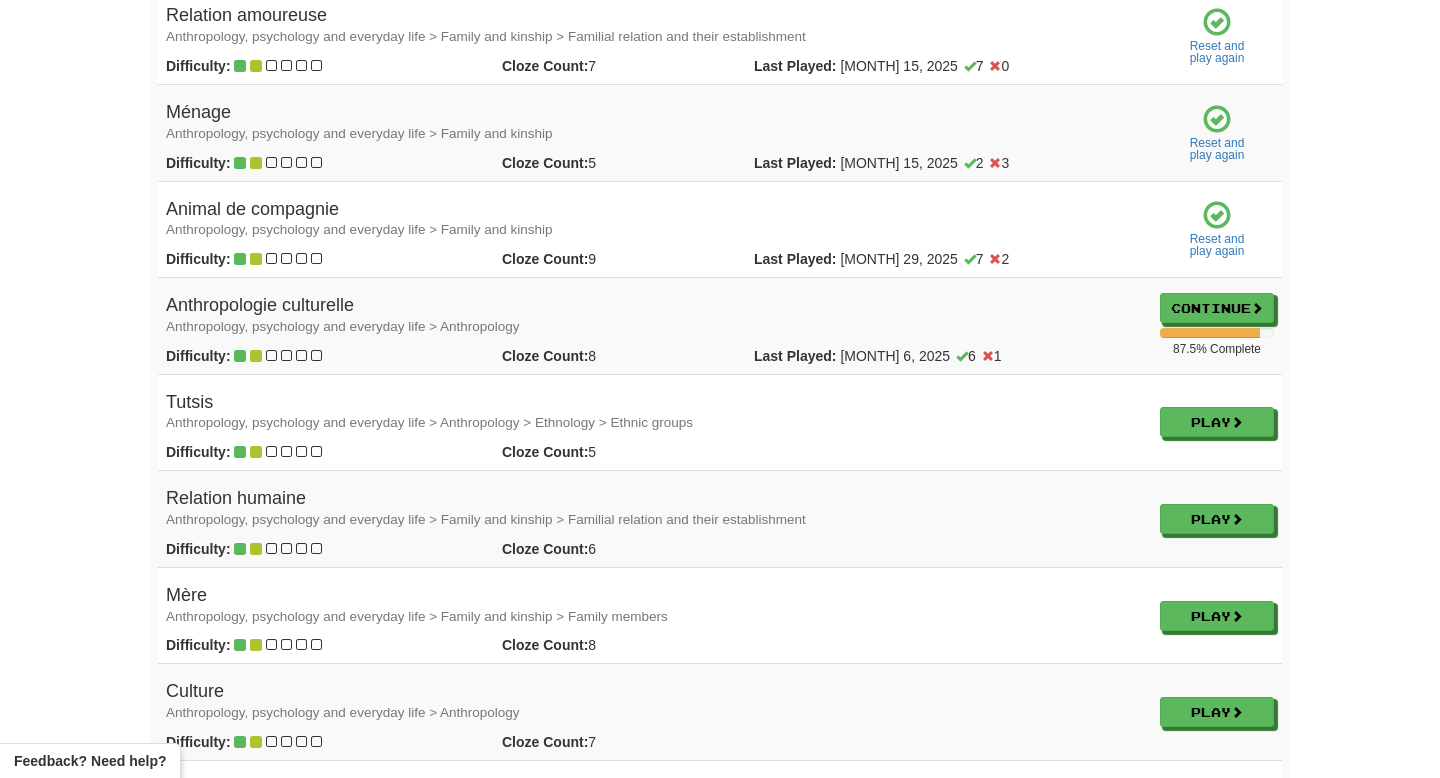 scroll, scrollTop: 1278, scrollLeft: 0, axis: vertical 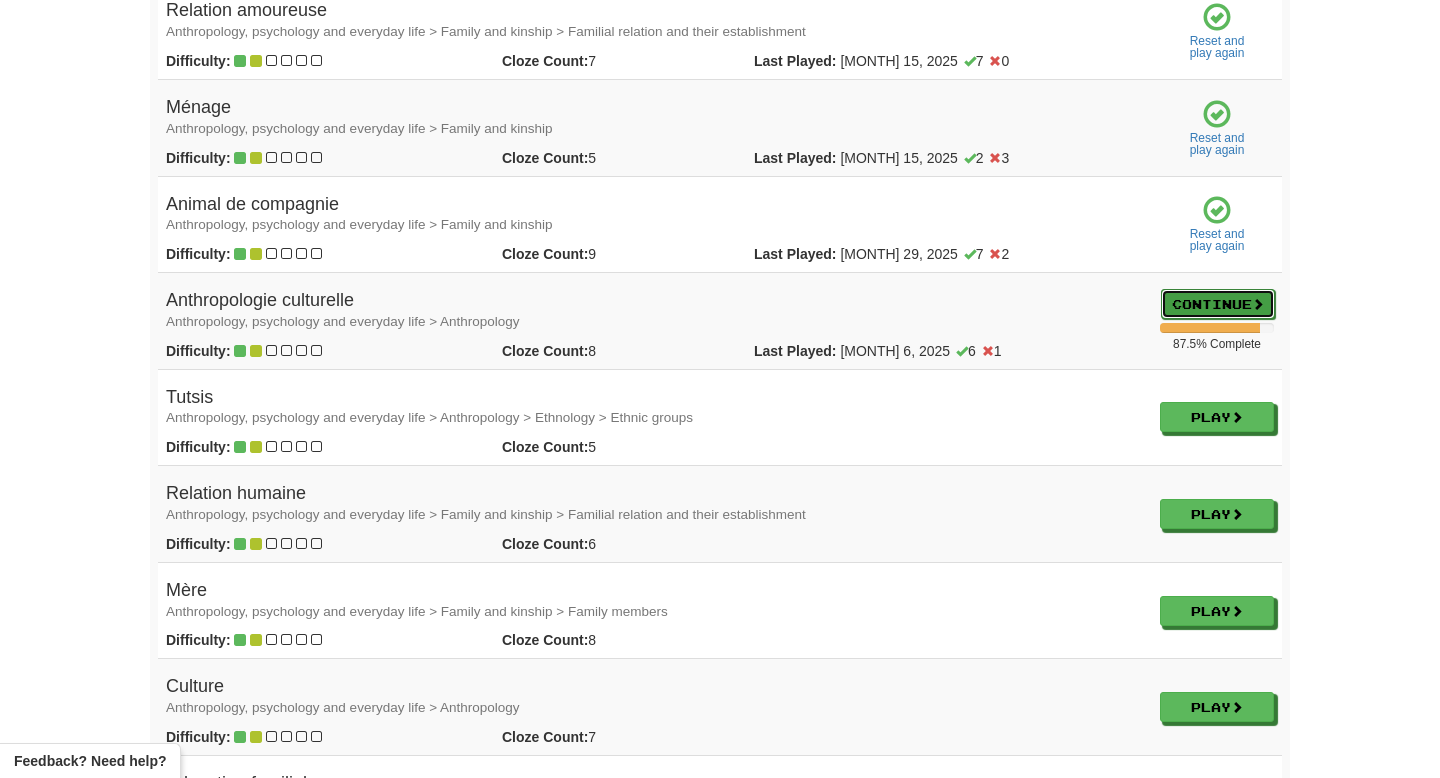 click on "Continue" at bounding box center (1218, 304) 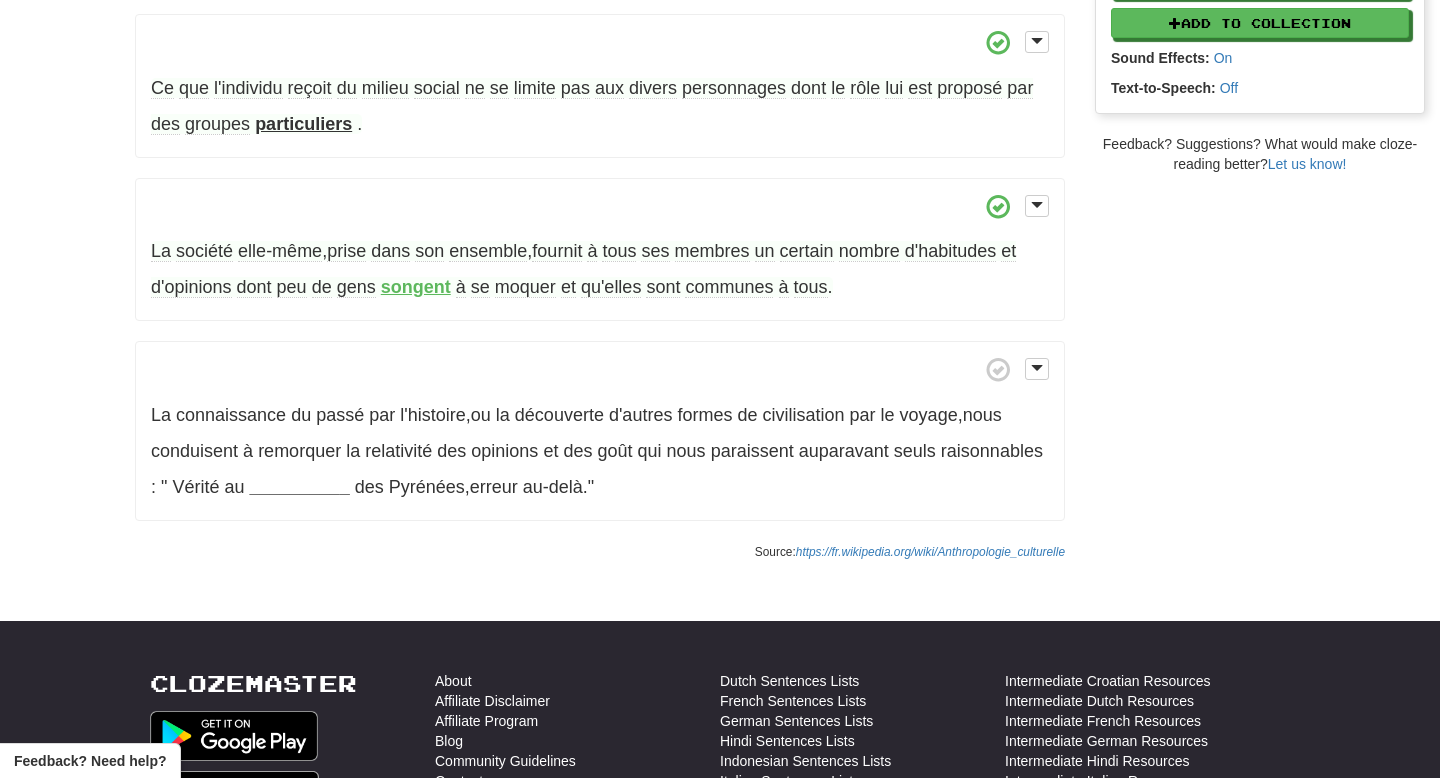 scroll, scrollTop: 557, scrollLeft: 0, axis: vertical 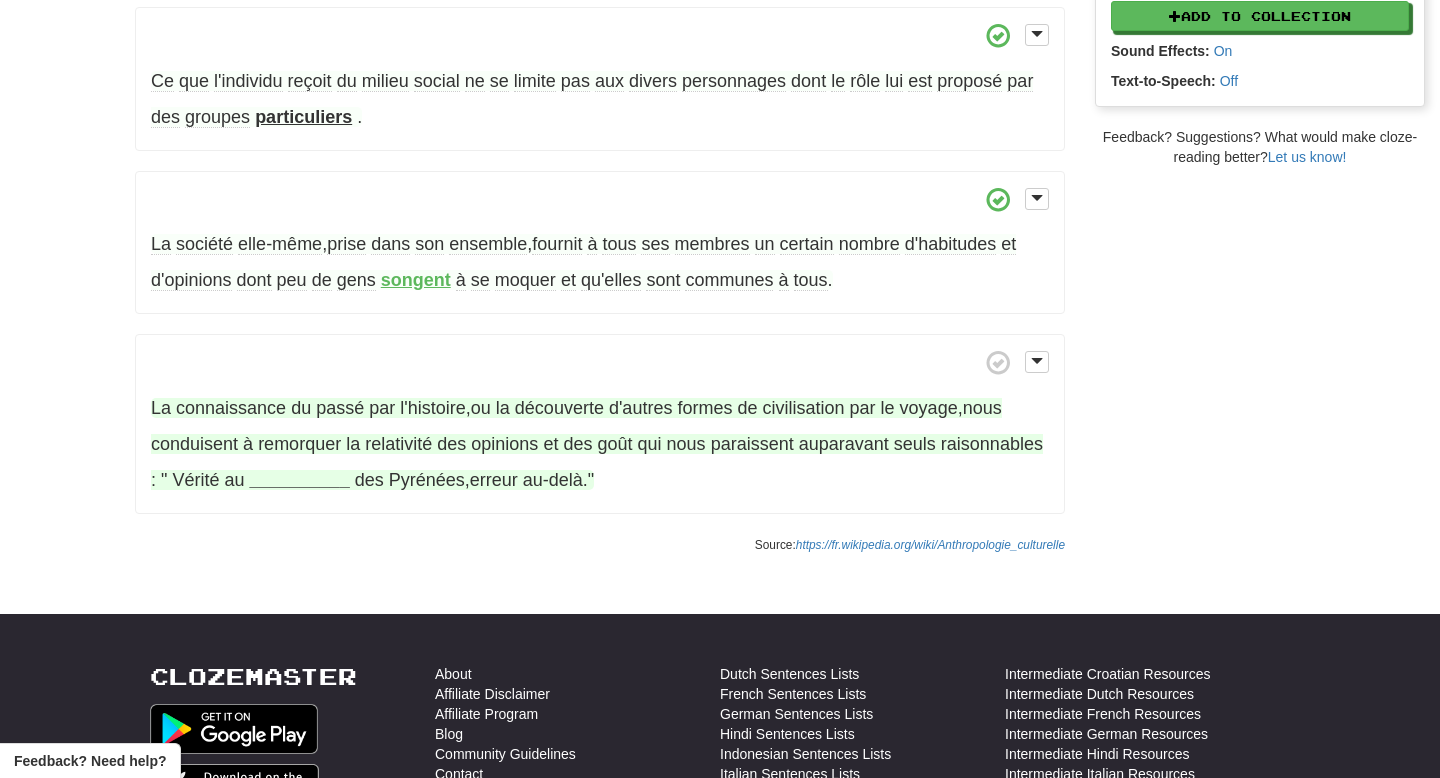 click on "__________" at bounding box center [300, 480] 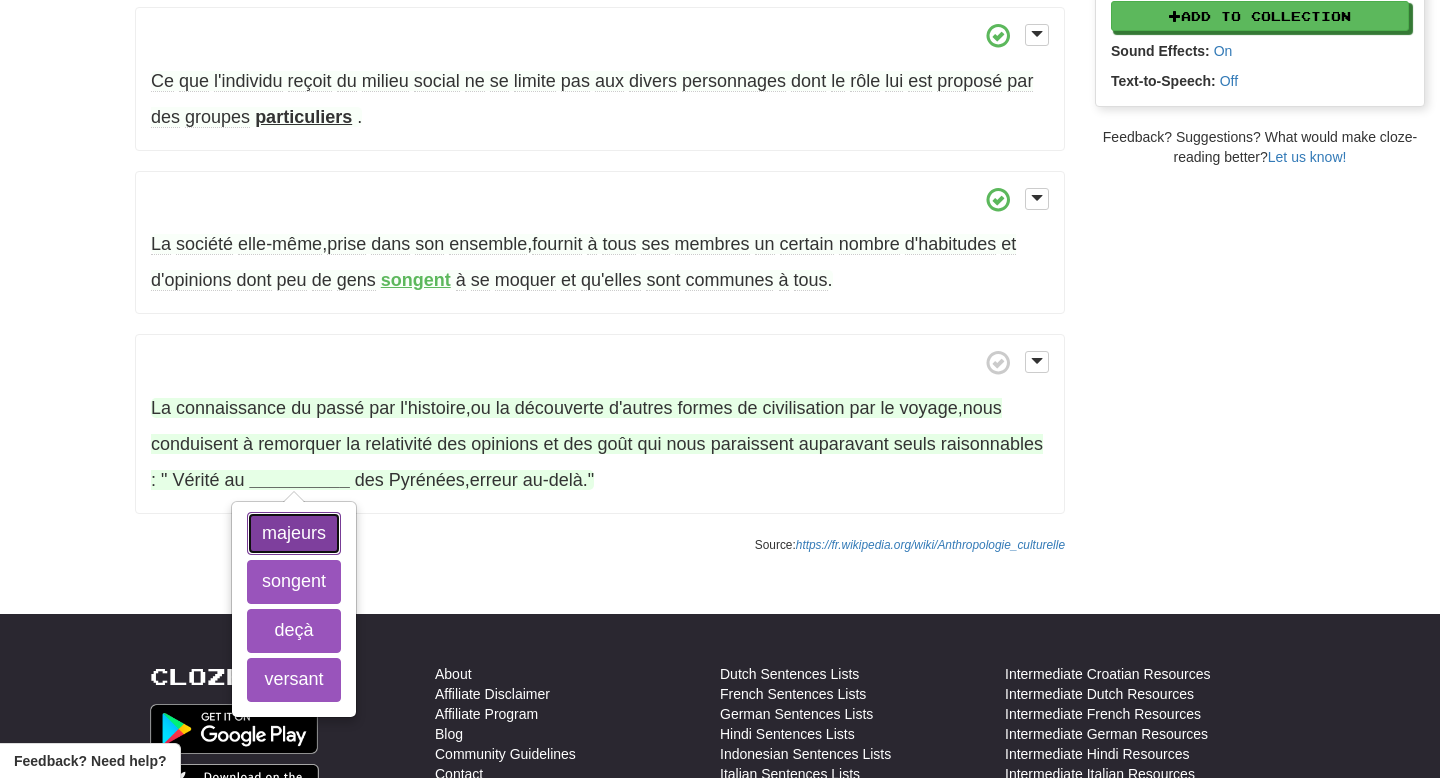 click on "majeurs" at bounding box center [294, 534] 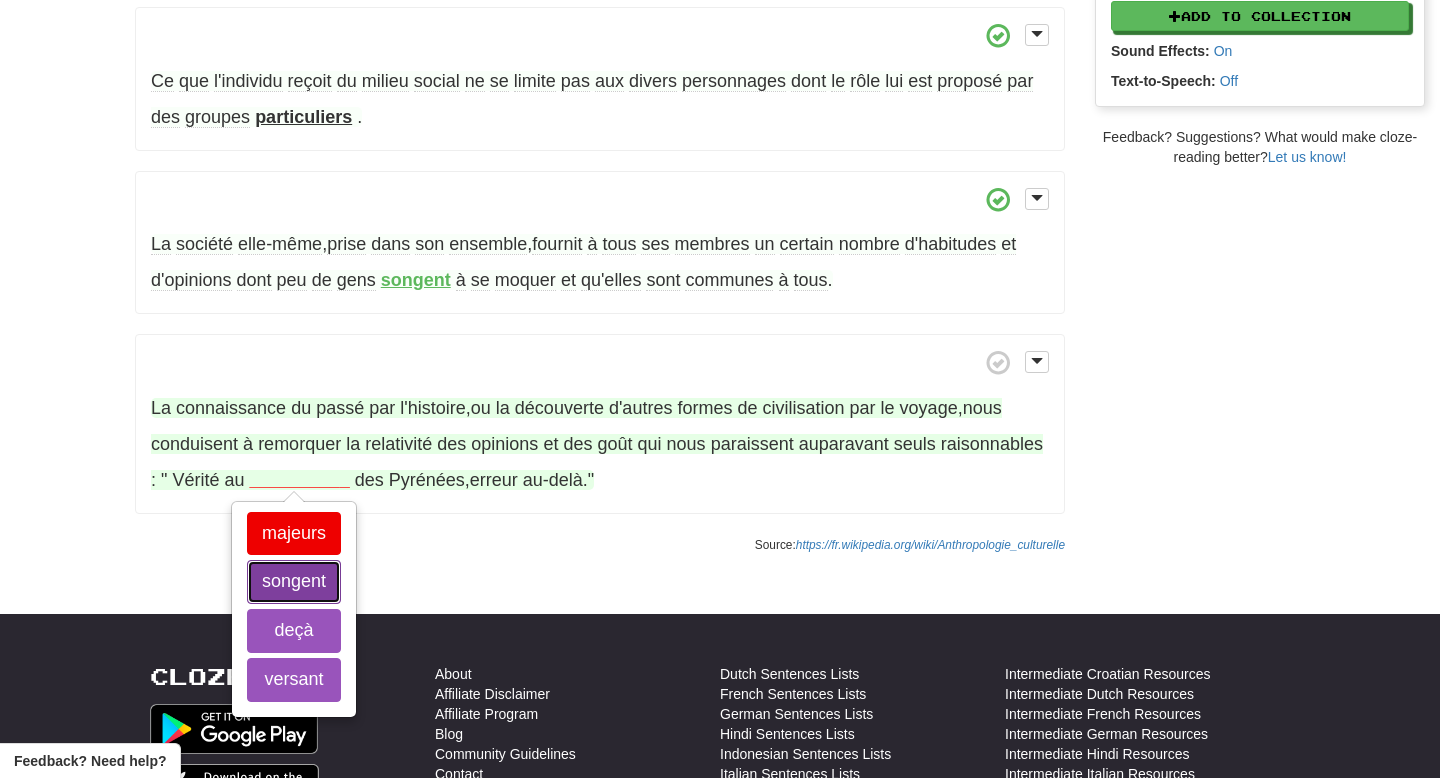 click on "songent" at bounding box center (294, 582) 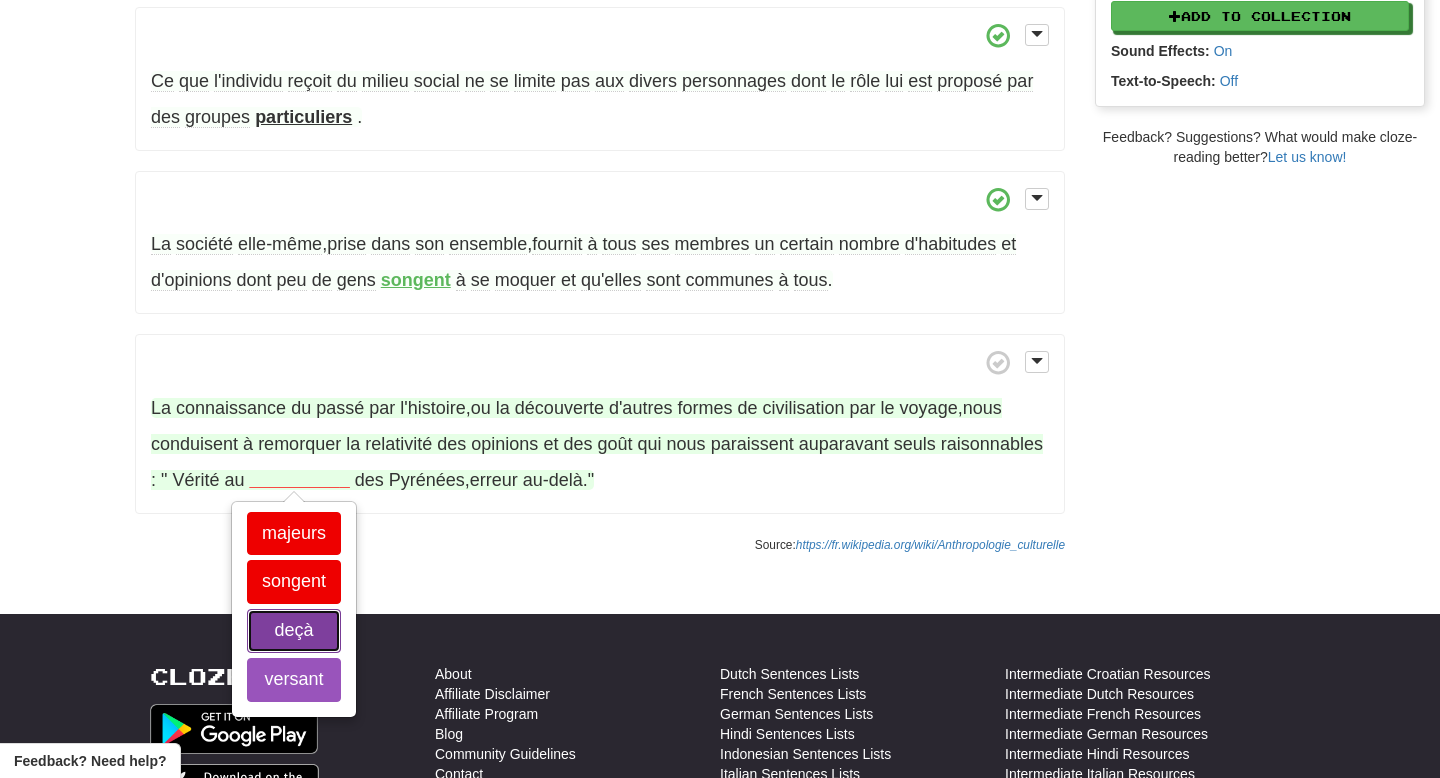 click on "deçà" at bounding box center [294, 631] 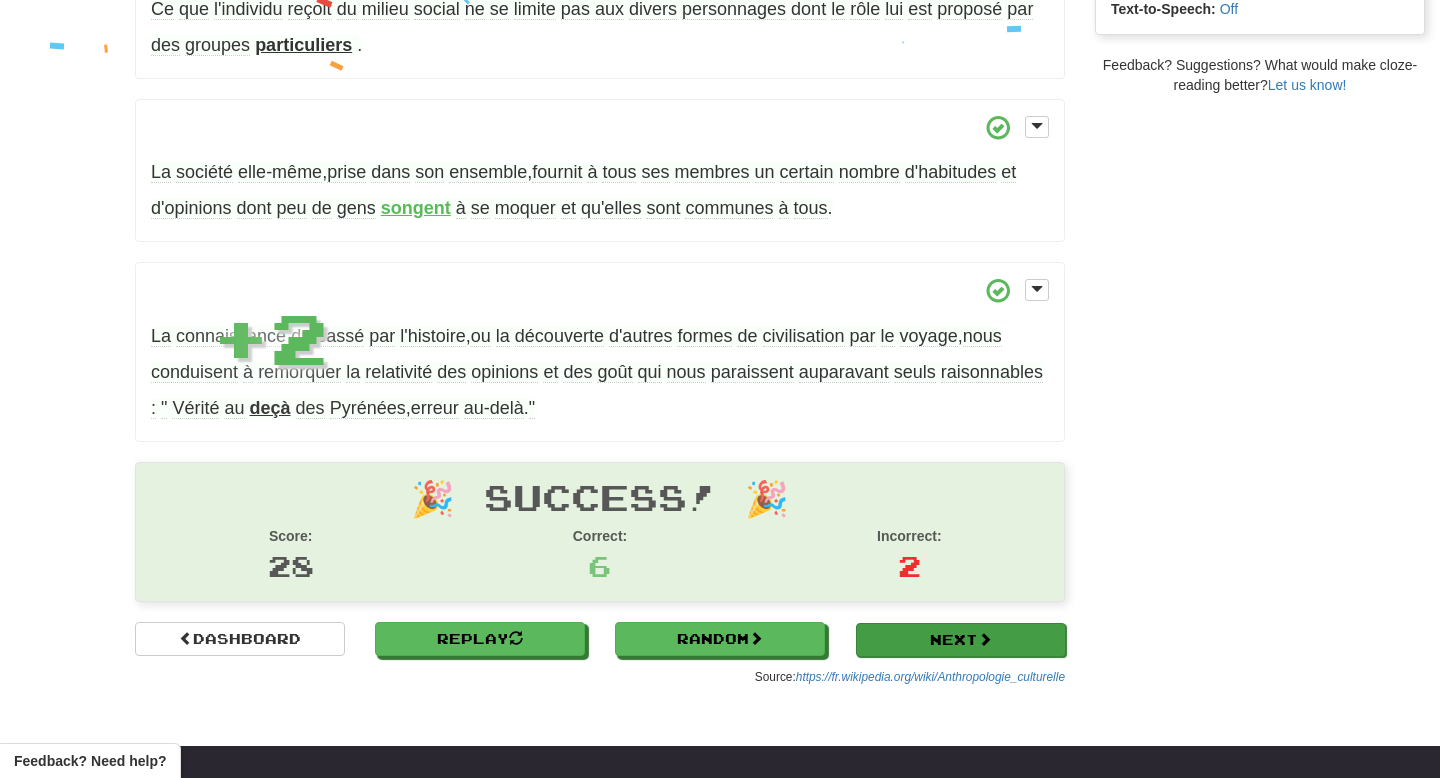 scroll, scrollTop: 648, scrollLeft: 0, axis: vertical 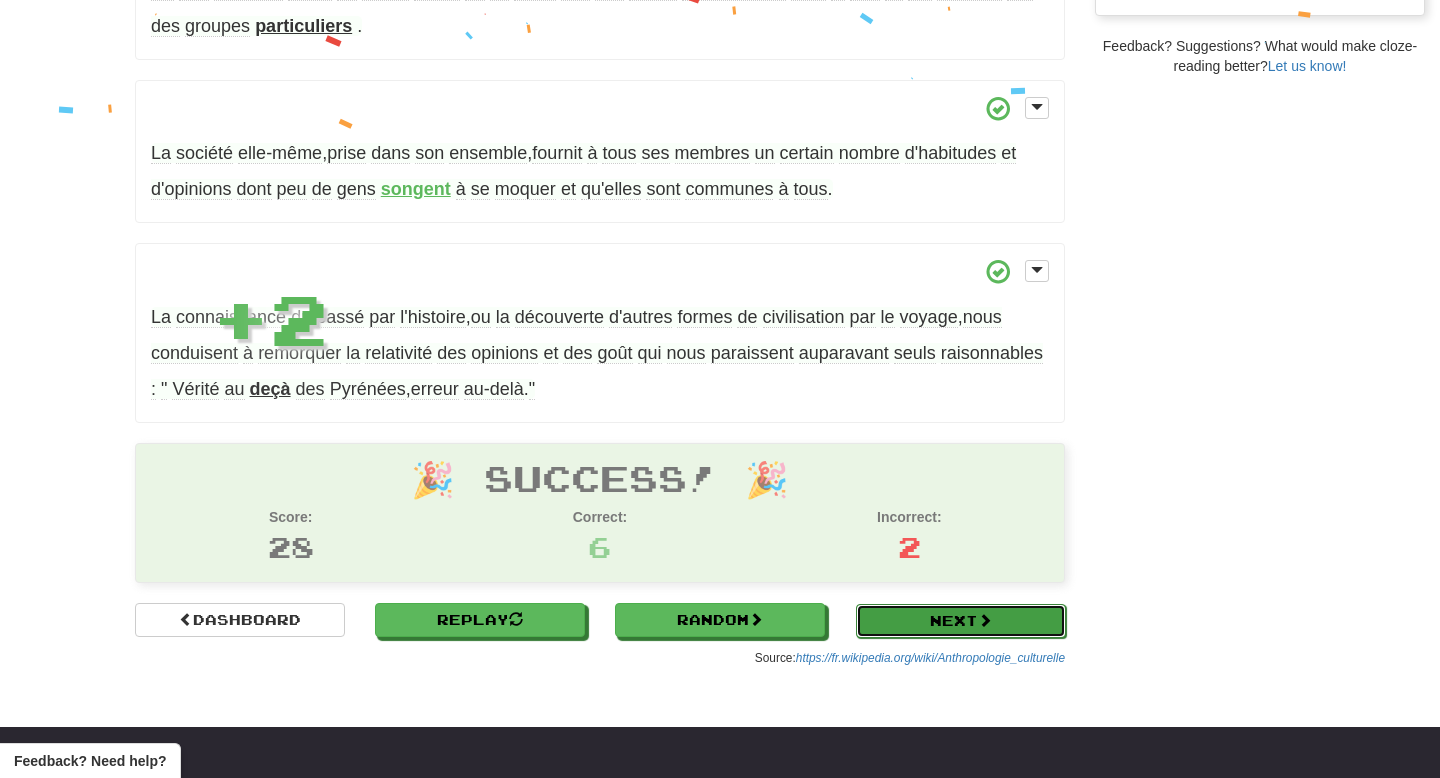 click on "Next" at bounding box center [961, 621] 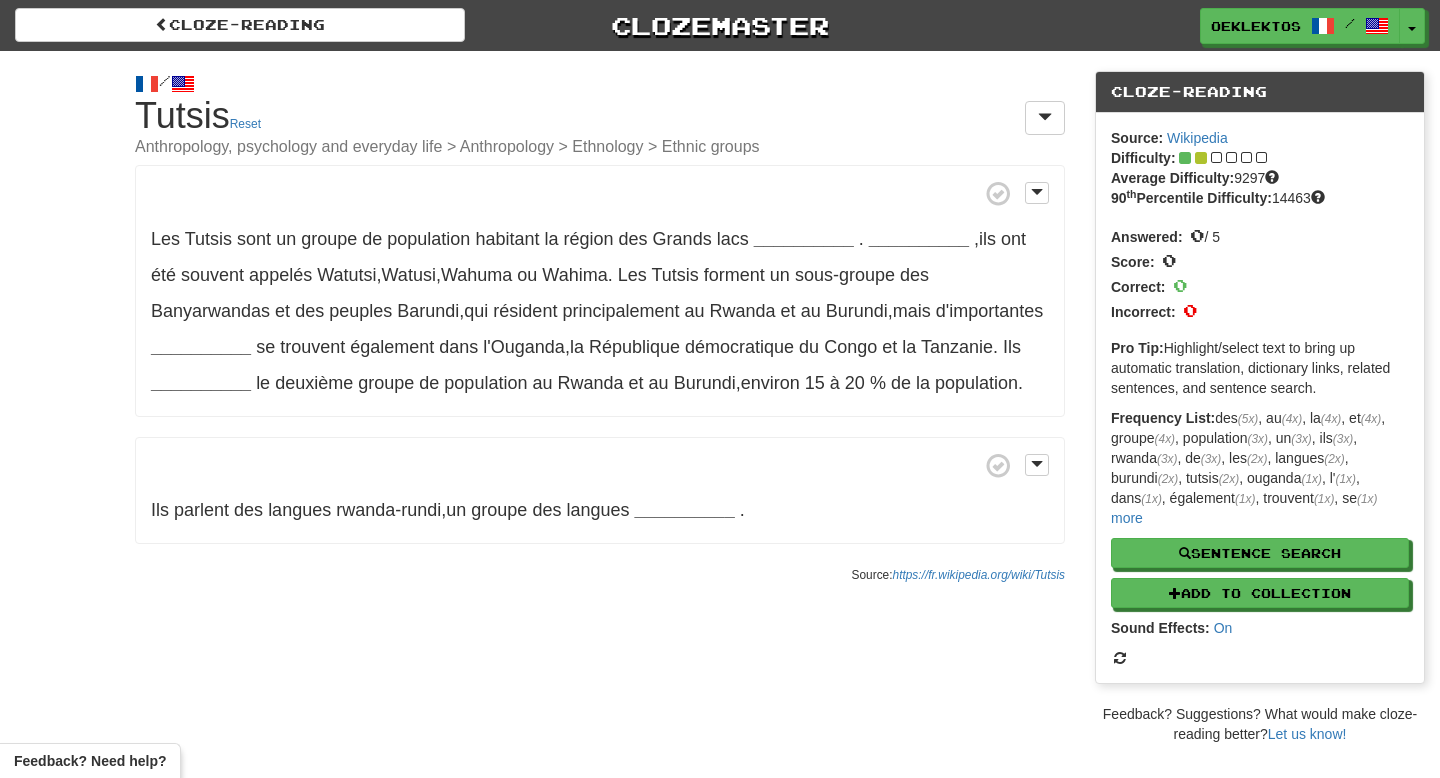 scroll, scrollTop: 0, scrollLeft: 0, axis: both 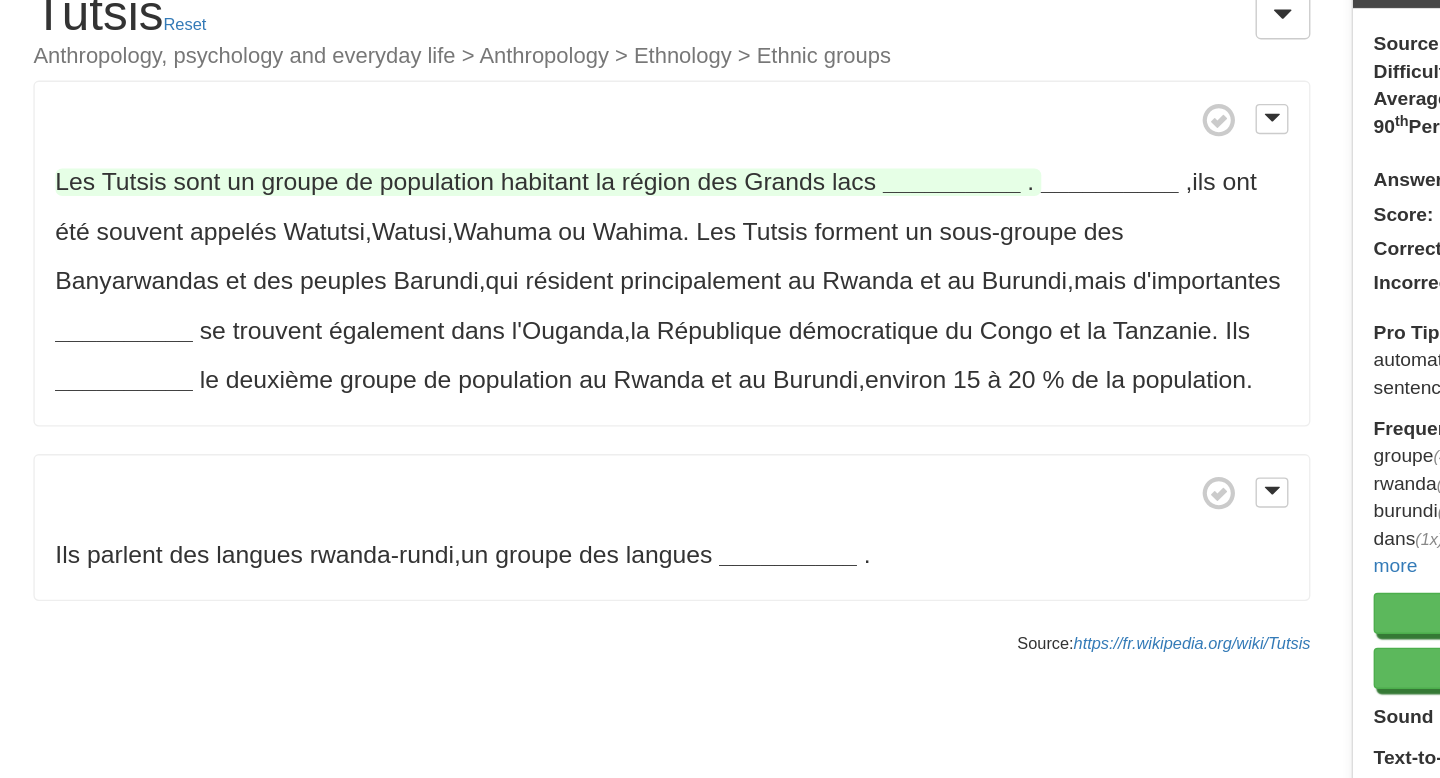 click on "__________" at bounding box center (804, 239) 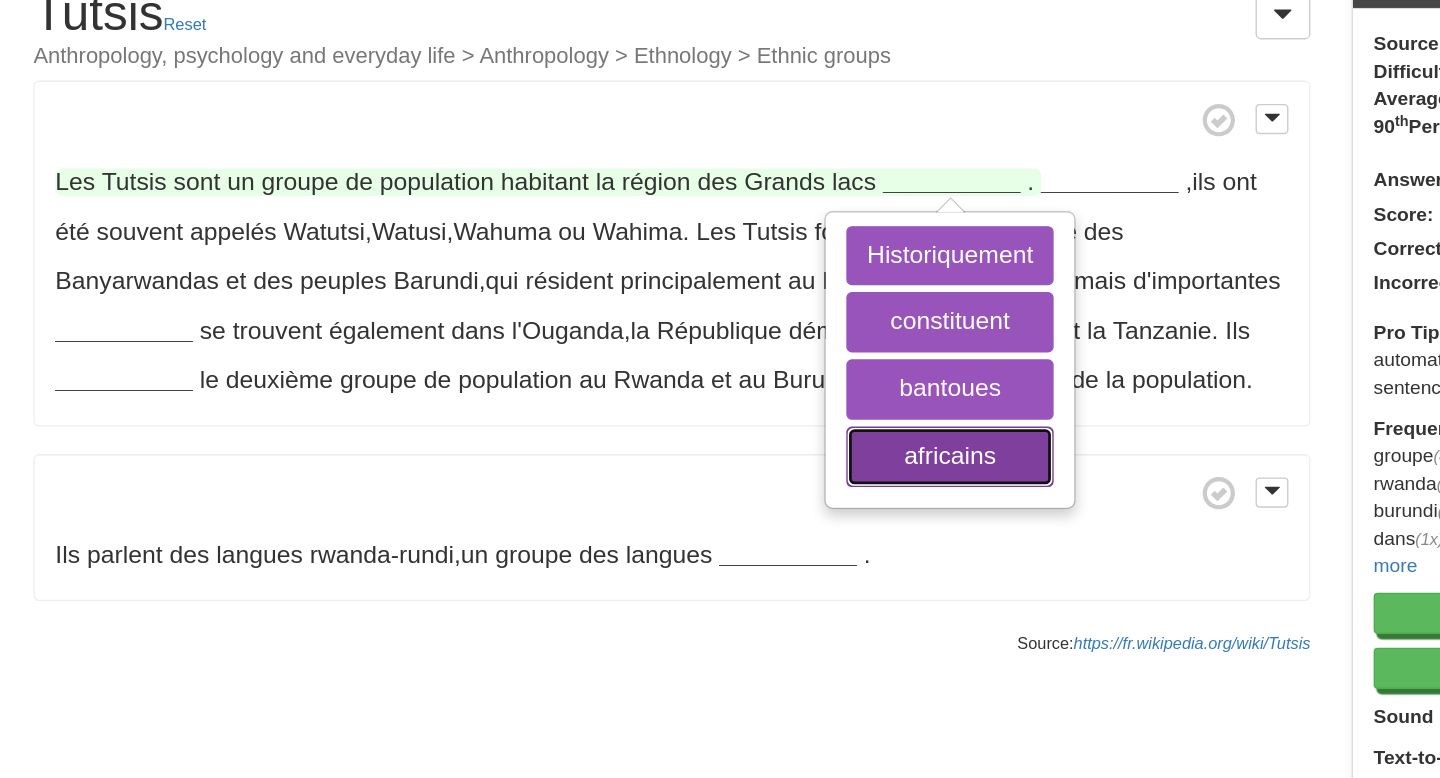 click on "africains" at bounding box center [802, 439] 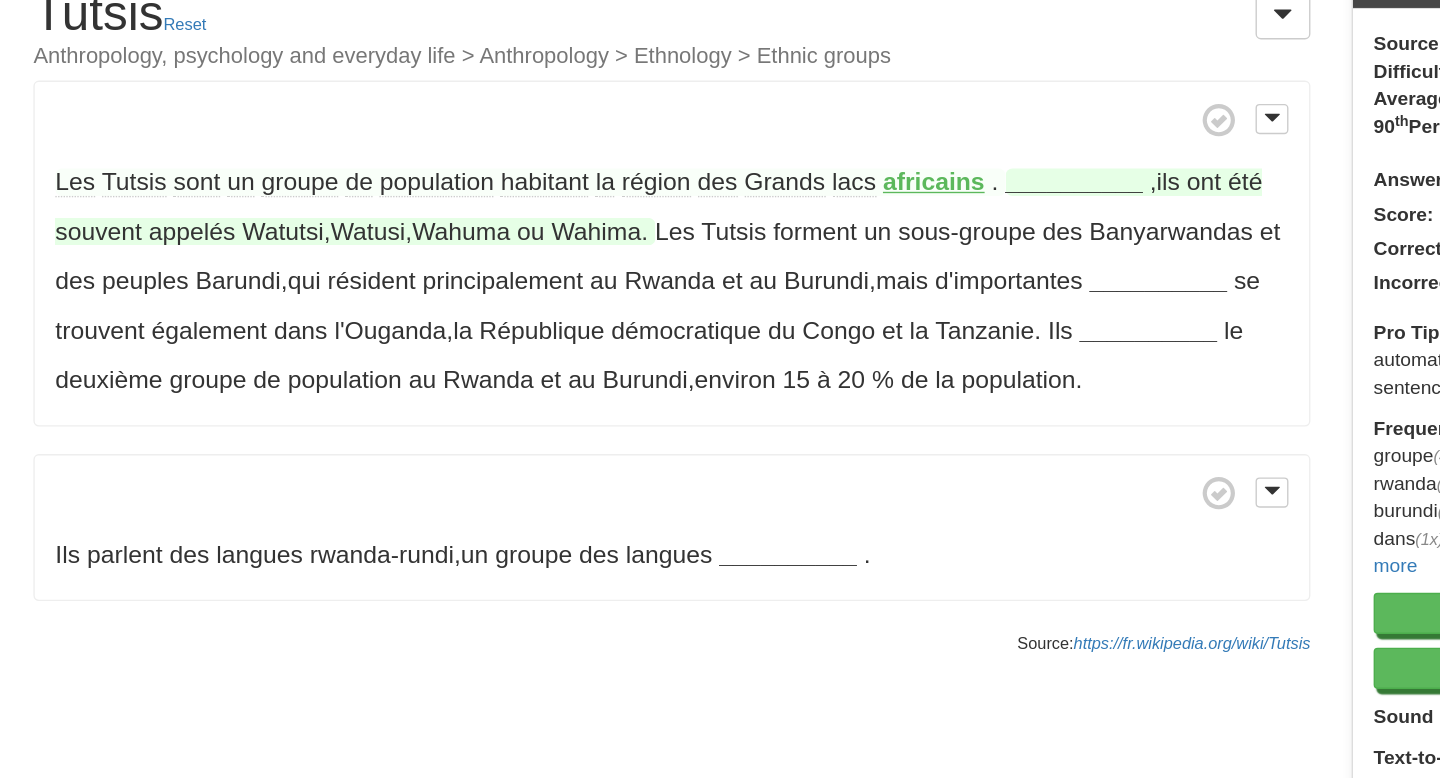 click on "__________" at bounding box center (893, 239) 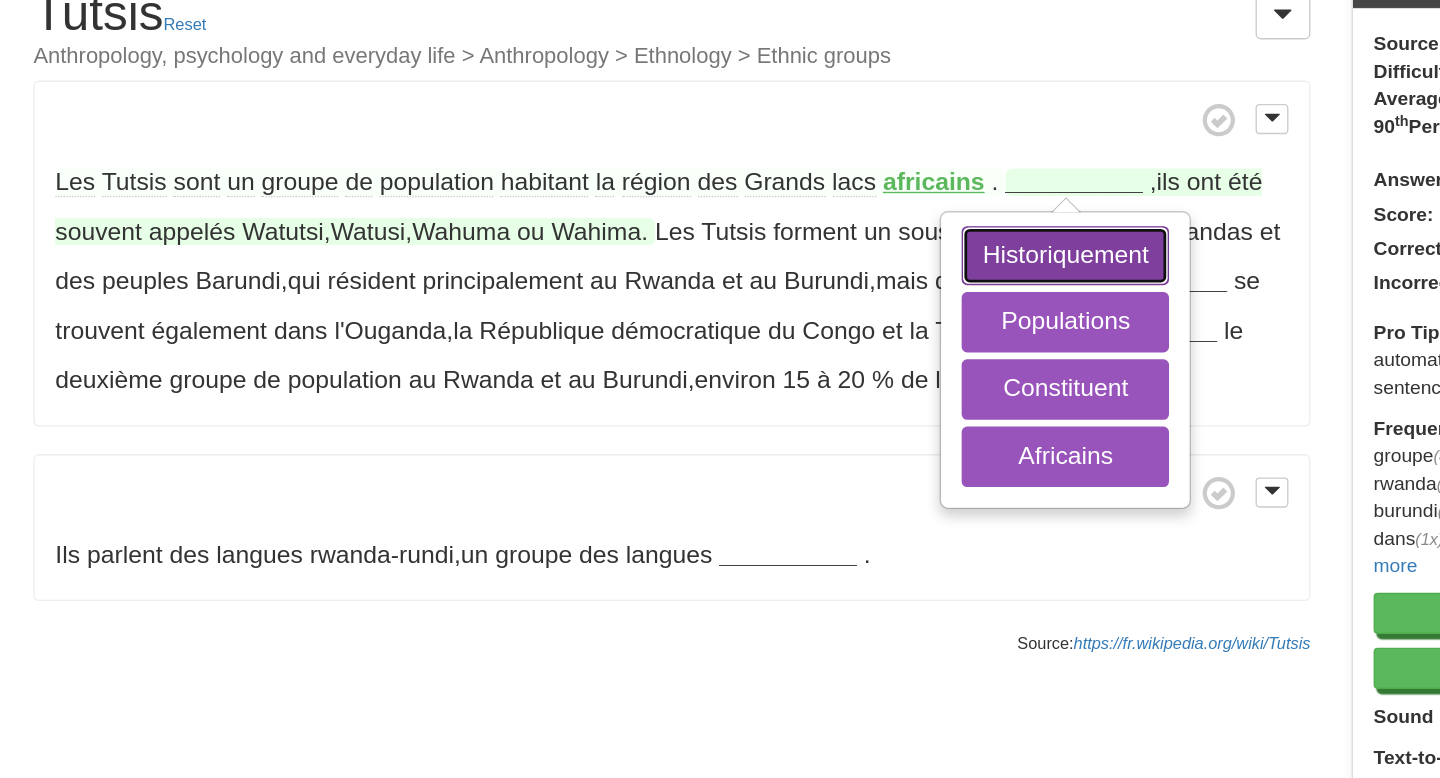 click on "Historiquement" at bounding box center (886, 293) 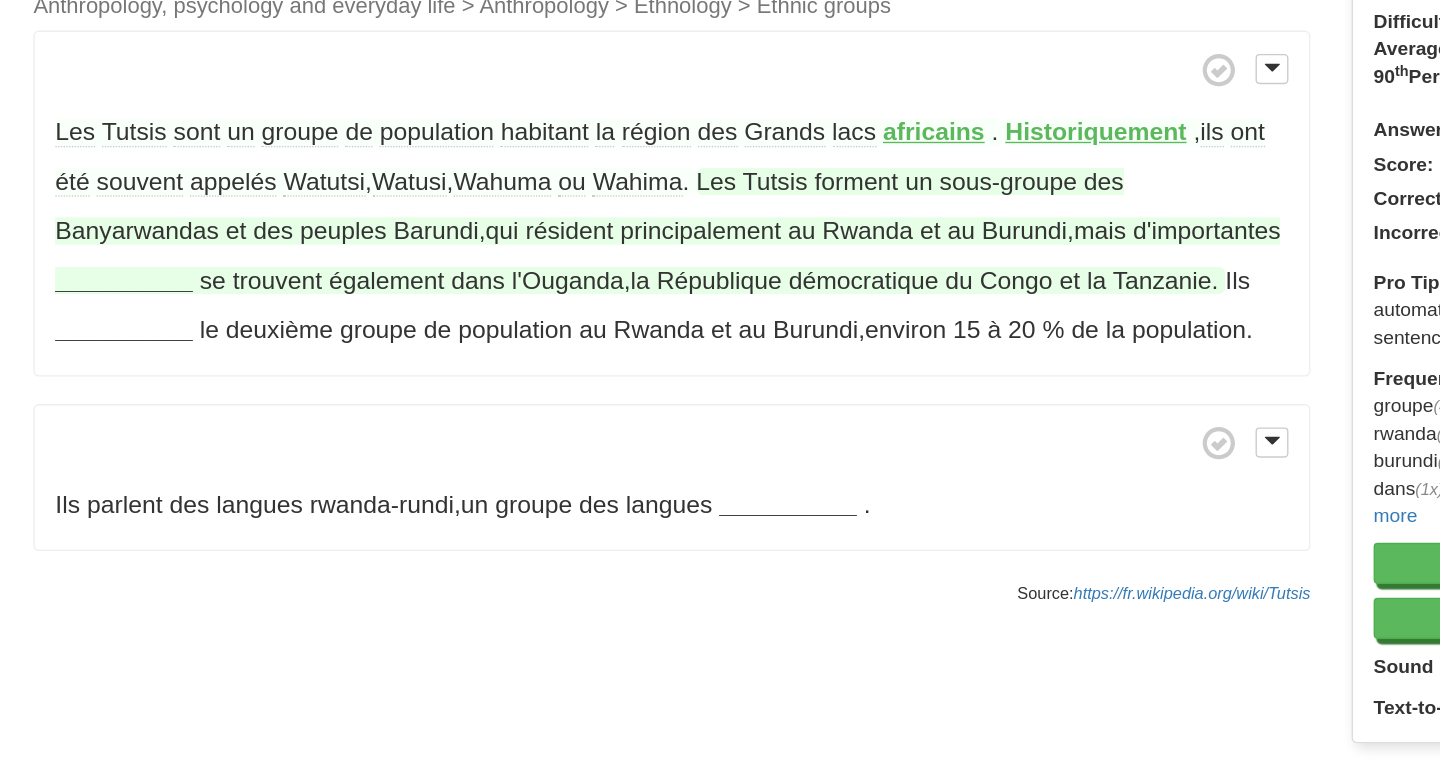 click on "__________" at bounding box center (201, 347) 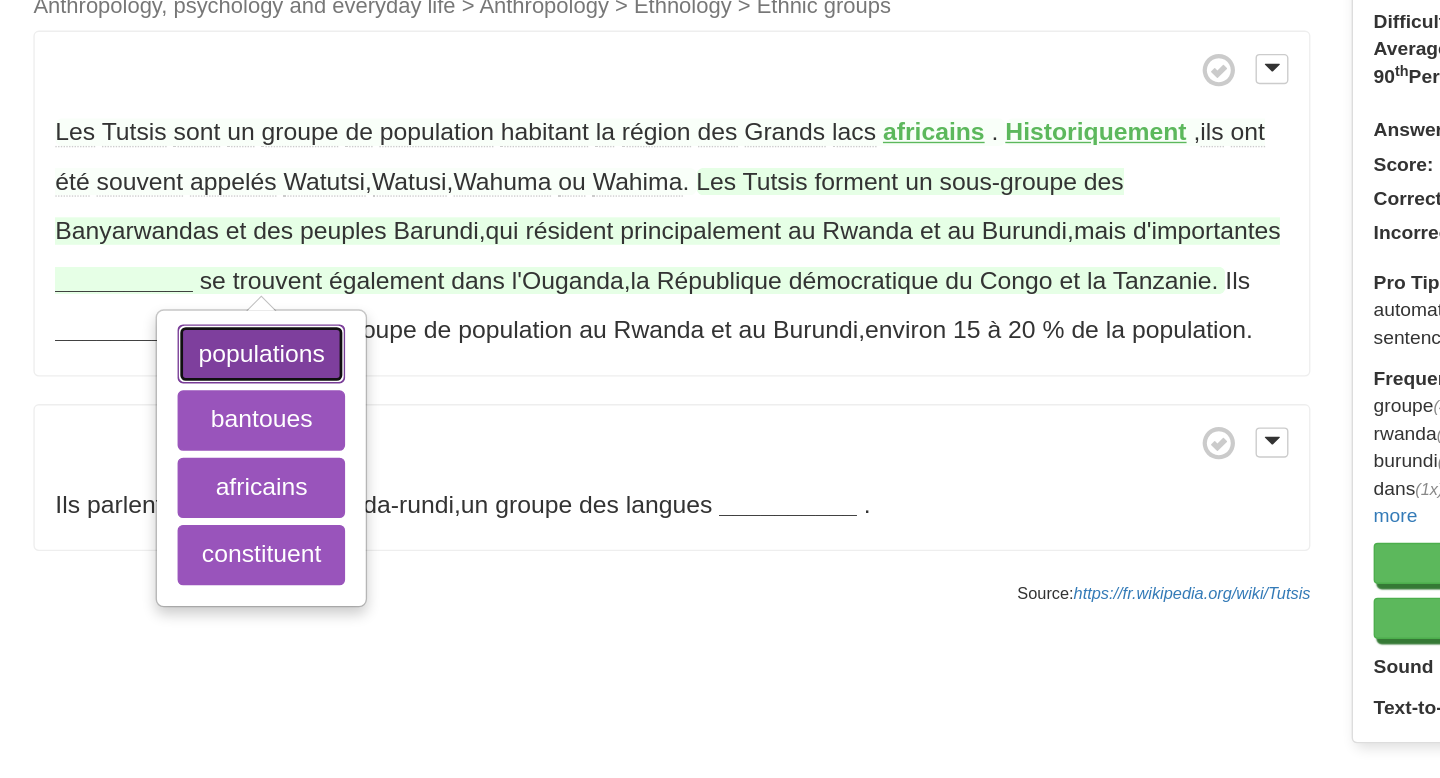click on "populations" at bounding box center [301, 401] 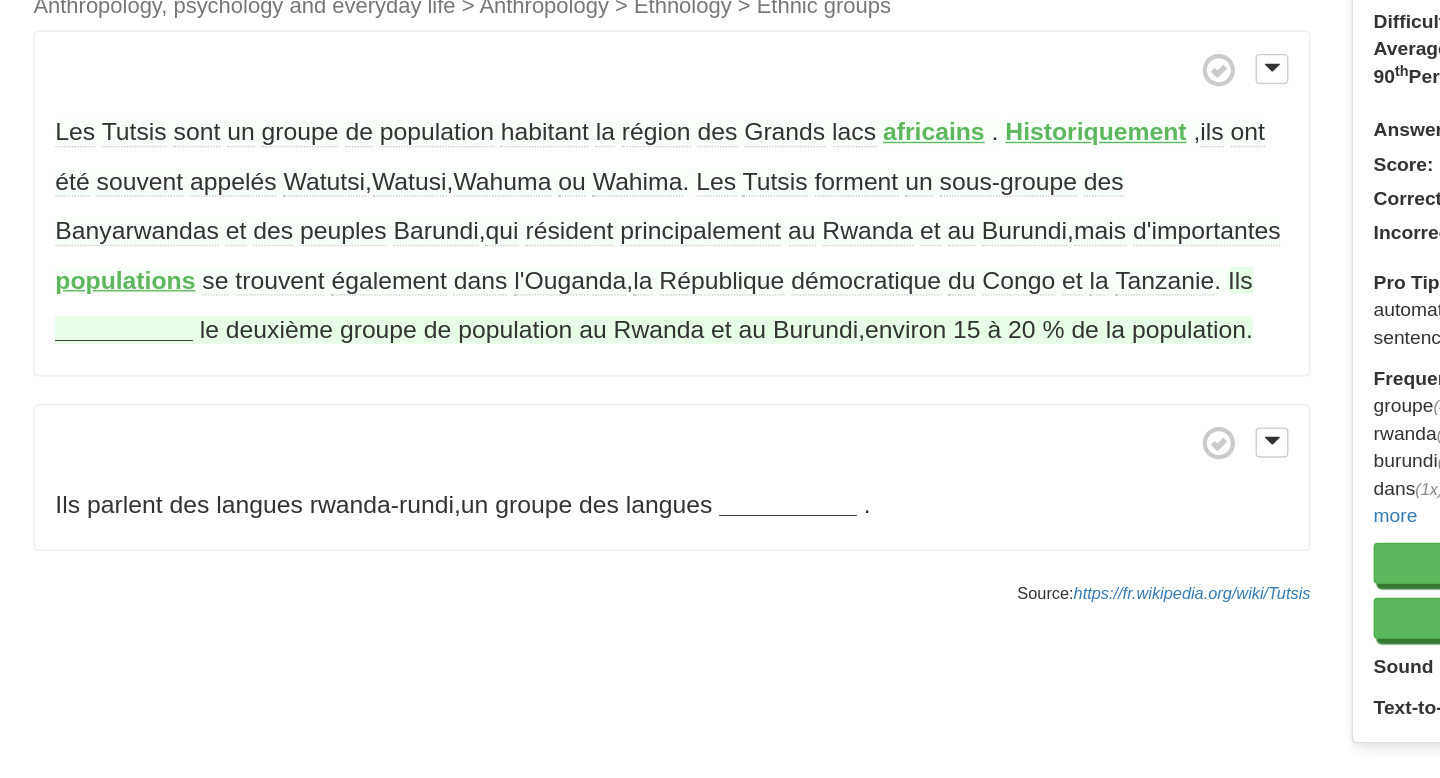 click on "__________" at bounding box center [201, 383] 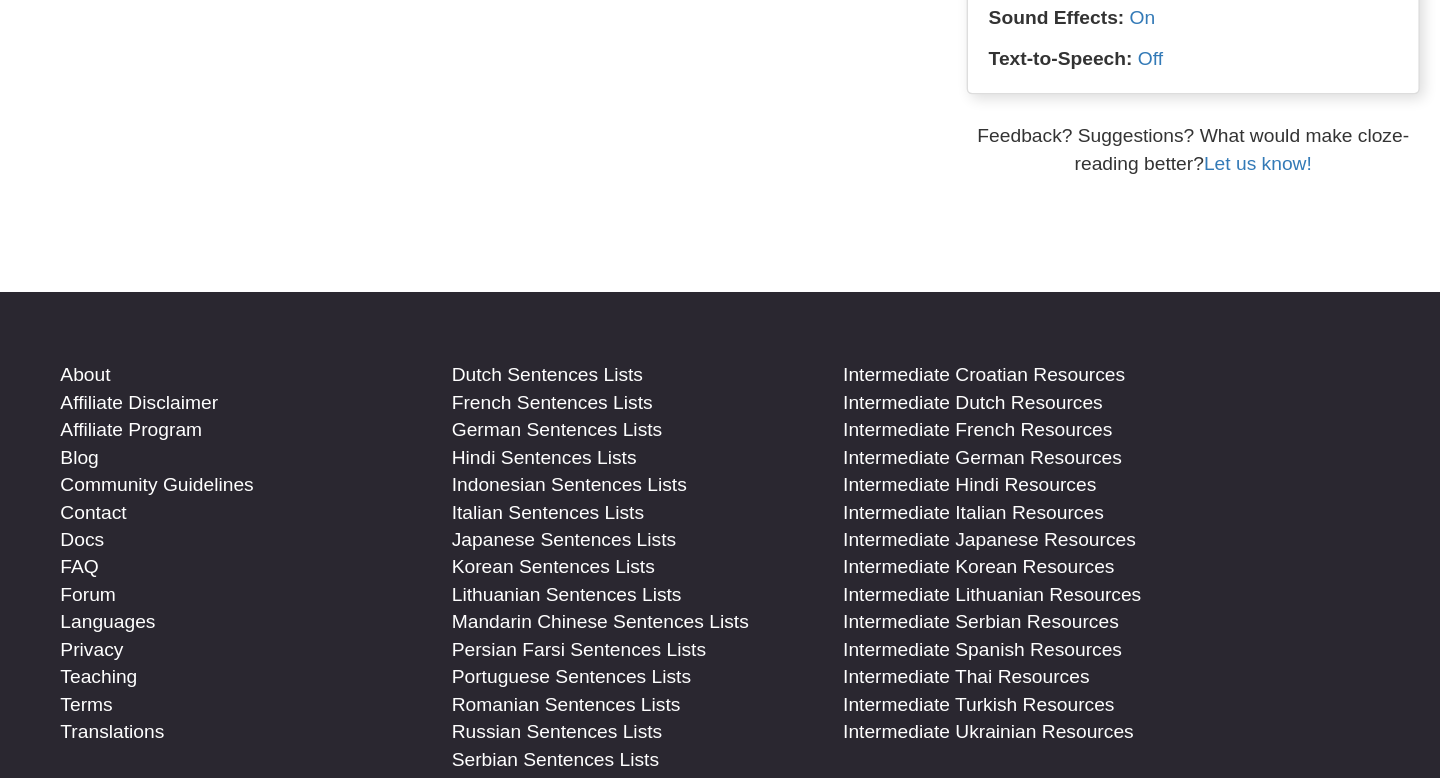 scroll, scrollTop: 412, scrollLeft: 0, axis: vertical 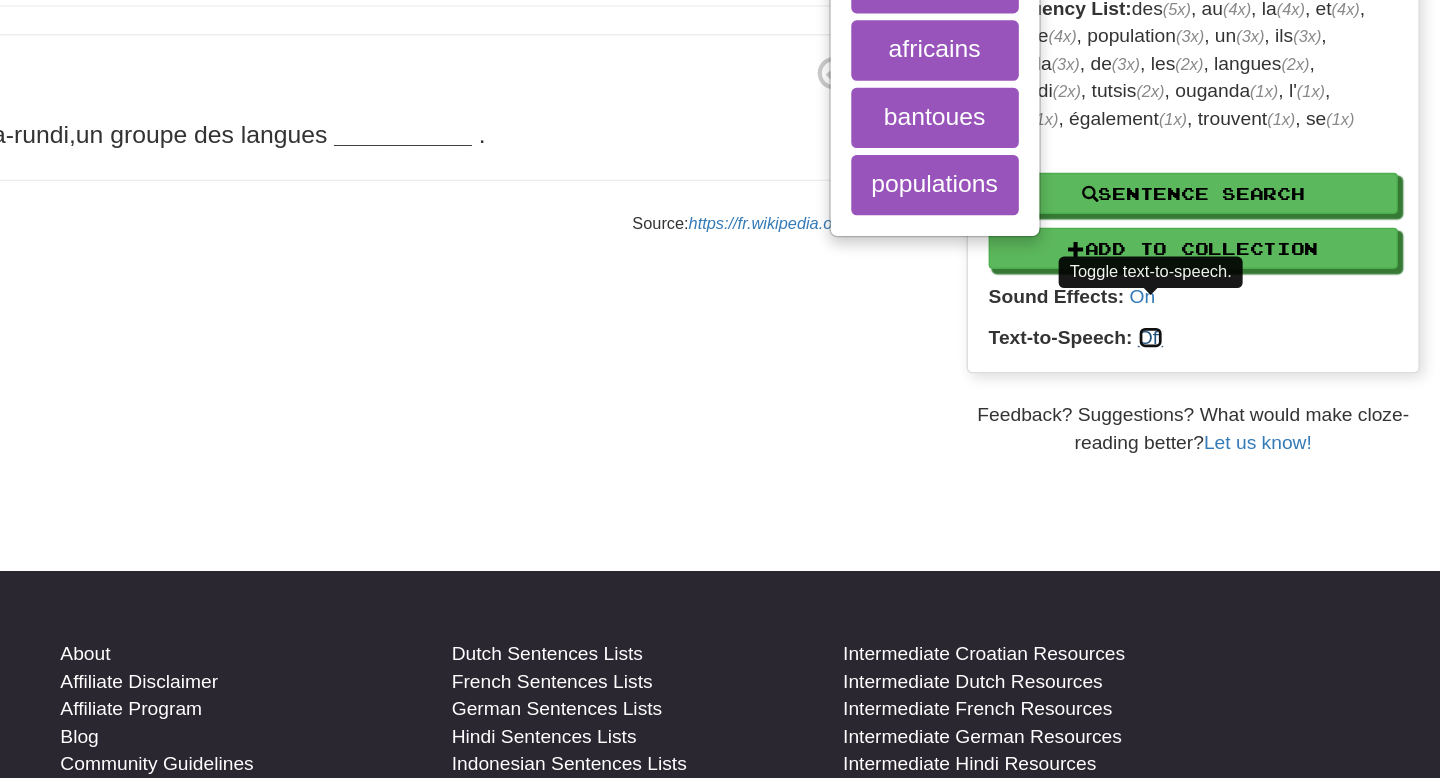 click on "Off" at bounding box center (1229, 246) 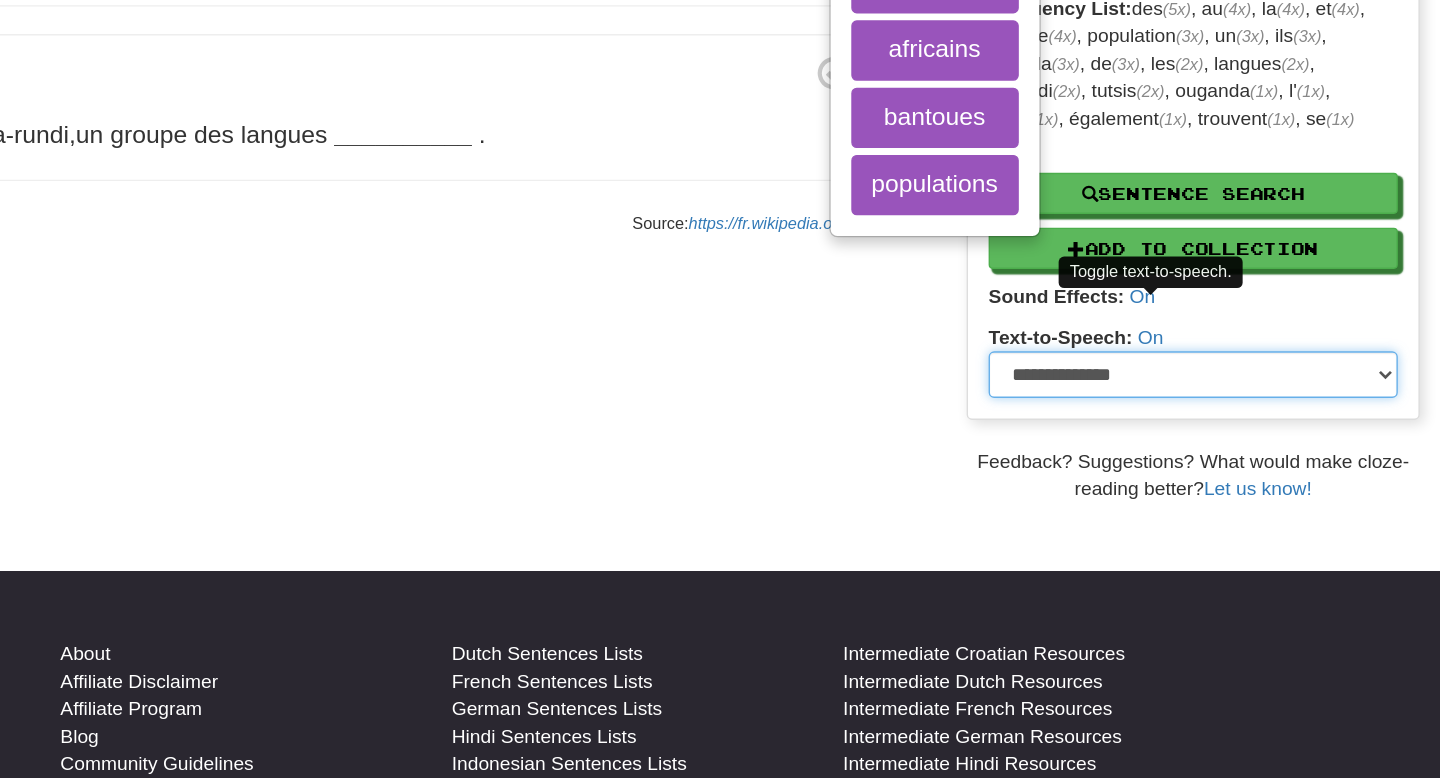 click on "**********" at bounding box center (1260, 273) 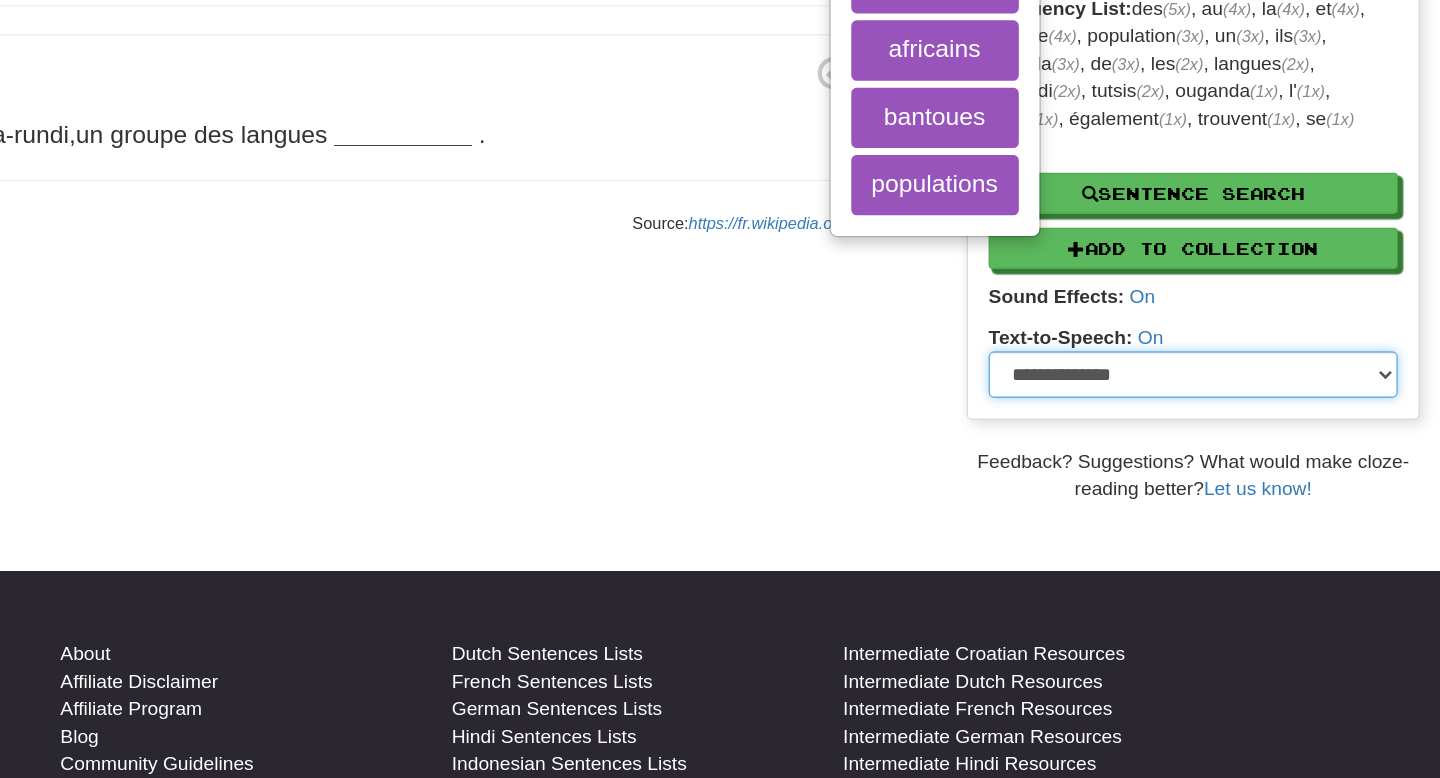 select on "******" 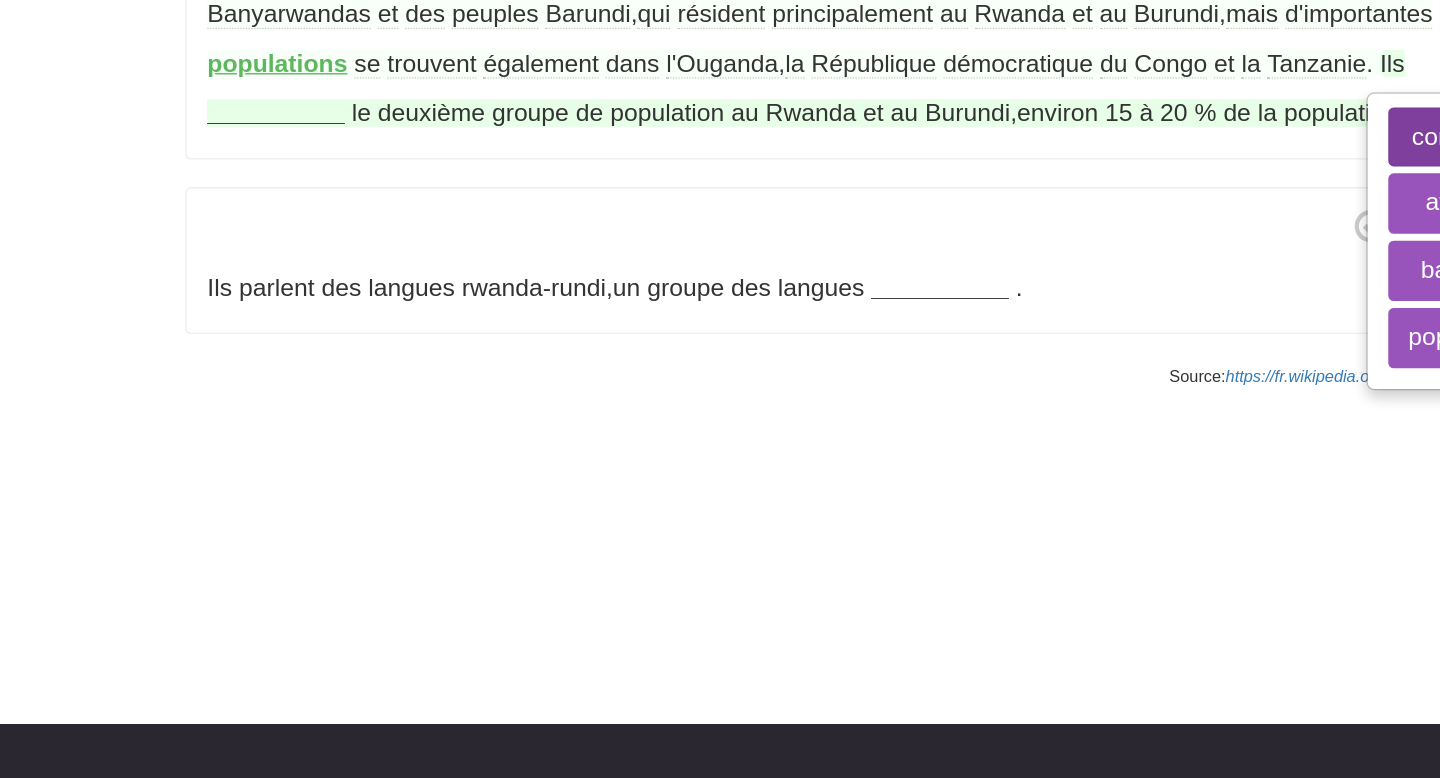scroll, scrollTop: 297, scrollLeft: 0, axis: vertical 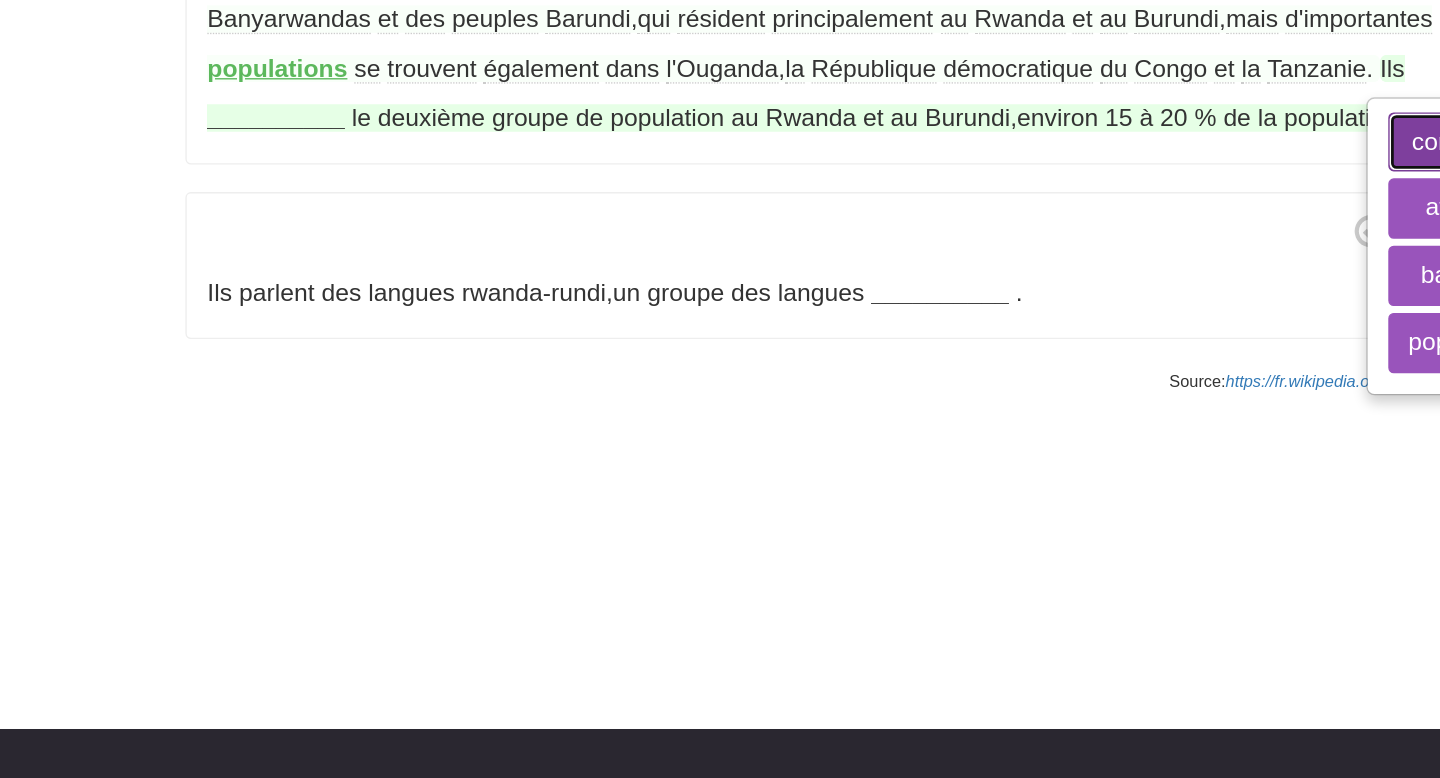 click on "constituent" at bounding box center (1072, 104) 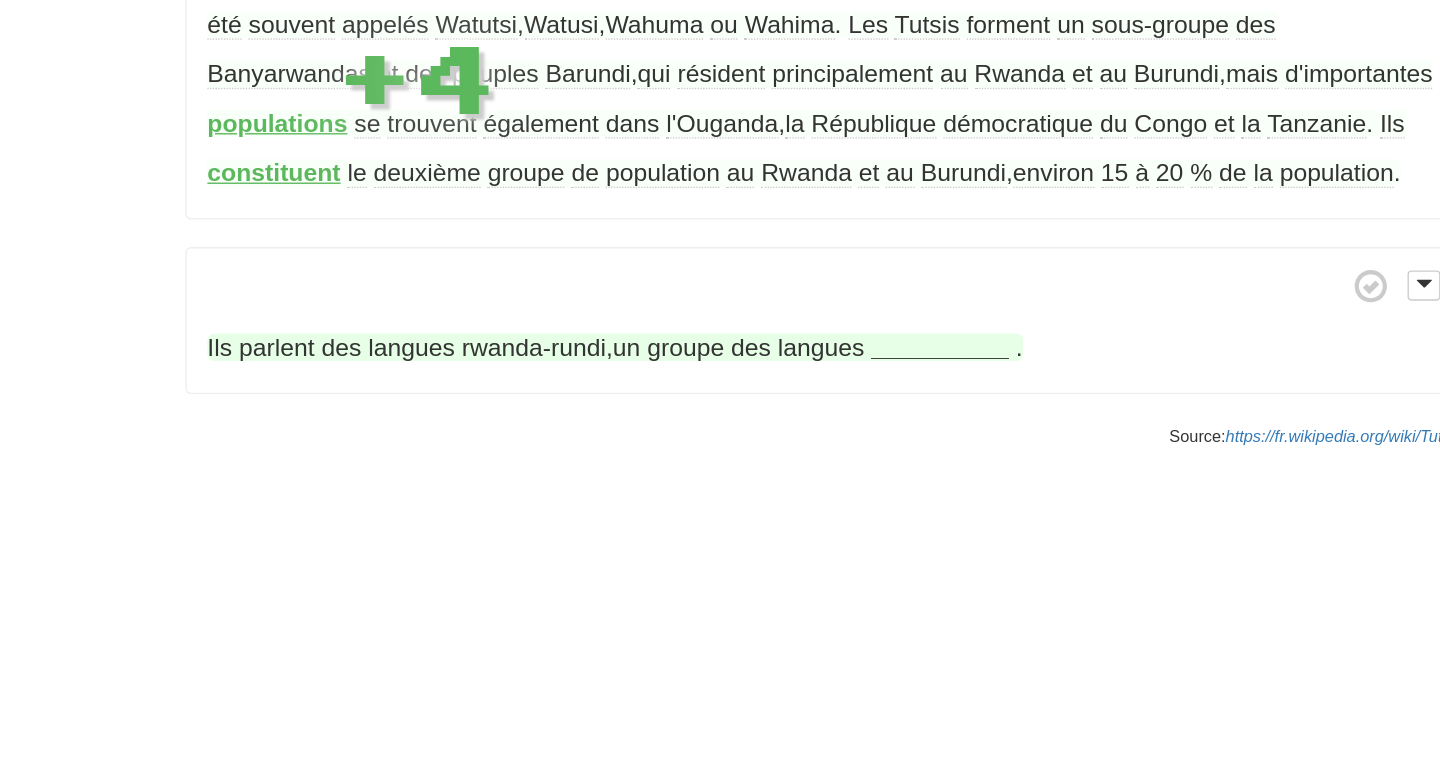 scroll, scrollTop: 256, scrollLeft: 0, axis: vertical 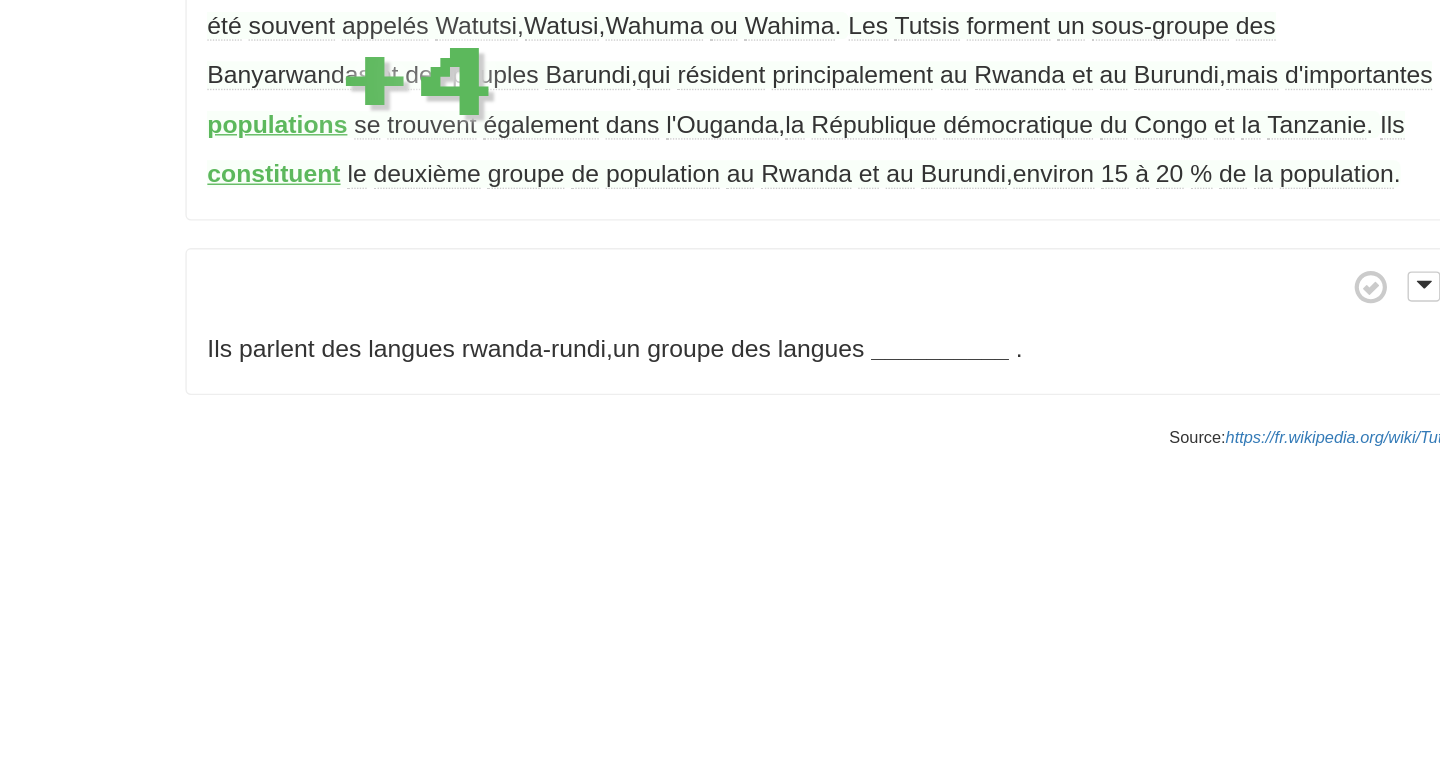 click at bounding box center (600, 209) 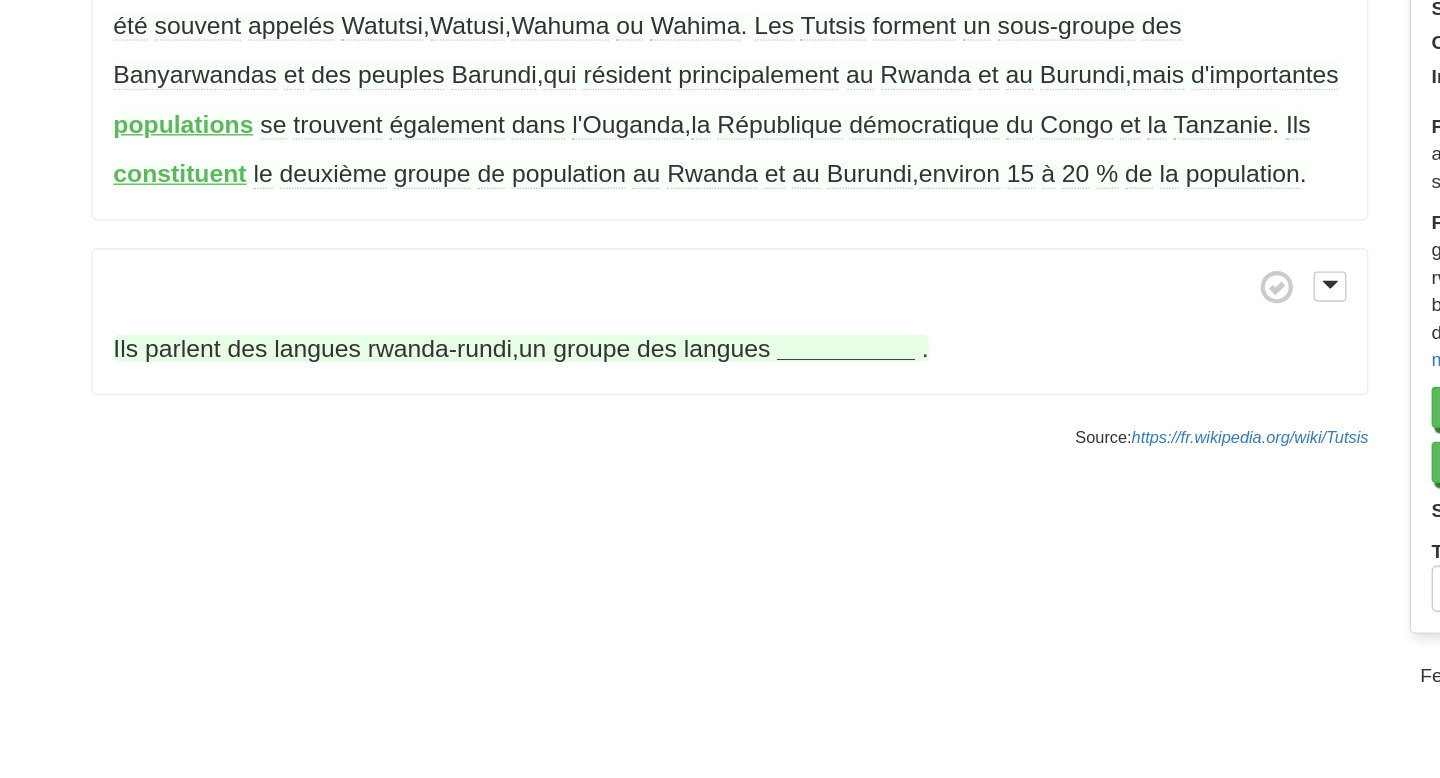 click on "__________" at bounding box center [685, 254] 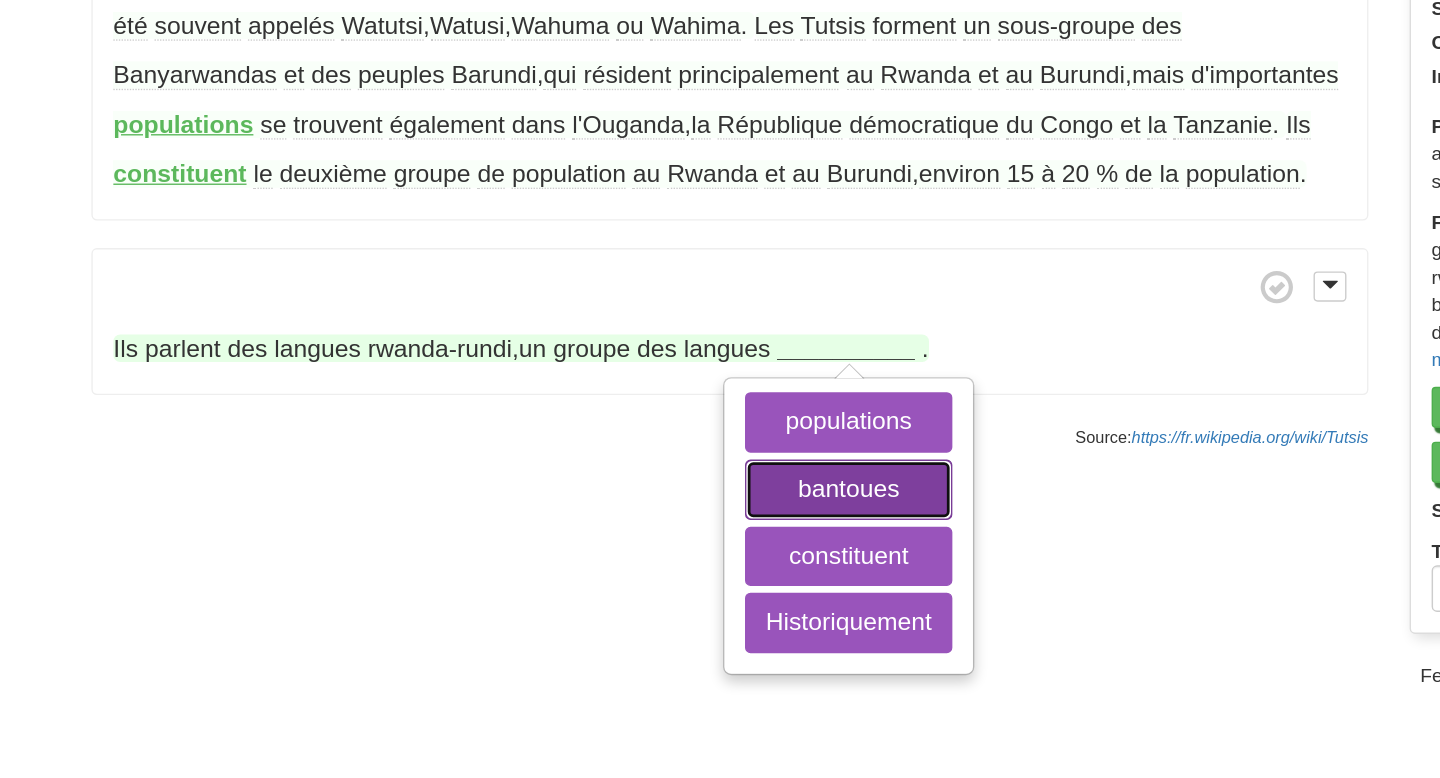 click on "bantoues" at bounding box center [686, 357] 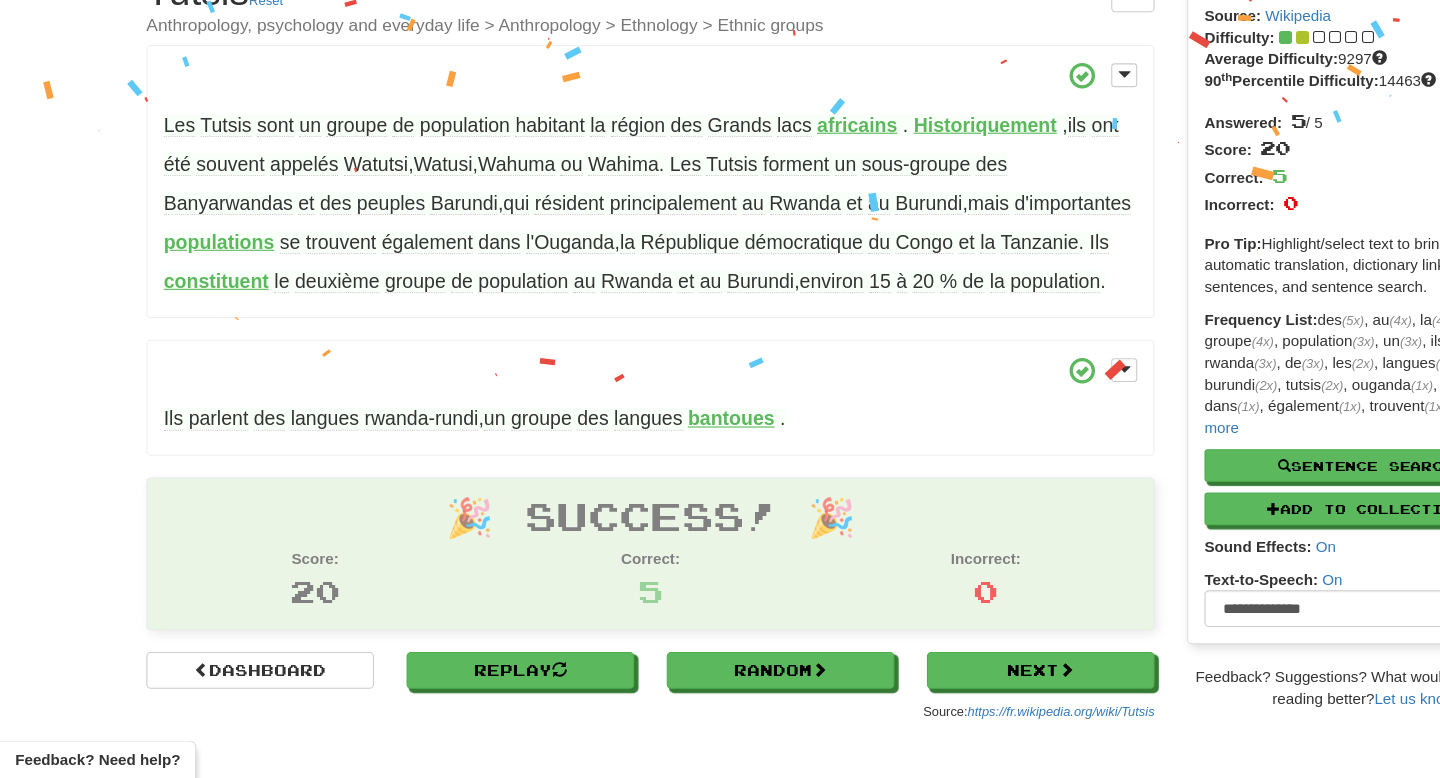 scroll, scrollTop: 81, scrollLeft: 0, axis: vertical 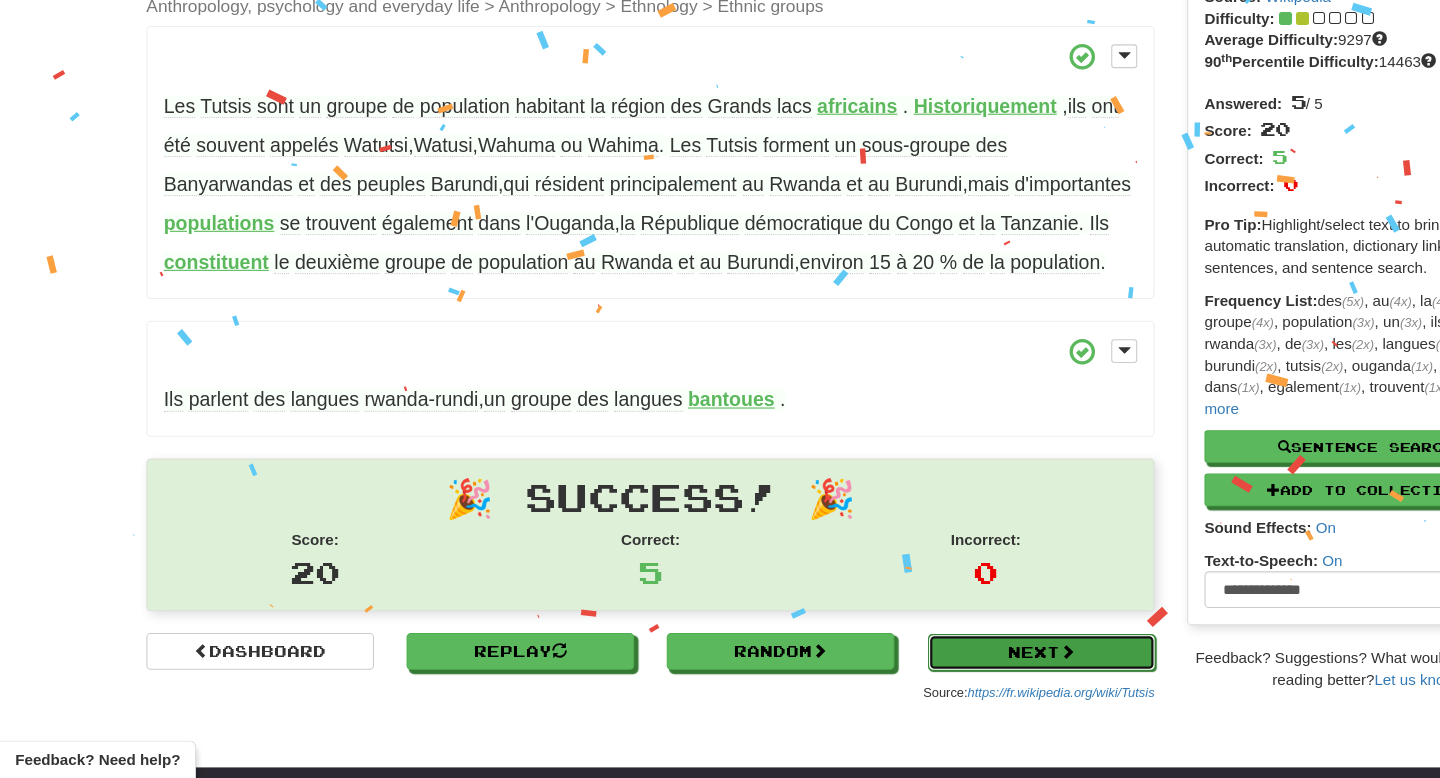 click on "Next" at bounding box center [961, 662] 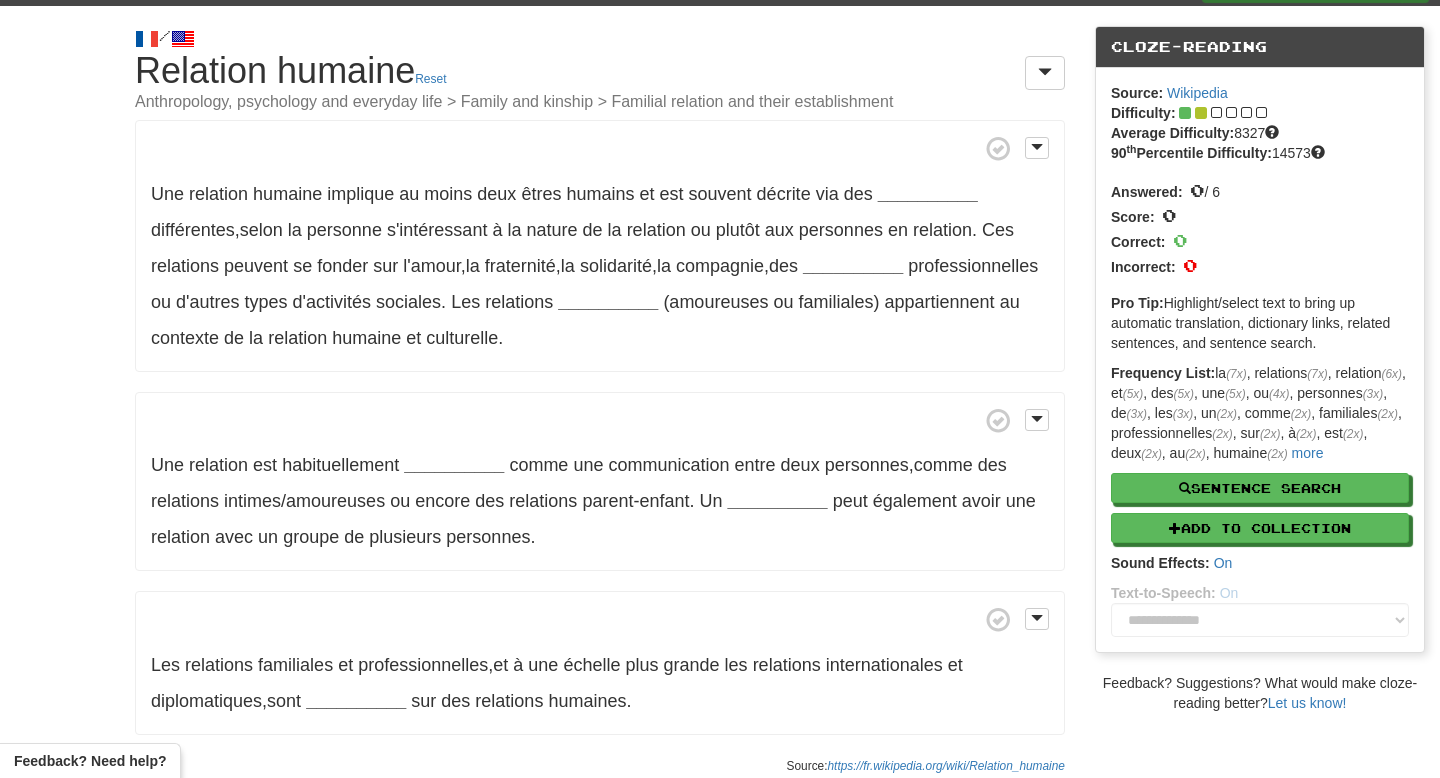 scroll, scrollTop: 50, scrollLeft: 0, axis: vertical 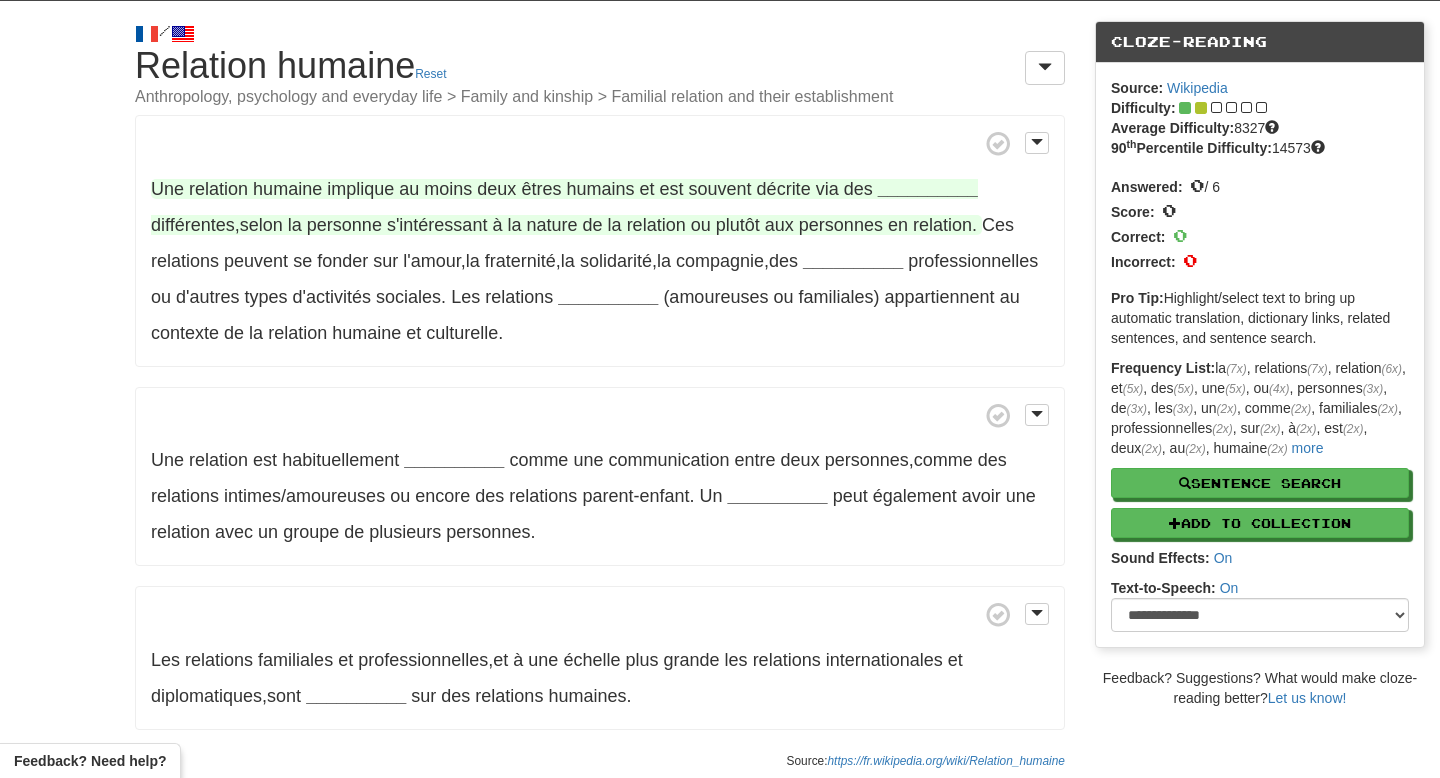 click on "__________" at bounding box center [928, 189] 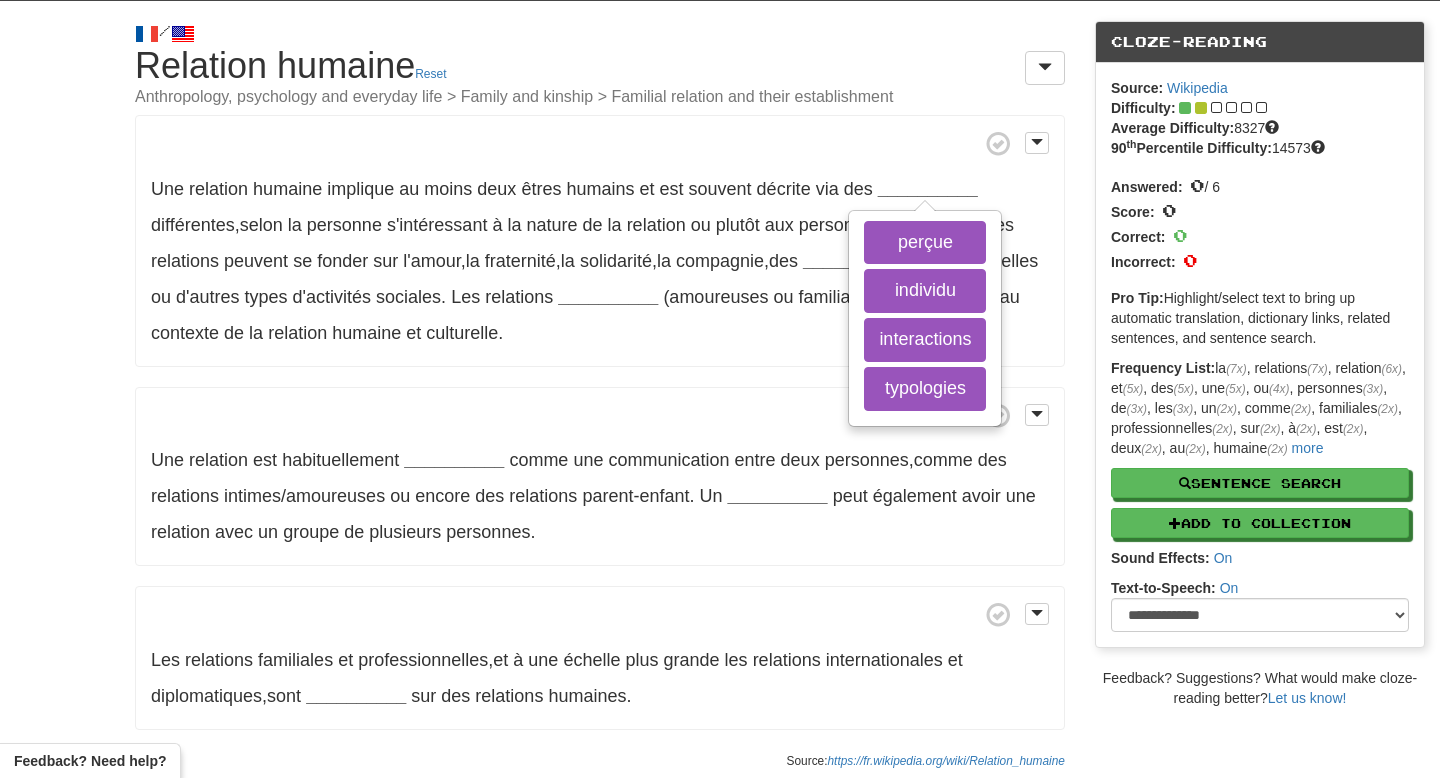 click on "Une   relation   est   habituellement
__________
comme   une   communication   entre   deux   personnes ,  comme   des   relations   intimes/amoureuses   ou   encore   des   relations   parent-enfant .
Un
__________
peut   également   avoir   une   relation   avec   un   groupe   de   plusieurs   personnes ." at bounding box center (600, 477) 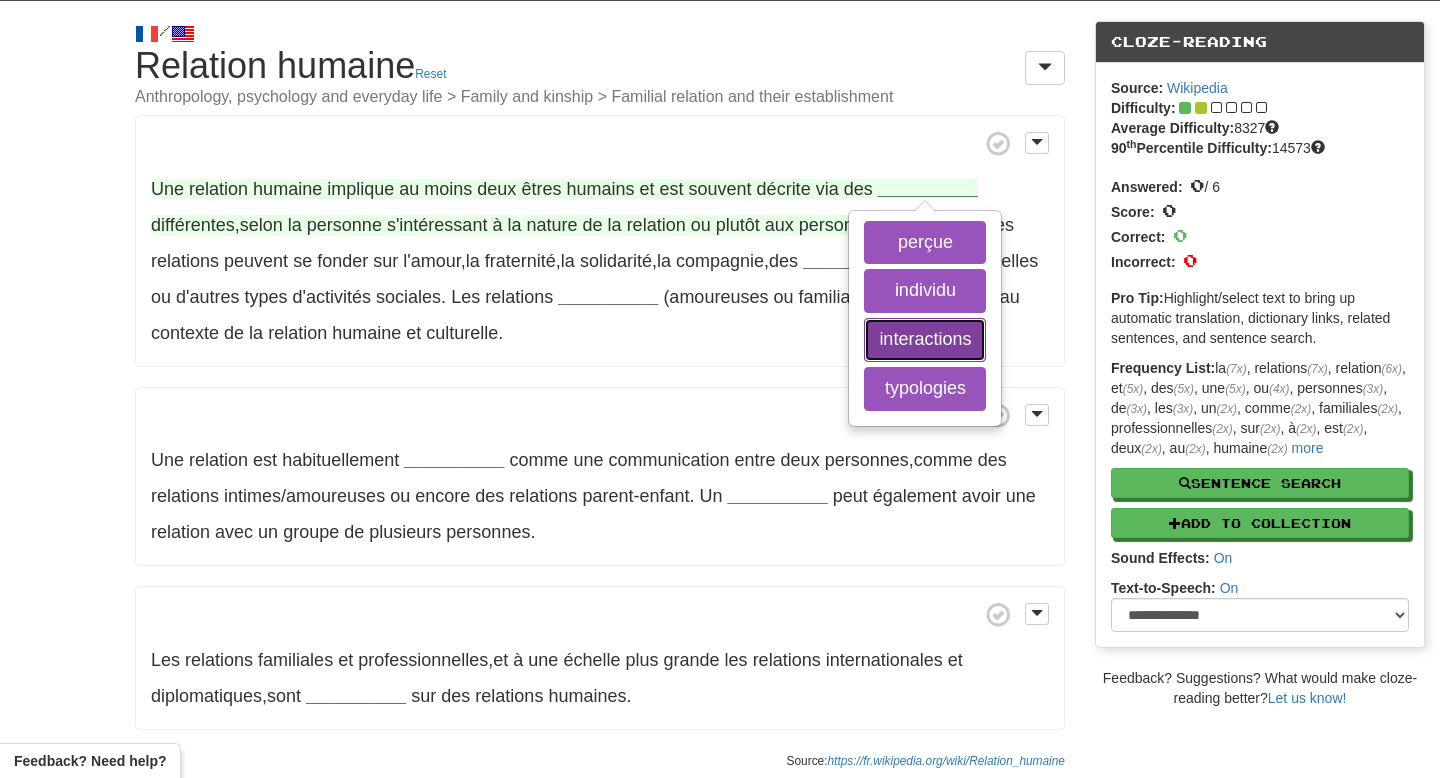click on "interactions" at bounding box center [925, 340] 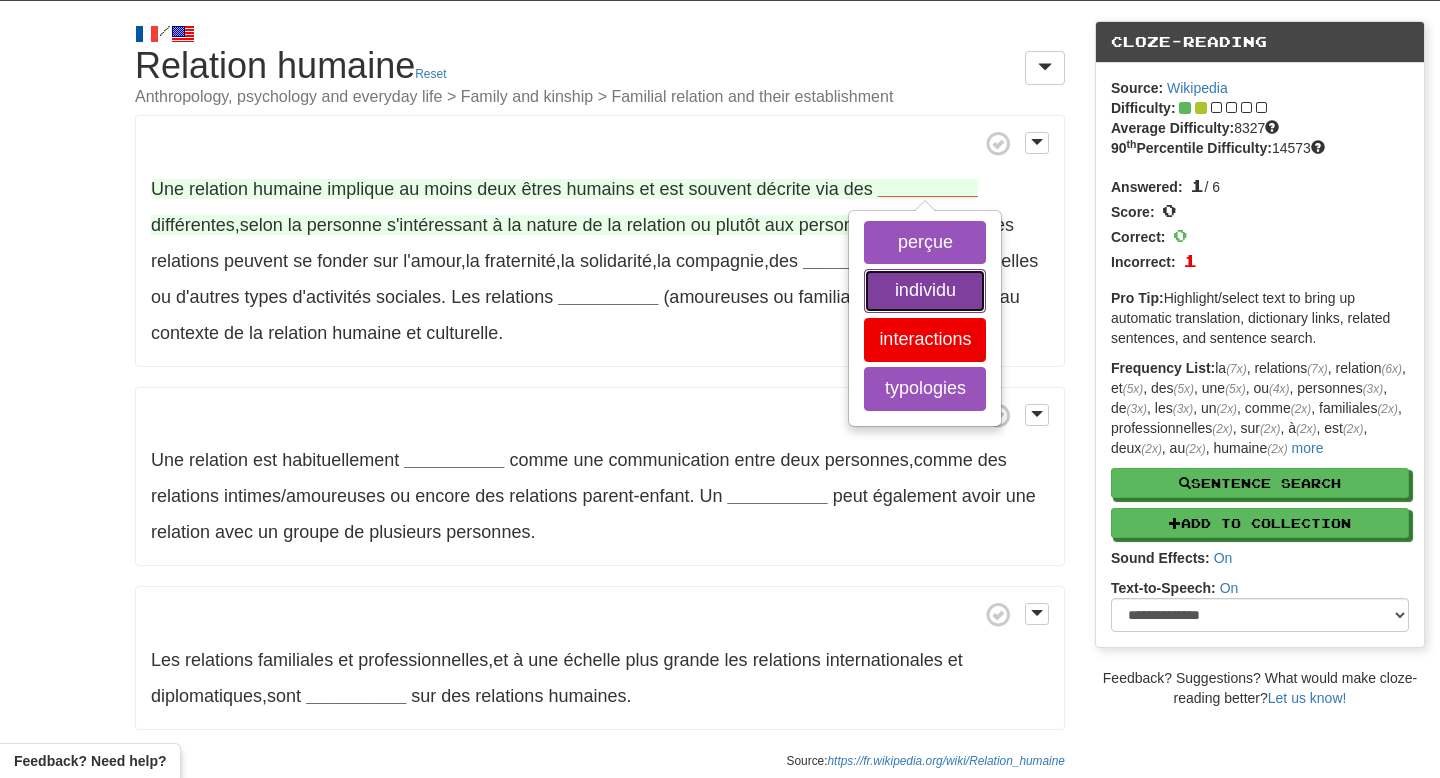 click on "individu" at bounding box center [925, 291] 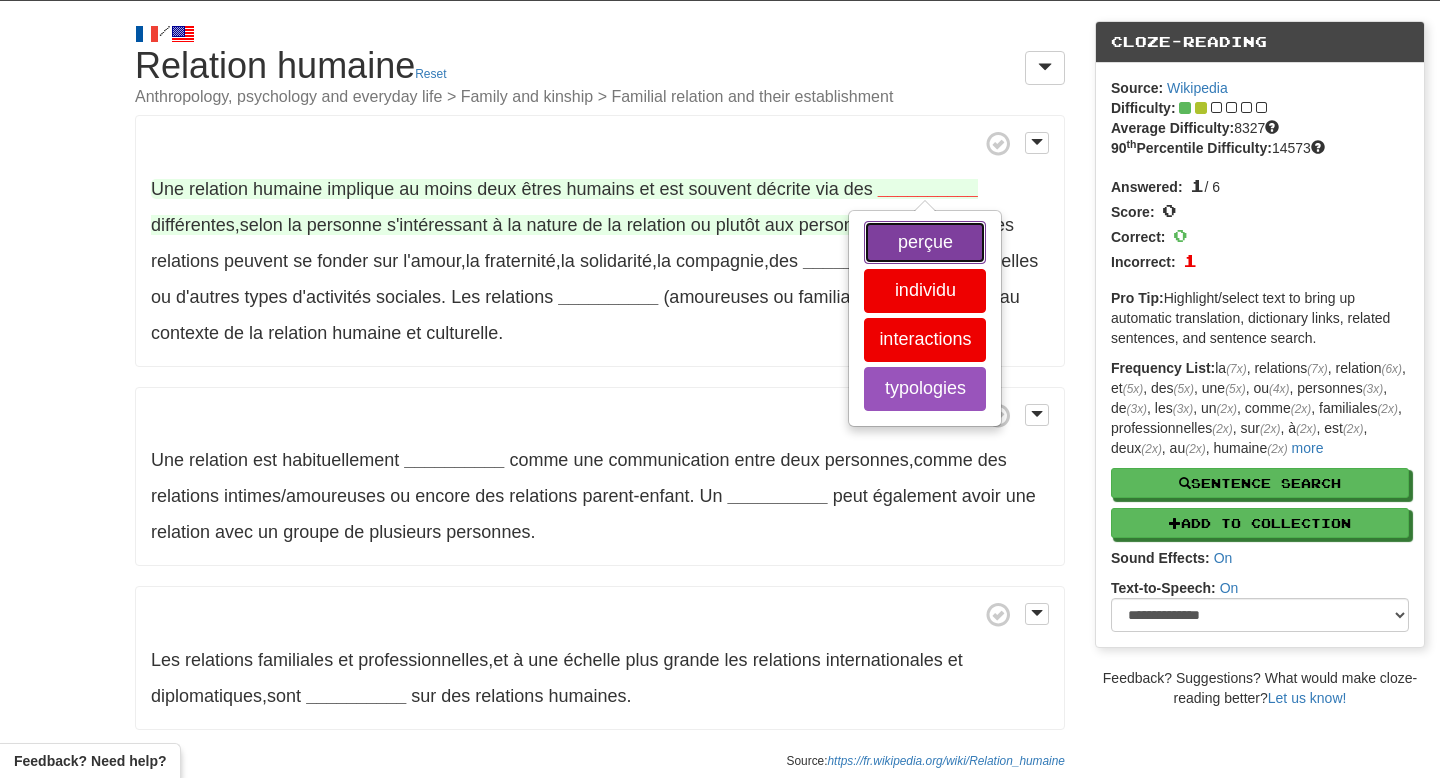 click on "perçue" at bounding box center (925, 243) 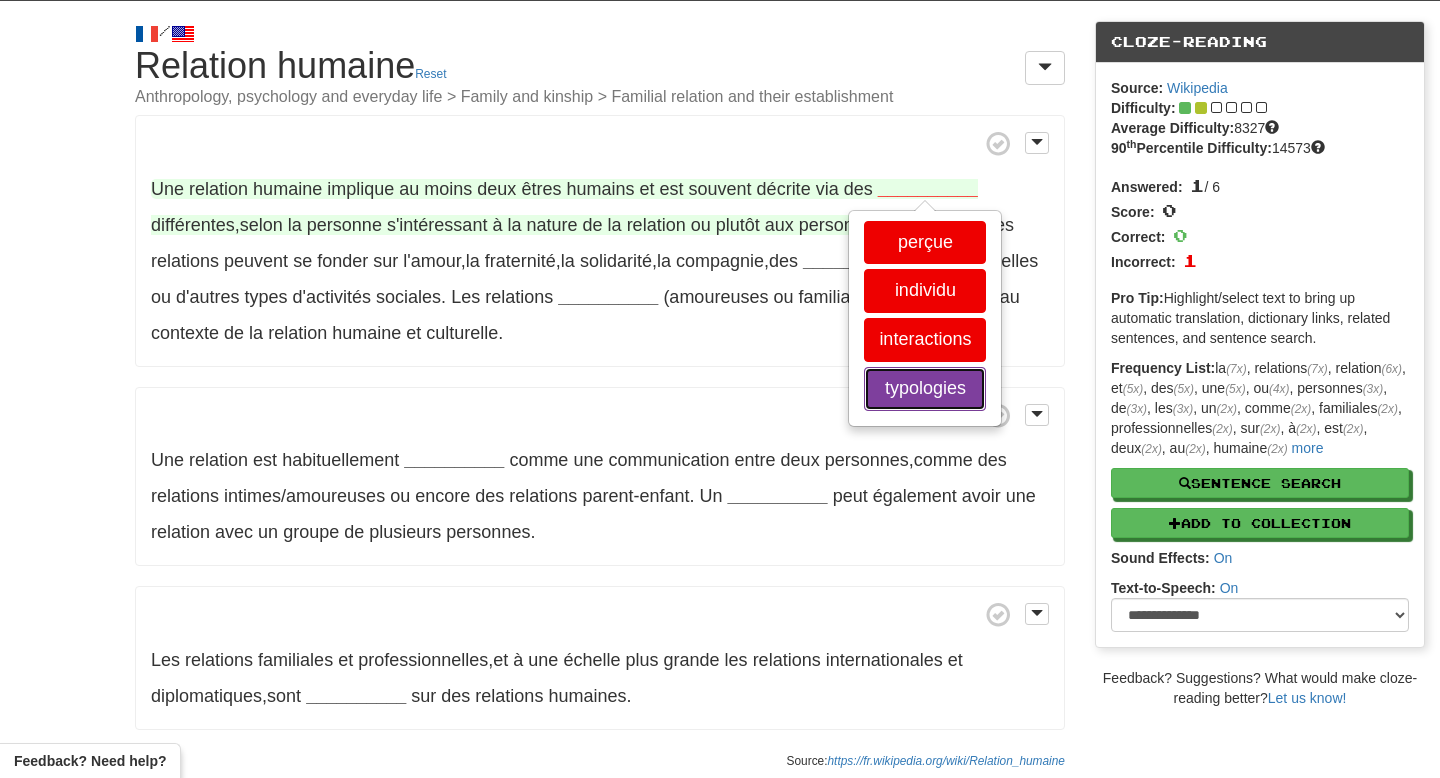 click on "typologies" at bounding box center [925, 389] 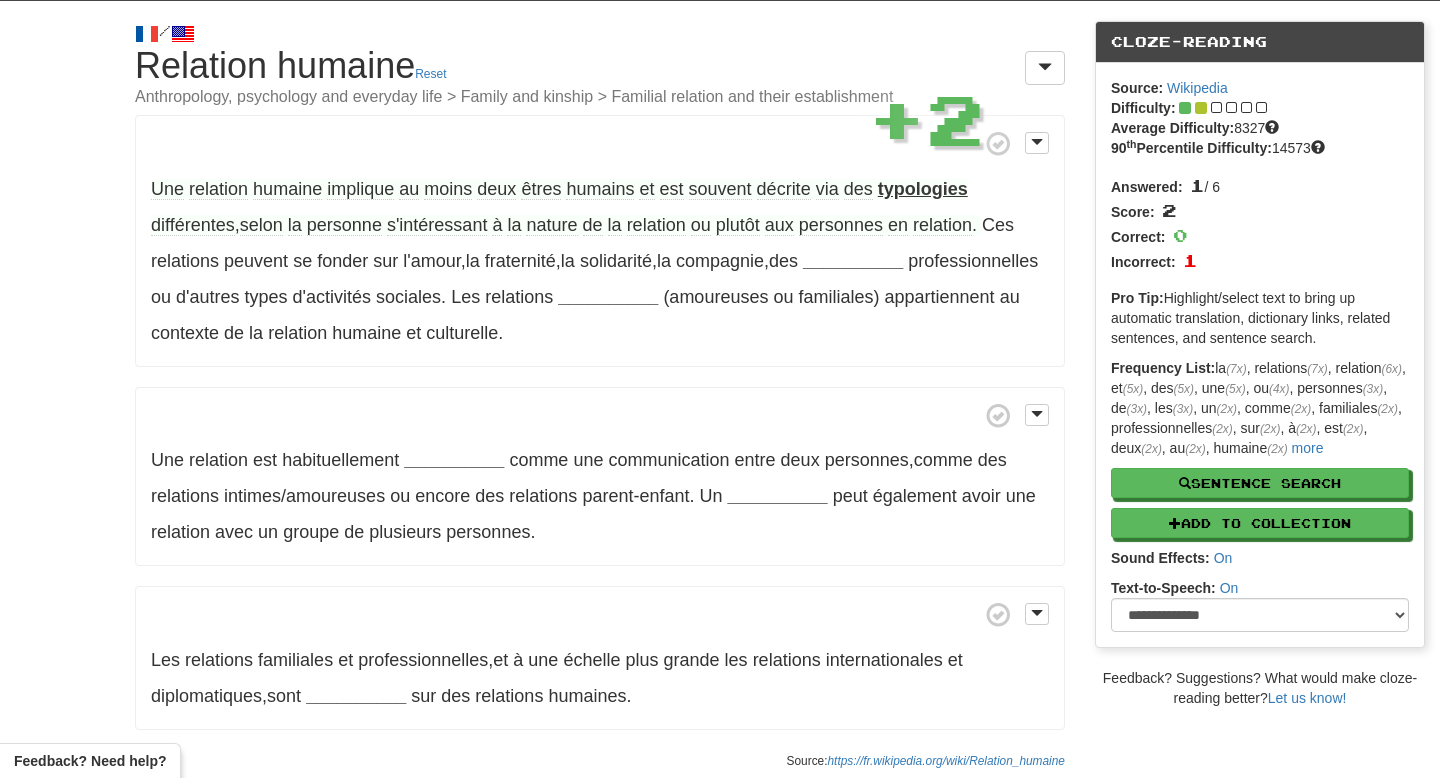 click on "Une   relation   humaine   implique   au   moins   deux   êtres   humains   et   est   souvent   décrite   via   des
typologies
différentes ,  selon   la   personne   s'intéressant   à   la   nature   de   la   relation   ou   plutôt   aux   personnes   en   relation .
Ces   relations   peuvent   se   fonder   sur   l'amour ,  la   fraternité ,  la   solidarité ,  la   compagnie ,  des
interactions
professionnelles   ou   d'autres   types   d'activités   sociales .
Les   relations
interpersonnelles
(amoureuses   ou   familiales)   appartiennent   au   contexte   de   la   relation   humaine   et   culturelle ." at bounding box center [600, 241] 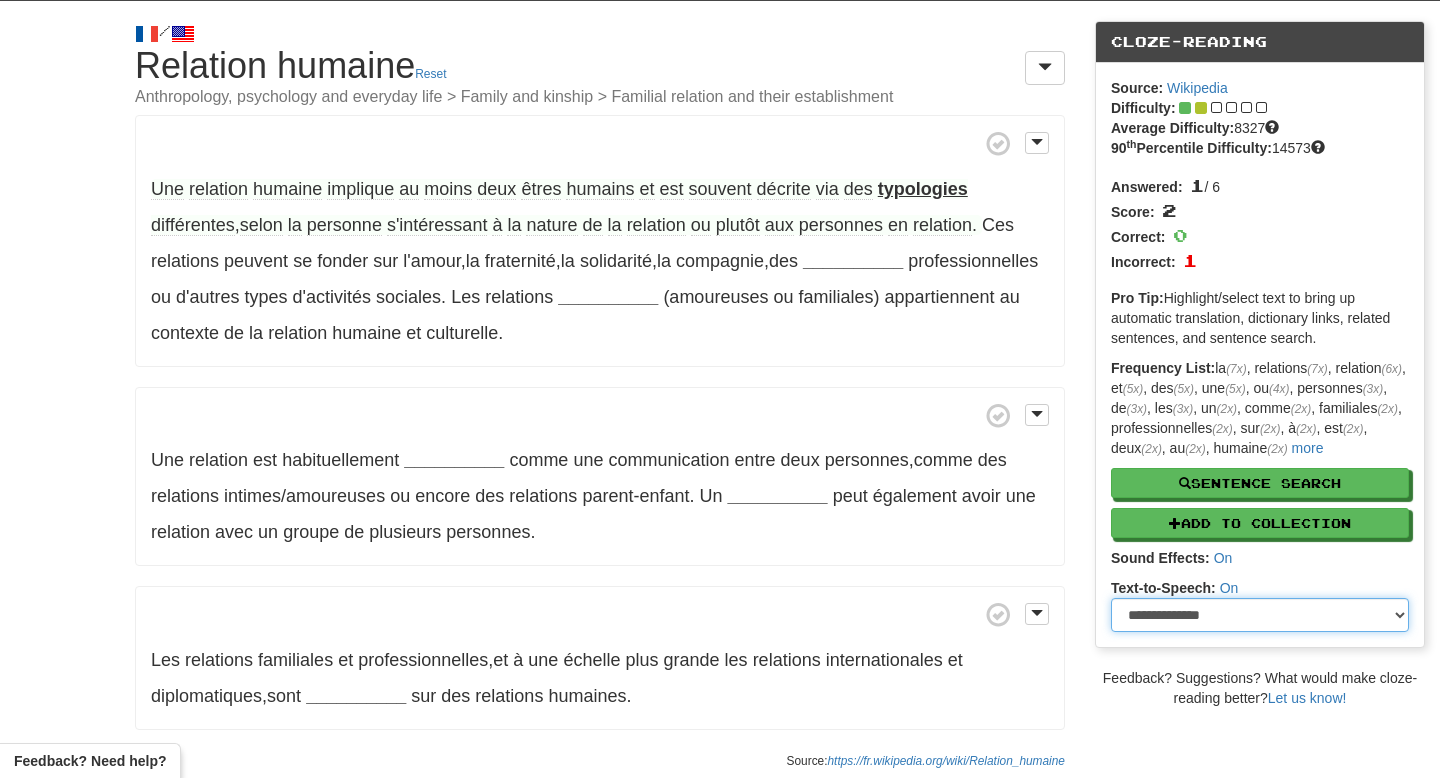 click on "**********" at bounding box center [1260, 615] 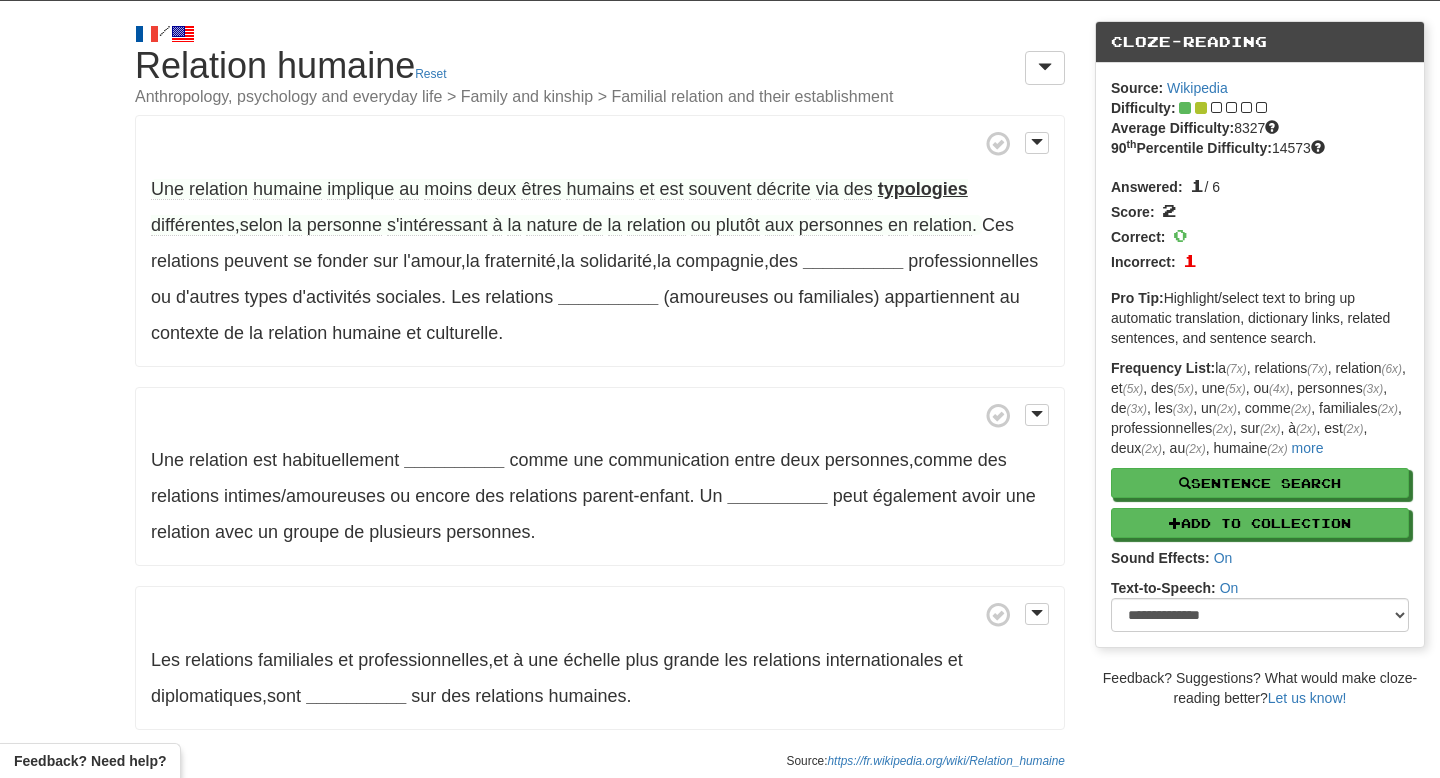 click on "typologies" at bounding box center [923, 189] 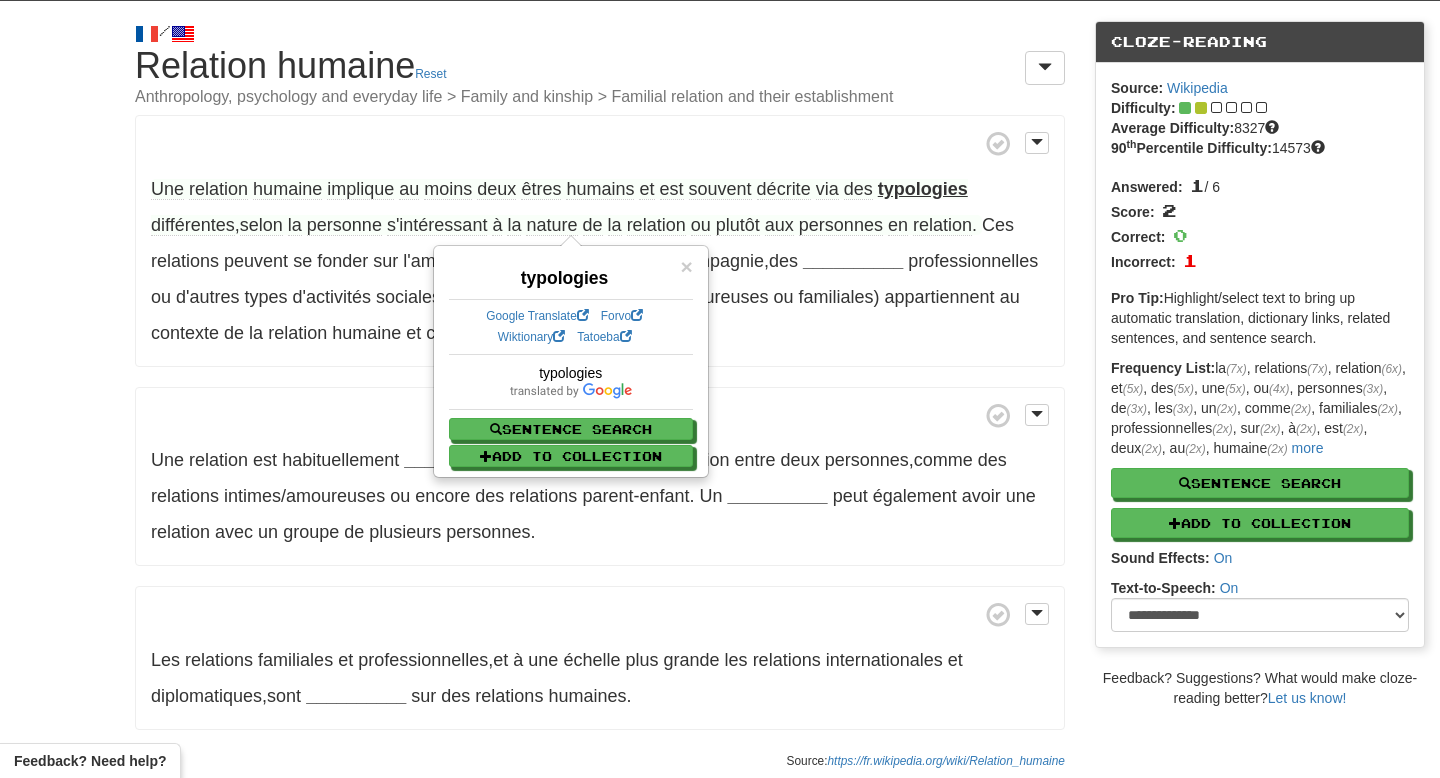 click on "typologies" at bounding box center (923, 189) 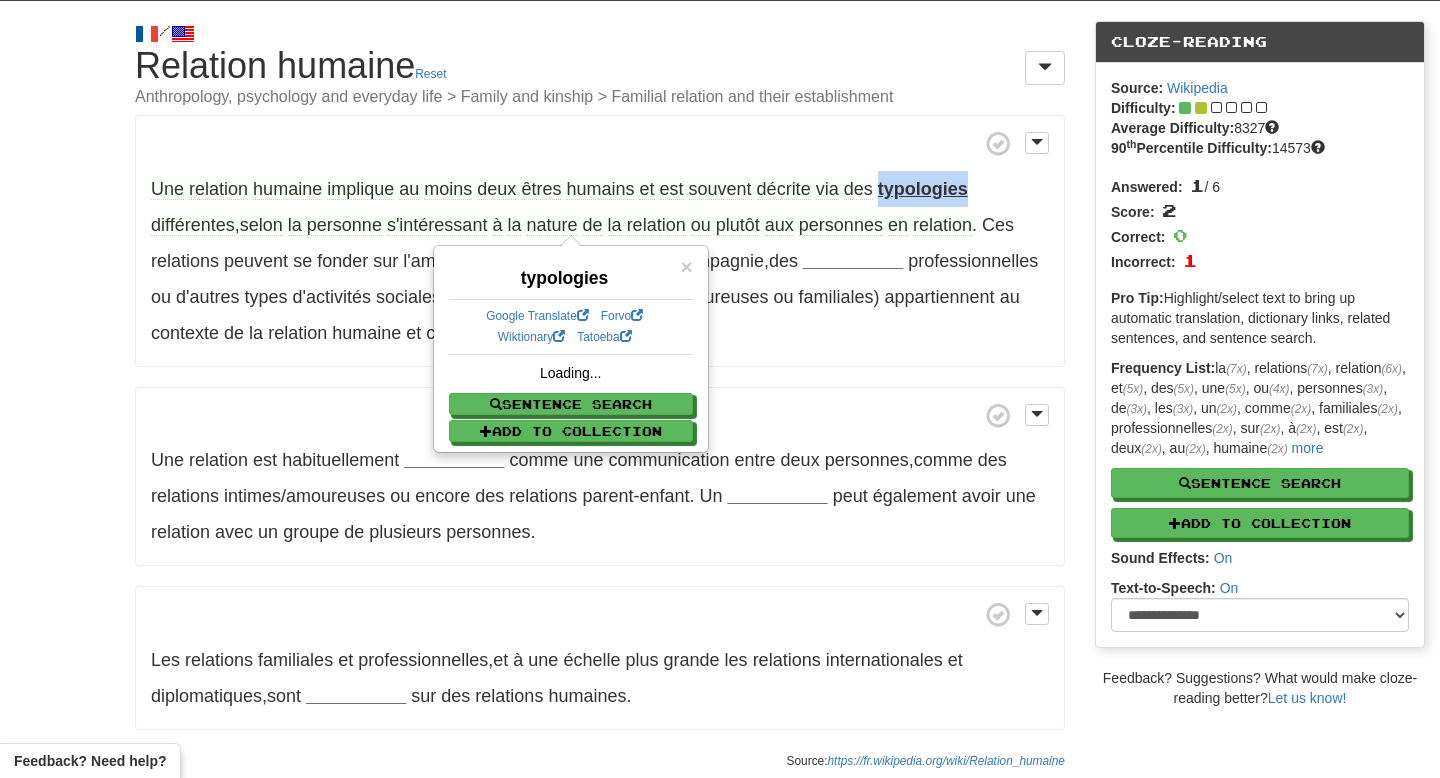 click on "typologies" at bounding box center [923, 189] 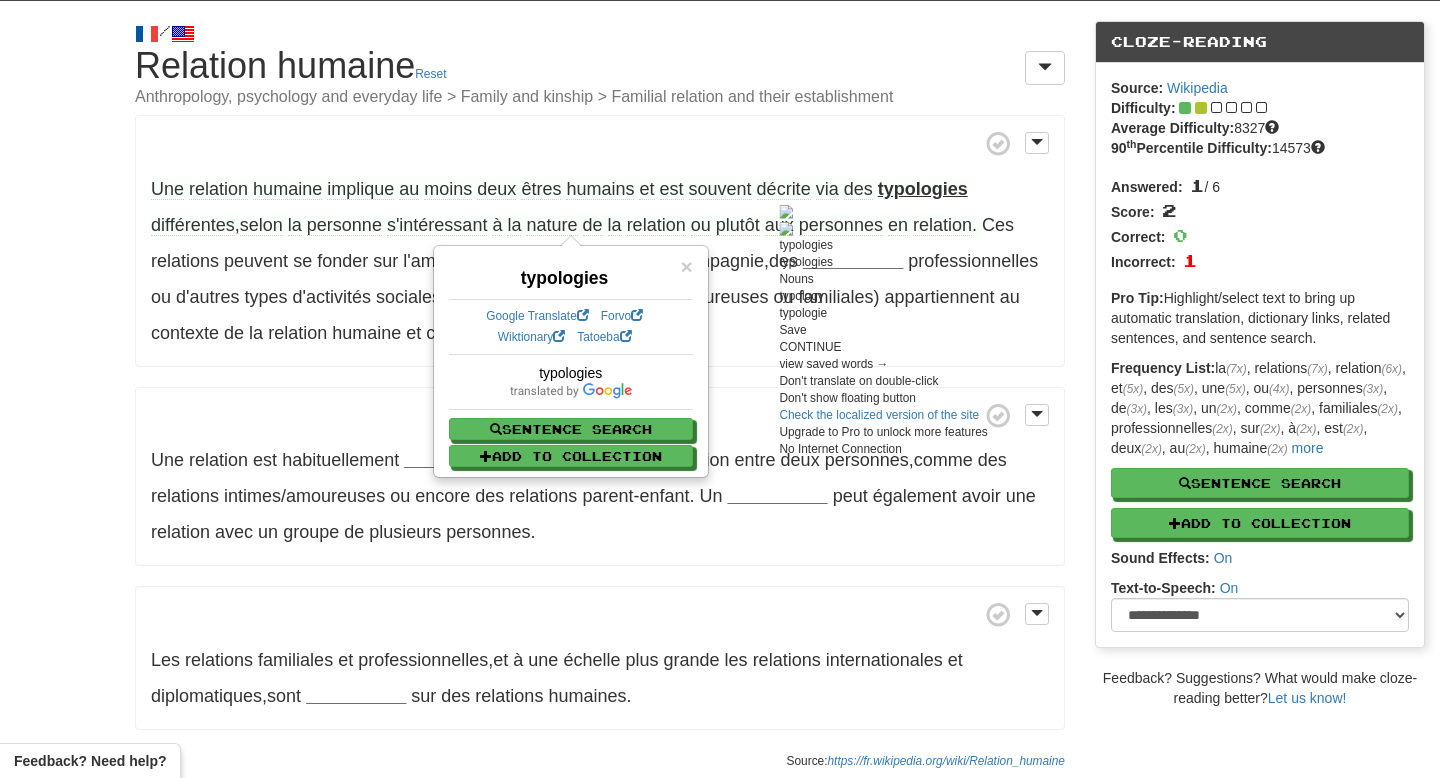 click on "Une   relation   humaine   implique   au   moins   deux   êtres   humains   et   est   souvent   décrite   via   des
typologies
différentes ,  selon   la   personne   s'intéressant   à   la   nature   de   la   relation   ou   plutôt   aux   personnes   en   relation .
Ces   relations   peuvent   se   fonder   sur   l'amour ,  la   fraternité ,  la   solidarité ,  la   compagnie ,  des
interactions
professionnelles   ou   d'autres   types   d'activités   sociales .
Les   relations
interpersonnelles
(amoureuses   ou   familiales)   appartiennent   au   contexte   de   la   relation   humaine   et   culturelle ." at bounding box center (600, 241) 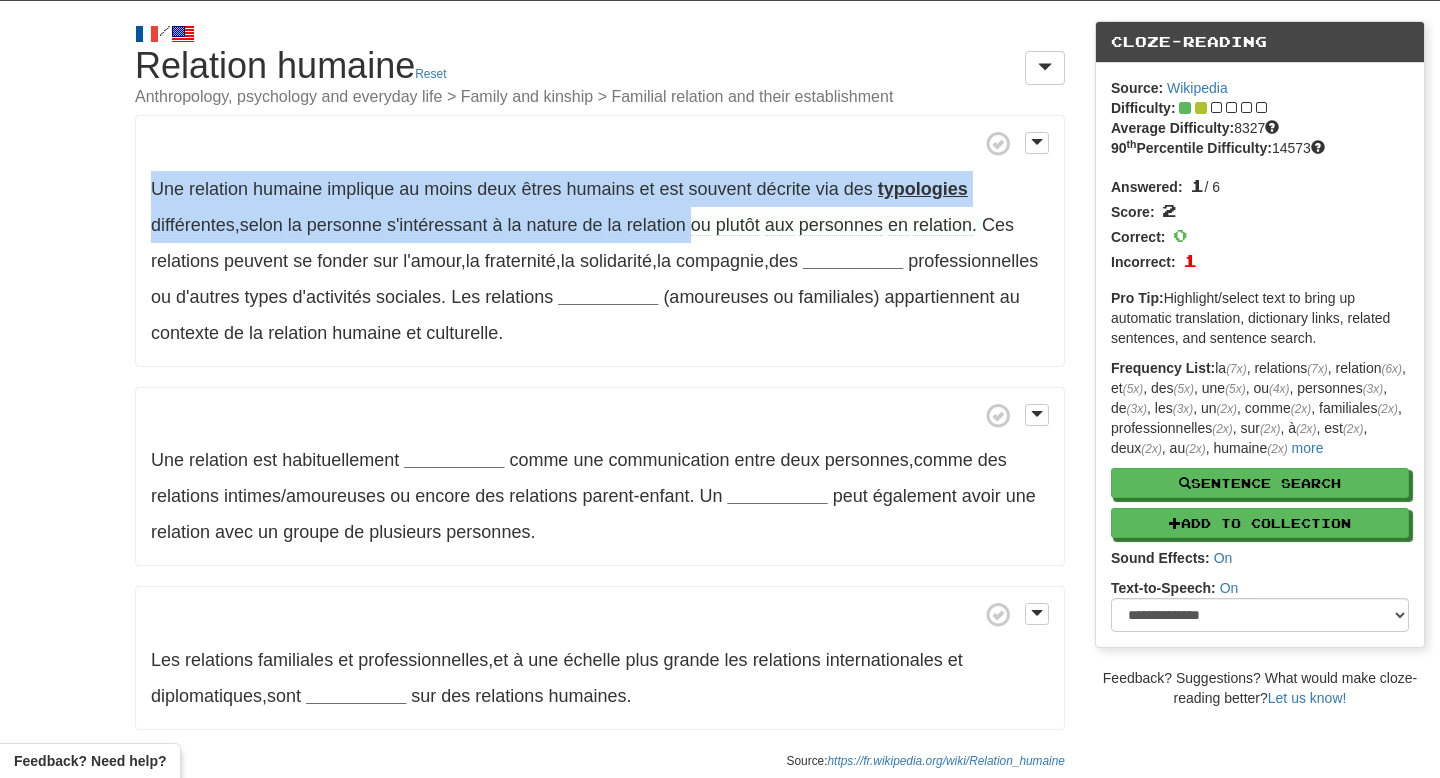 drag, startPoint x: 151, startPoint y: 186, endPoint x: 704, endPoint y: 211, distance: 553.5648 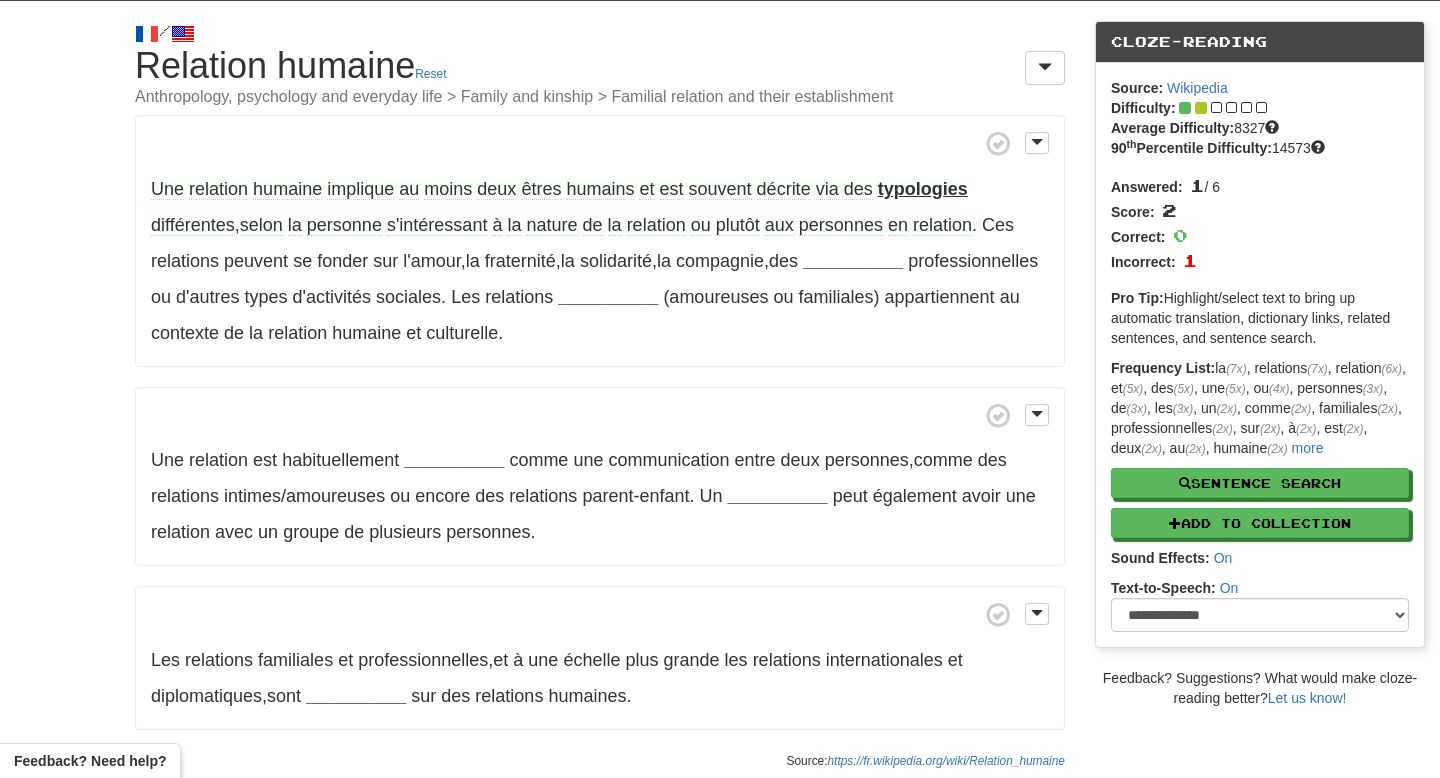 click at bounding box center [720, 1580] 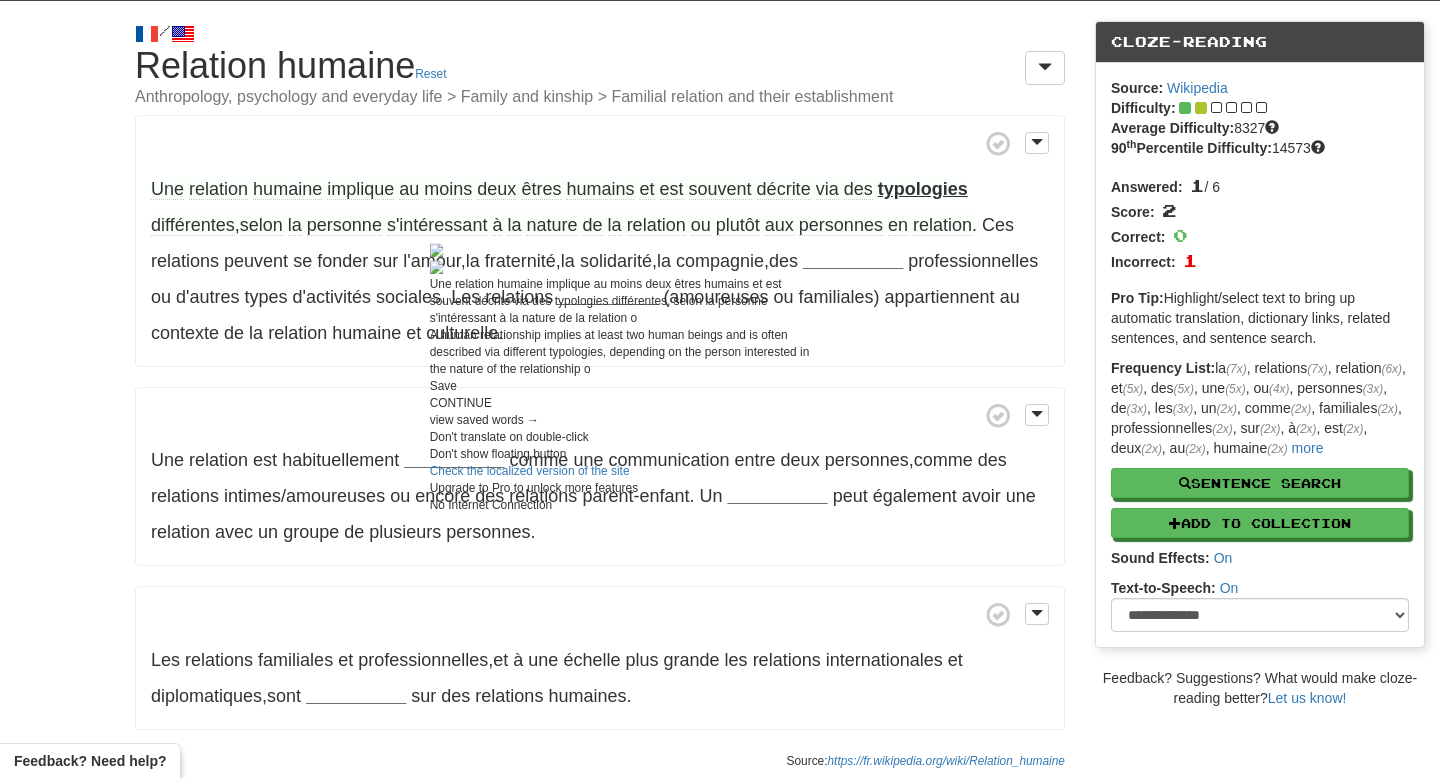 click at bounding box center [621, 258] 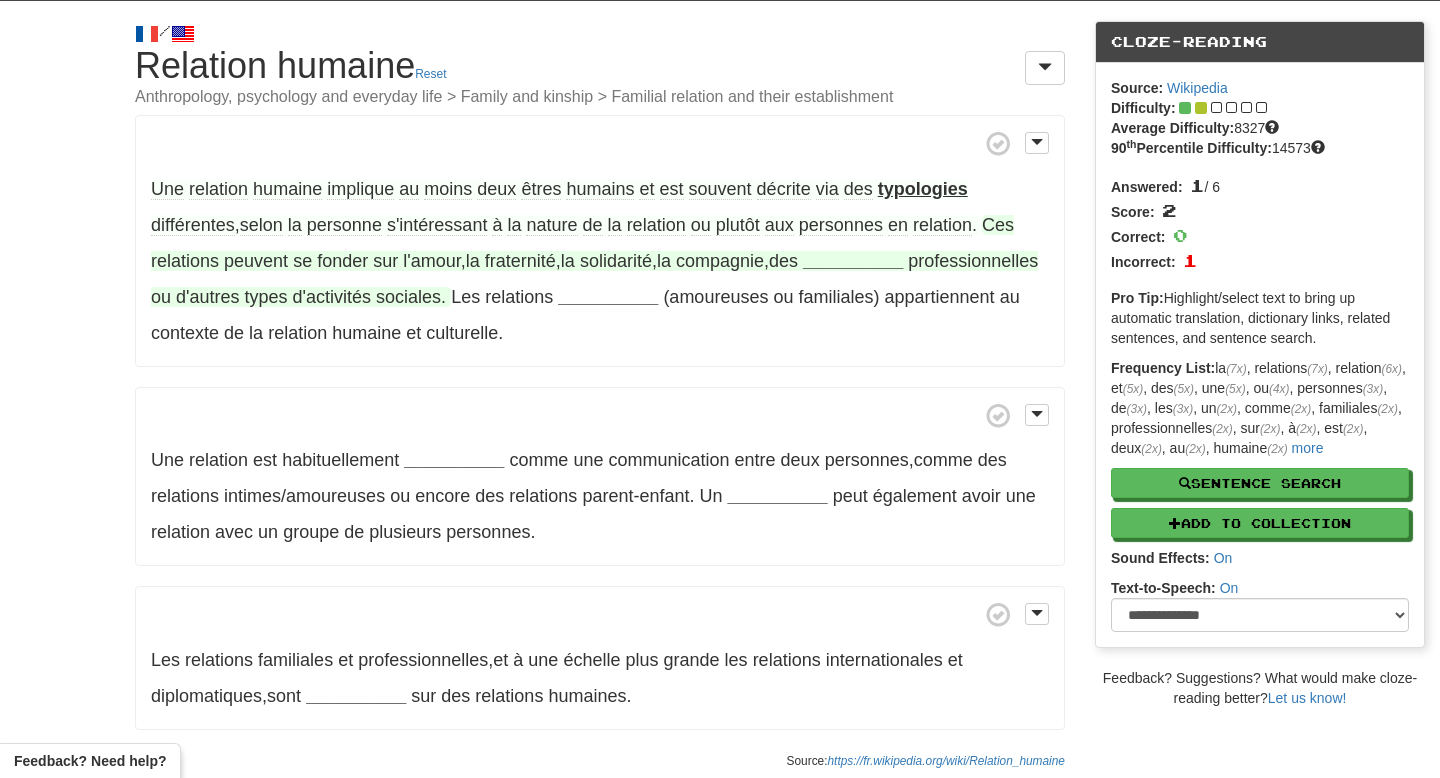 click on "__________" at bounding box center (853, 261) 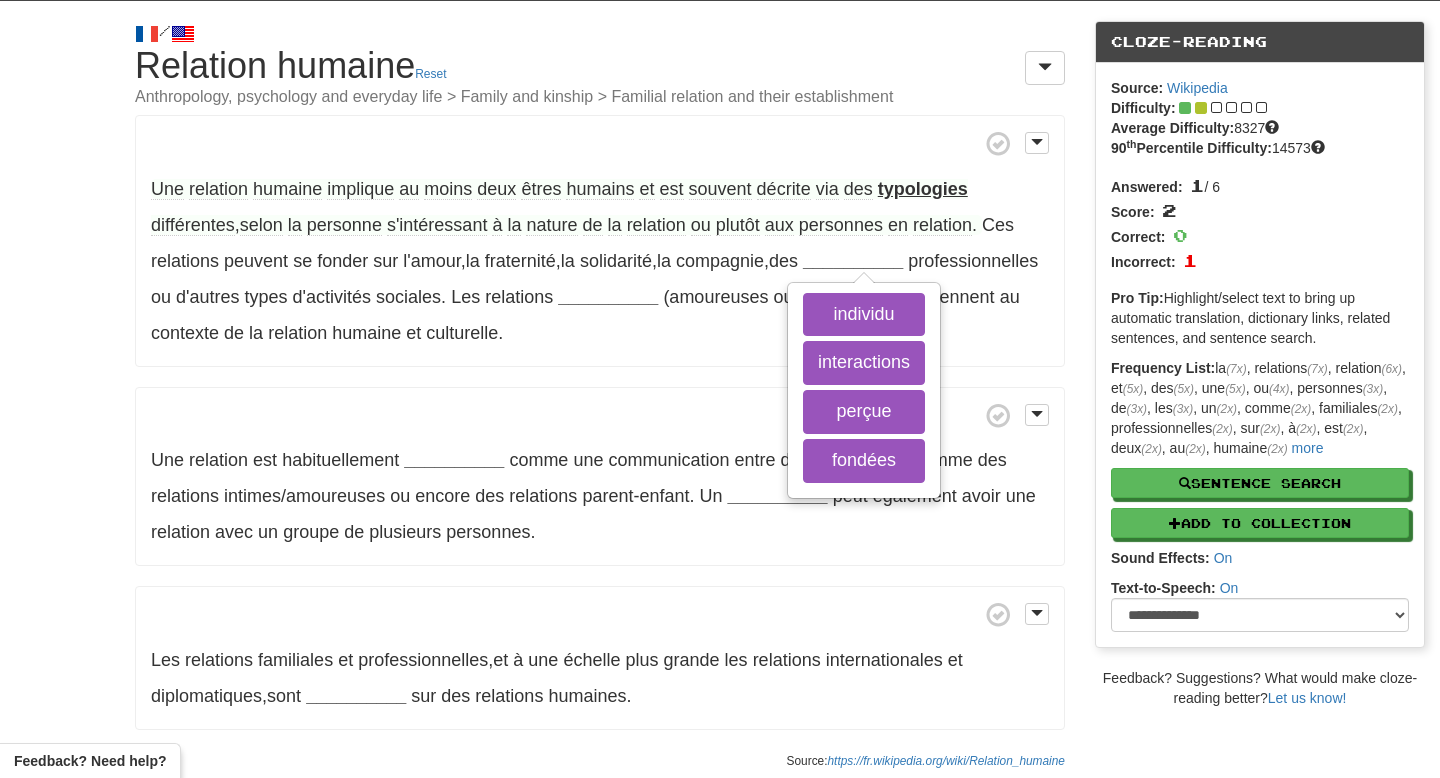 click on "Une   relation   humaine   implique   au   moins   deux   êtres   humains   et   est   souvent   décrite   via   des
typologies
professionnelles   ou   d'autres   types   d'activités   sociales .
Les   relations
interpersonnelles
(amoureuses   ou   familiales)   appartiennent   au   contexte   de   la   relation   humaine   et   culturelle ." at bounding box center [600, 241] 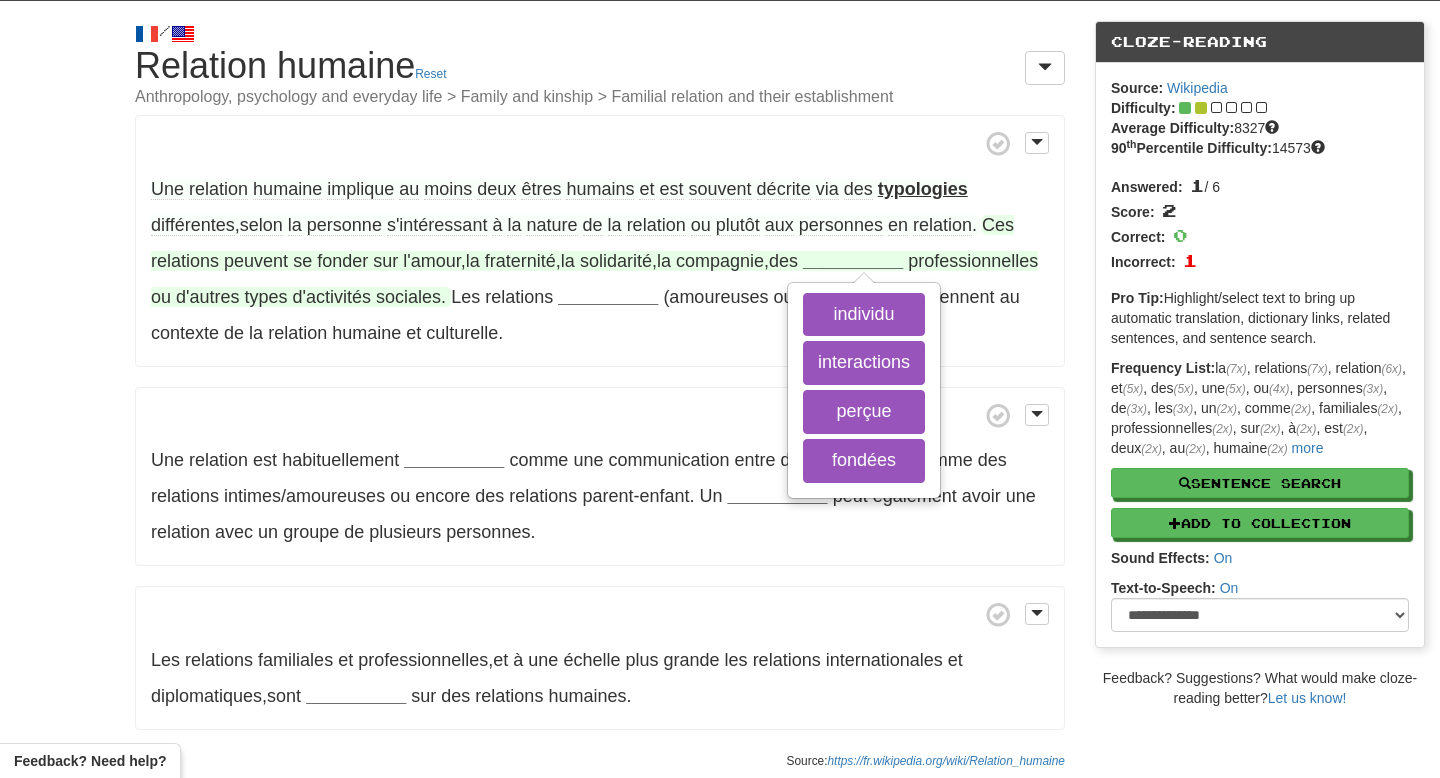 click on "__________" at bounding box center [853, 261] 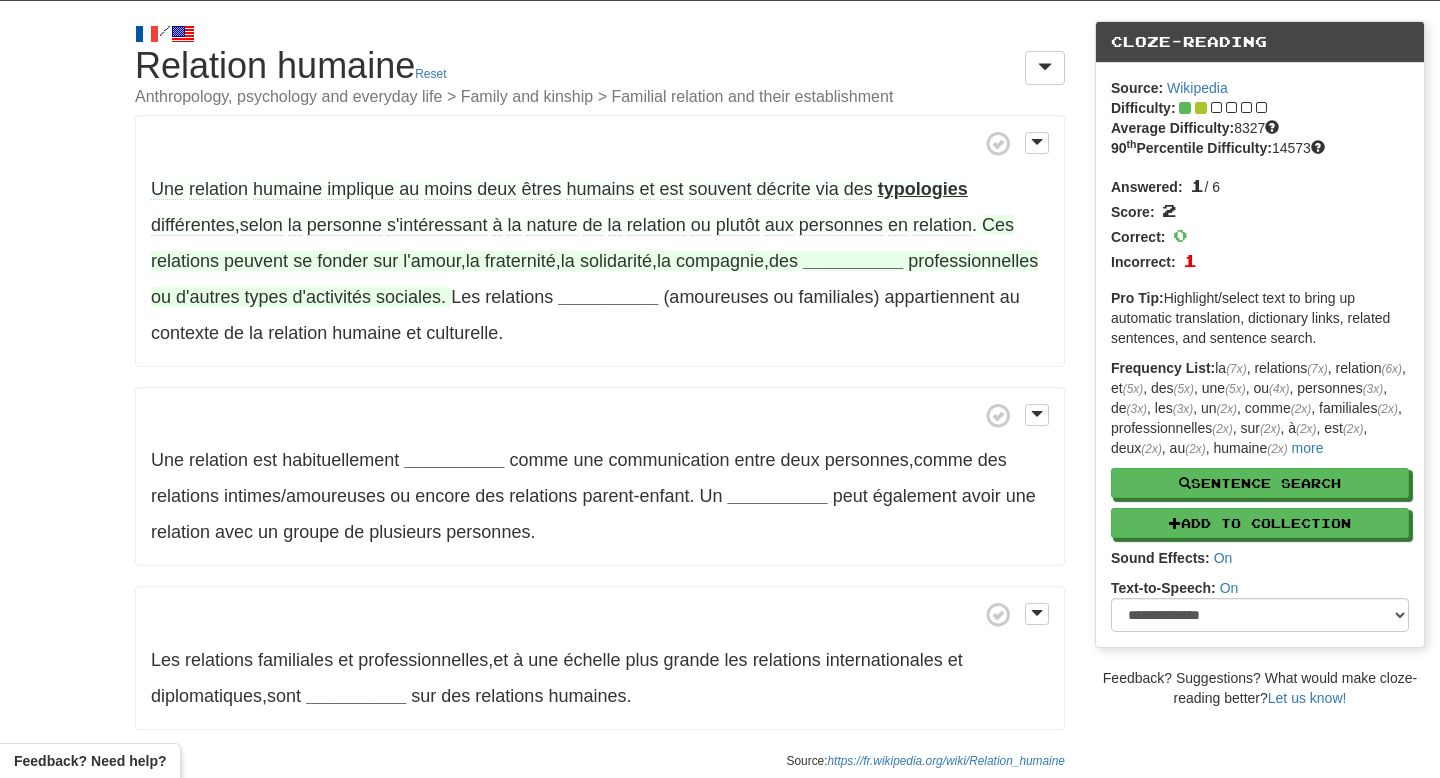 click on "__________" at bounding box center (853, 261) 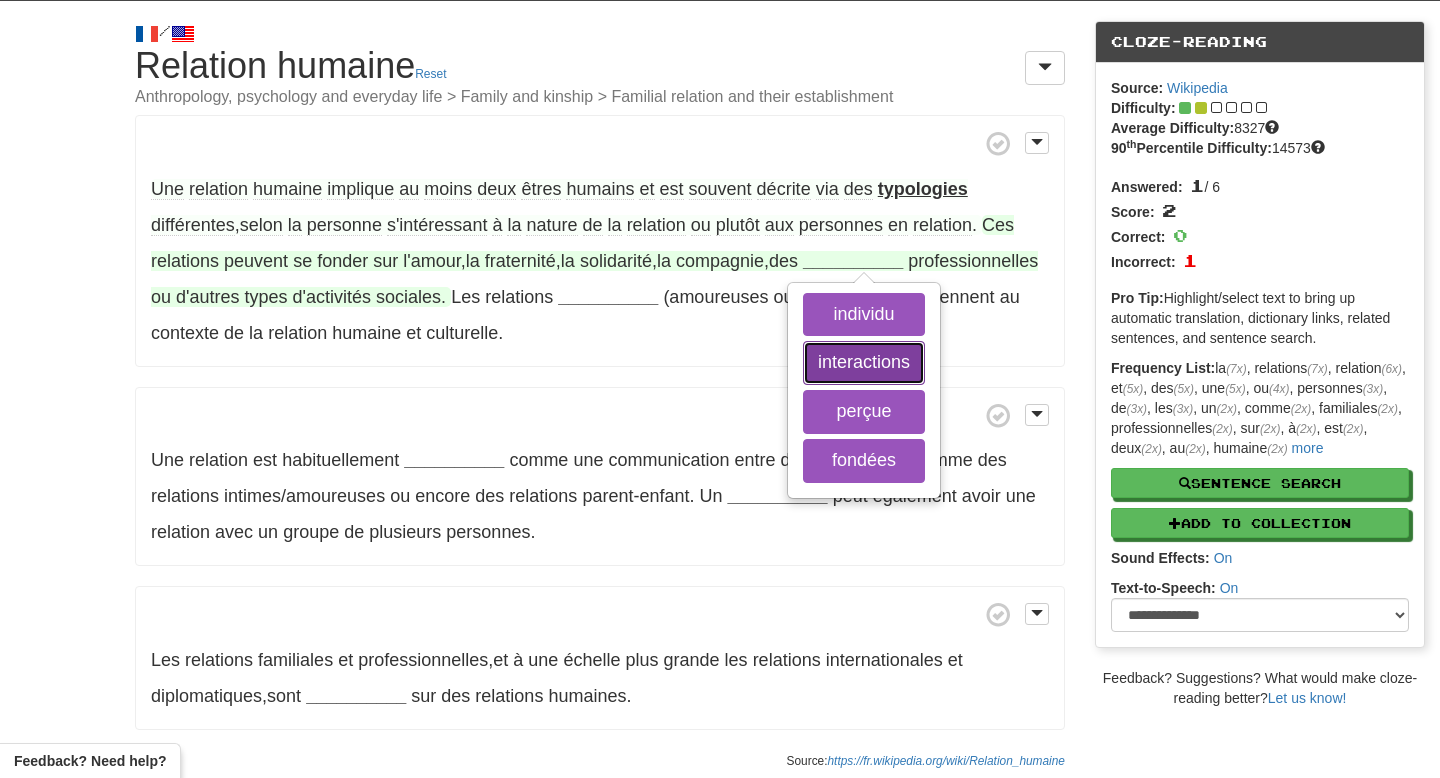 click on "interactions" at bounding box center [864, 363] 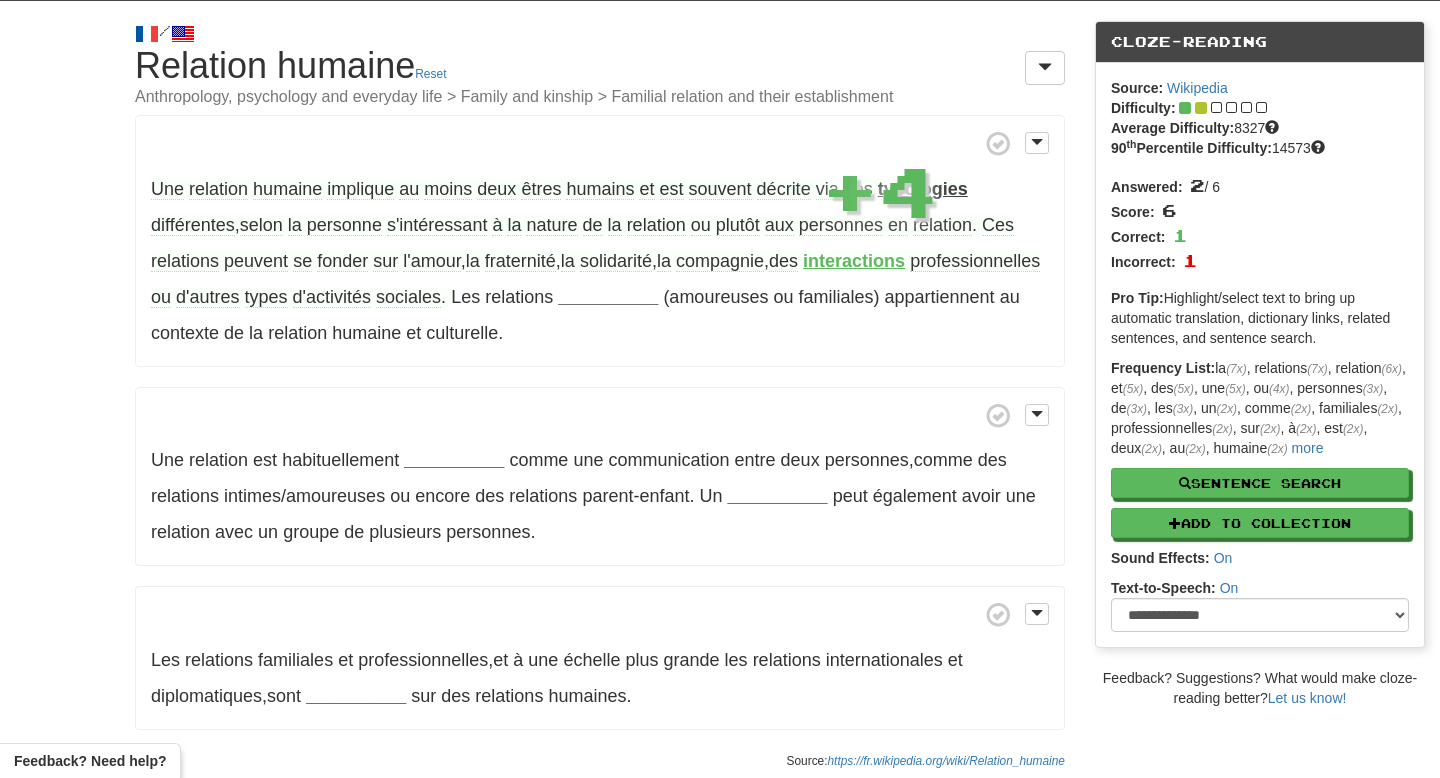 click on "Une   relation   humaine   implique   au   moins   deux   êtres   humains   et   est   souvent   décrite   via   des
typologies
différentes ,  selon   la   personne   s'intéressant   à   la   nature   de   la   relation   ou   plutôt   aux   personnes   en   relation .
Ces   relations   peuvent   se   fonder   sur   l'amour ,  la   fraternité ,  la   solidarité ,  la   compagnie ,  des
interactions
professionnelles   ou   d'autres   types   d'activités   sociales .
Les   relations
interpersonnelles
(amoureuses   ou   familiales)   appartiennent   au   contexte   de   la   relation   humaine   et   culturelle ." at bounding box center [600, 241] 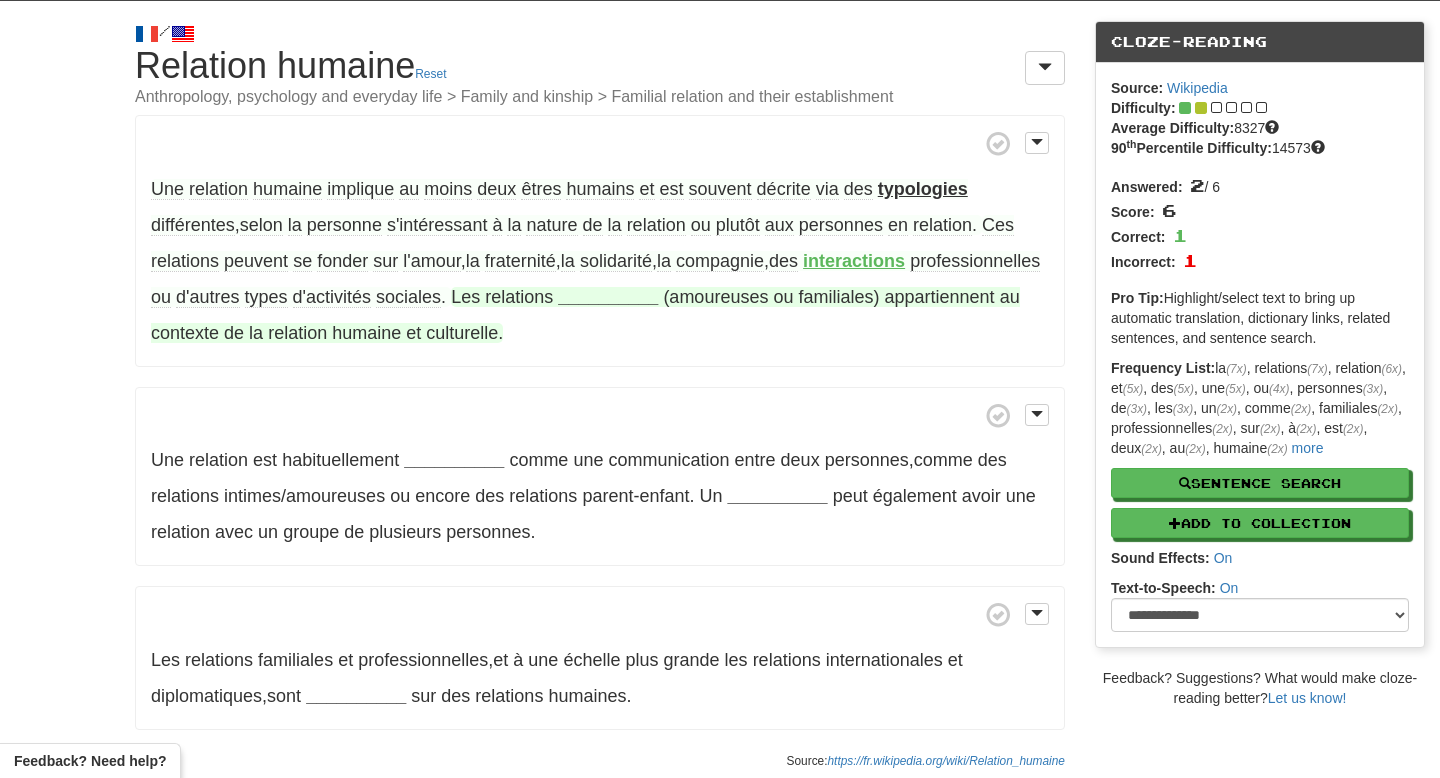 click on "__________" at bounding box center (608, 297) 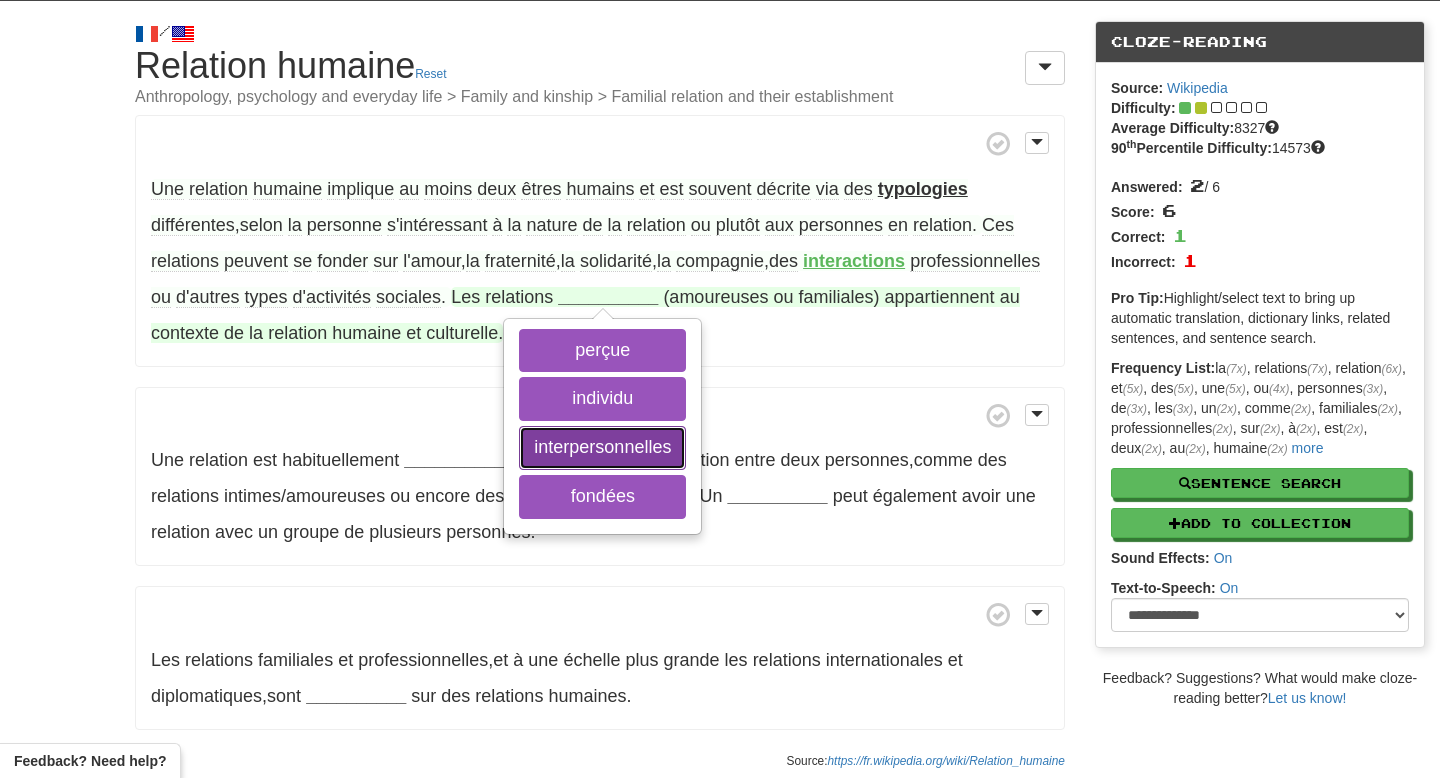 click on "interpersonnelles" at bounding box center (602, 448) 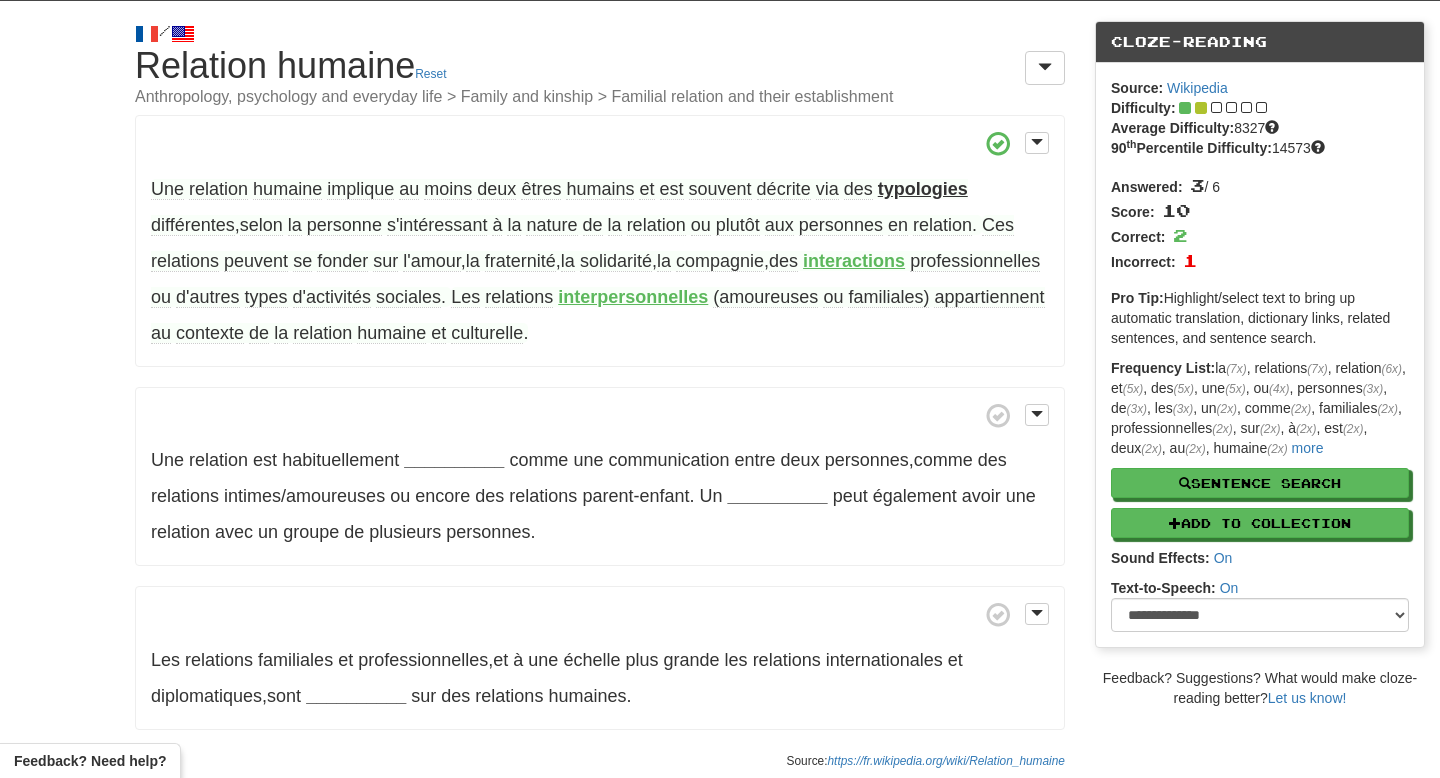 click on "appartiennent" at bounding box center (989, 297) 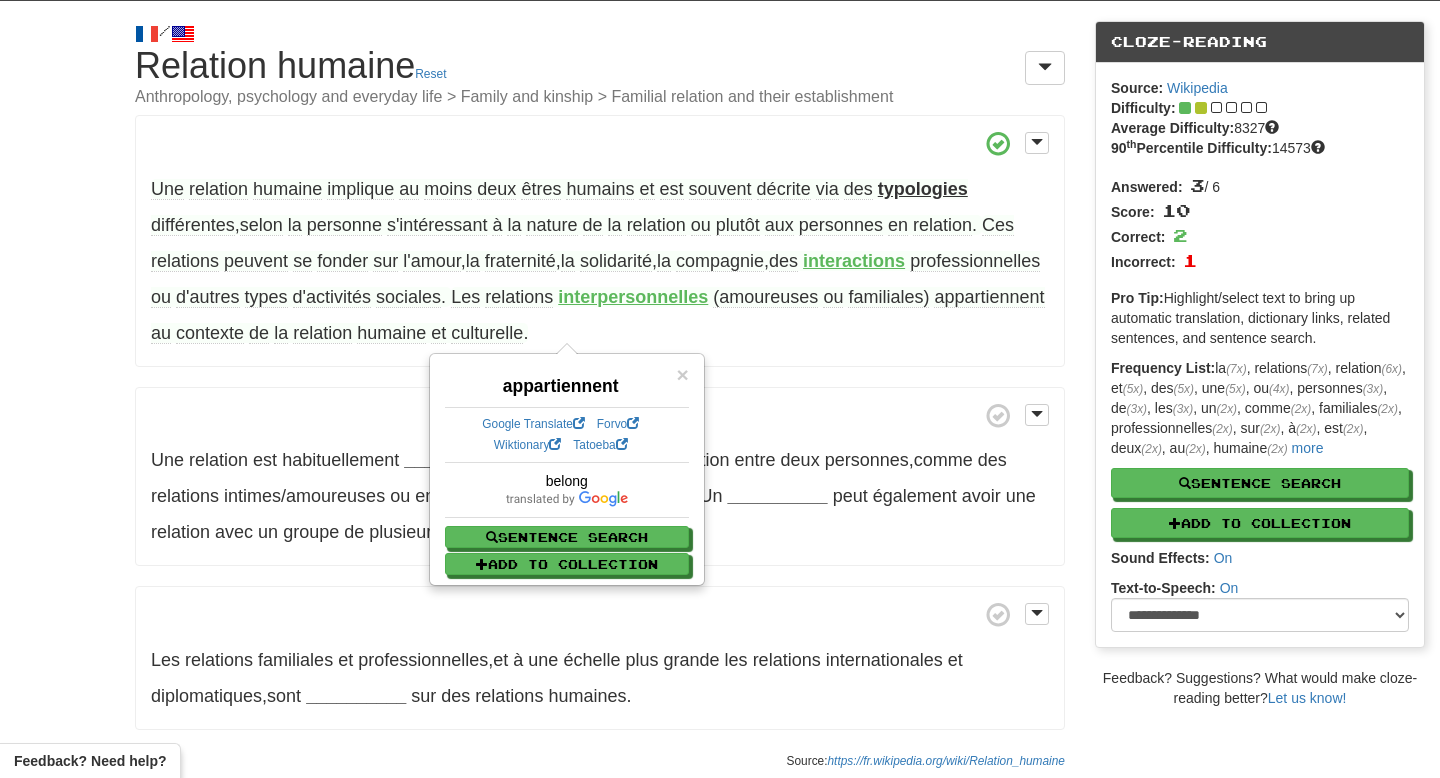 click on "Une   relation   humaine   implique   au   moins   deux   êtres   humains   et   est   souvent   décrite   via   des
typologies
différentes ,  selon   la   personne   s'intéressant   à   la   nature   de   la   relation   ou   plutôt   aux   personnes   en   relation .
Ces   relations   peuvent   se   fonder   sur   l'amour ,  la   fraternité ,  la   solidarité ,  la   compagnie ,  des
interactions
professionnelles   ou   d'autres   types   d'activités   sociales .
Les   relations
interpersonnelles
(amoureuses   ou   familiales)   appartiennent   au   contexte   de   la   relation   humaine   et   culturelle .
Une   relation   est   habituellement
perçue
comme   une   communication   entre   deux   personnes ,  comme   des   relations   intimes/amoureuses   ou   encore   des   relations   parent-enfant ." at bounding box center (600, 422) 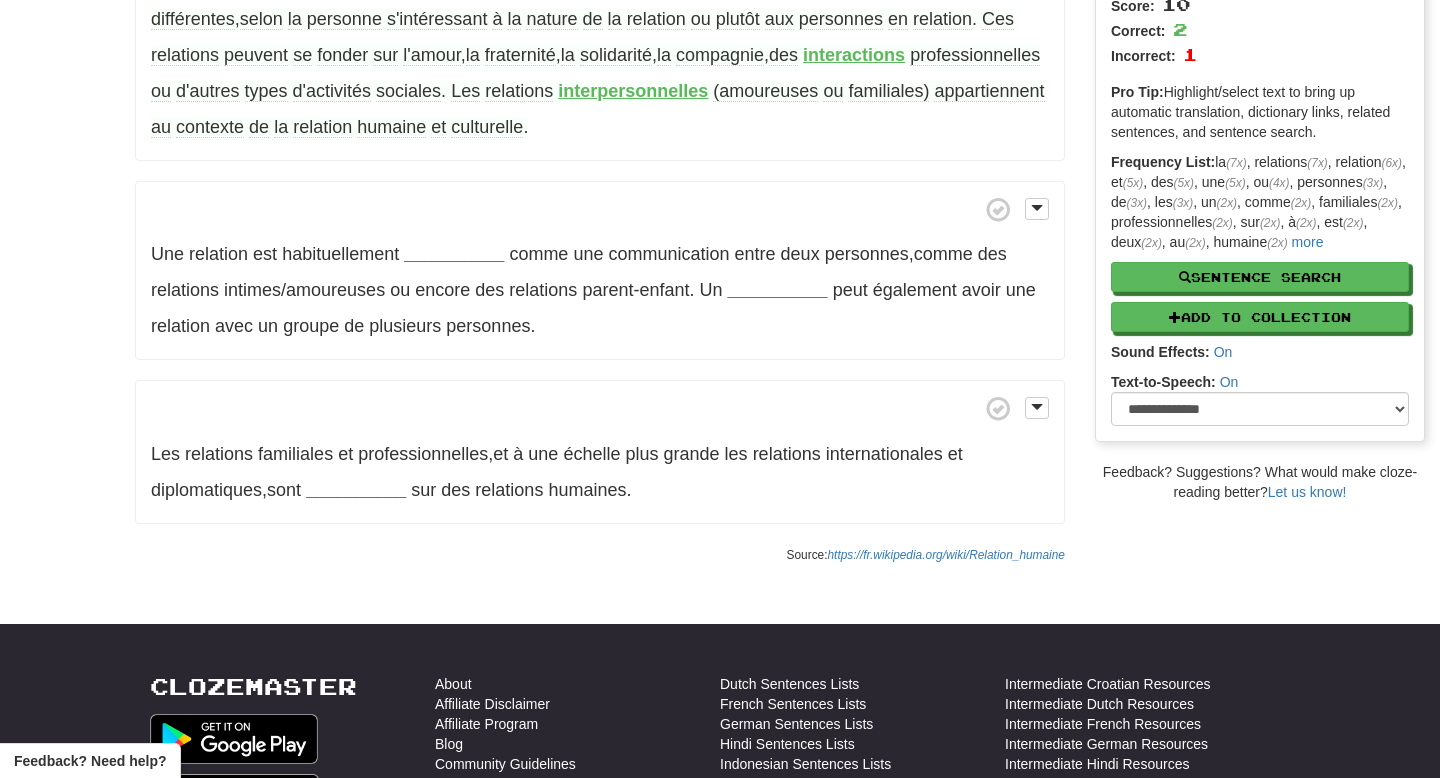 scroll, scrollTop: 260, scrollLeft: 0, axis: vertical 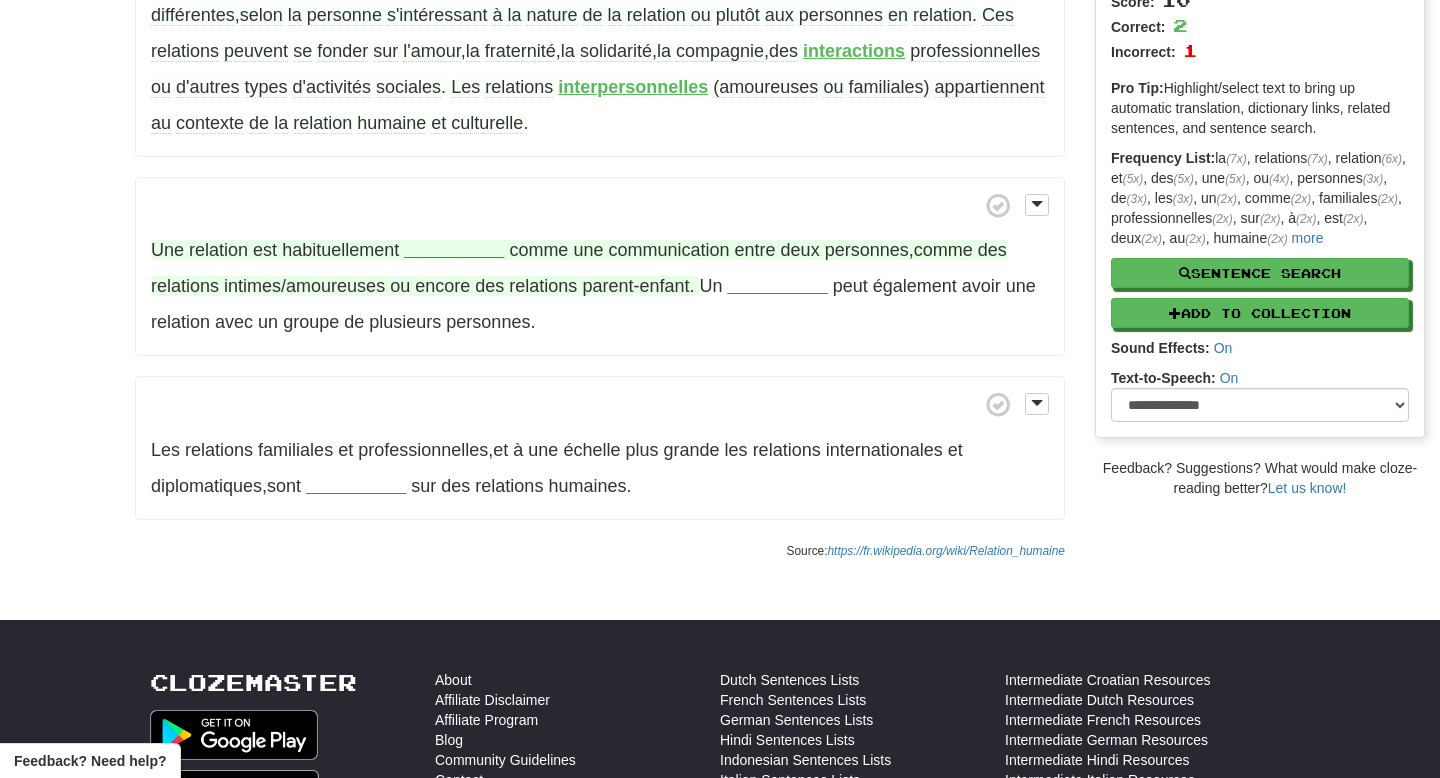 click on "__________" at bounding box center [454, 250] 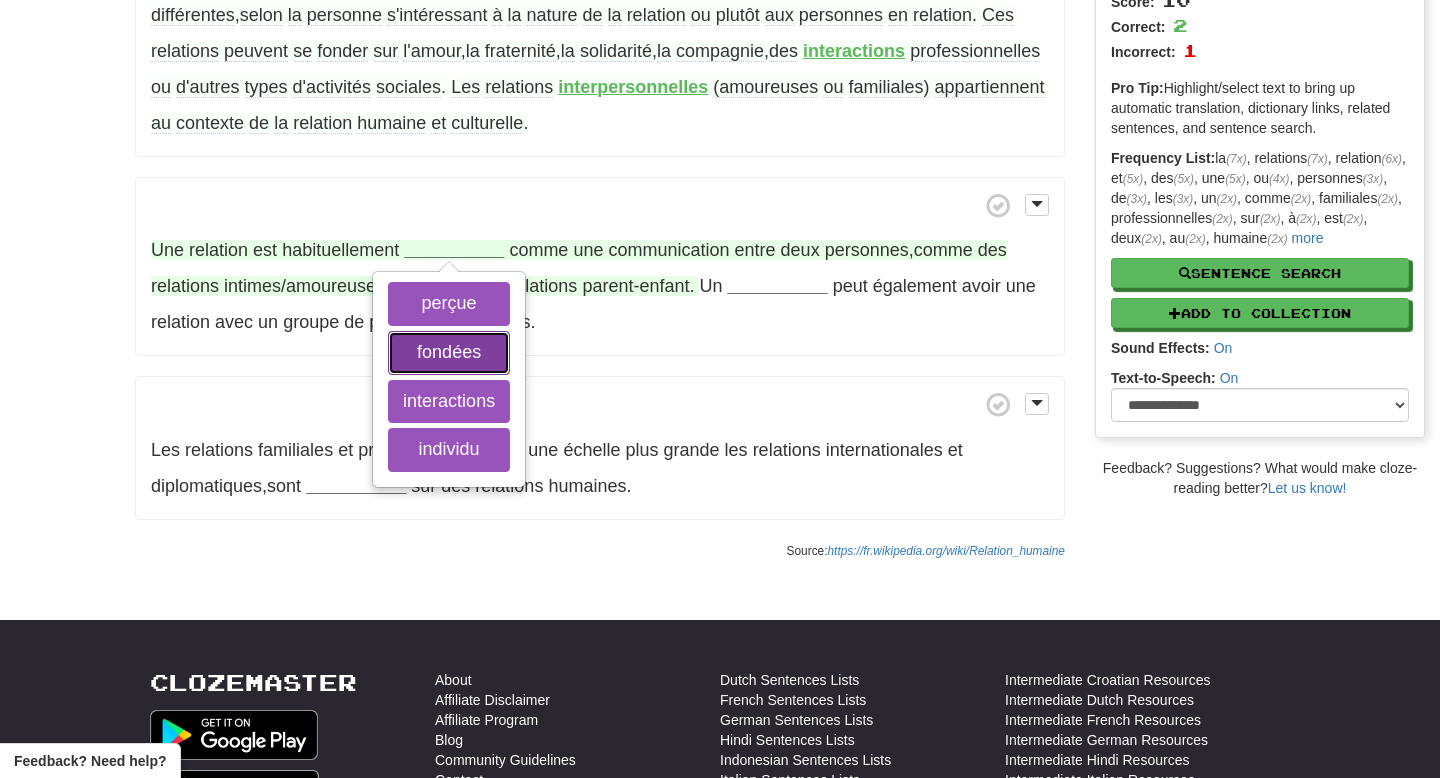 click on "fondées" at bounding box center [449, 353] 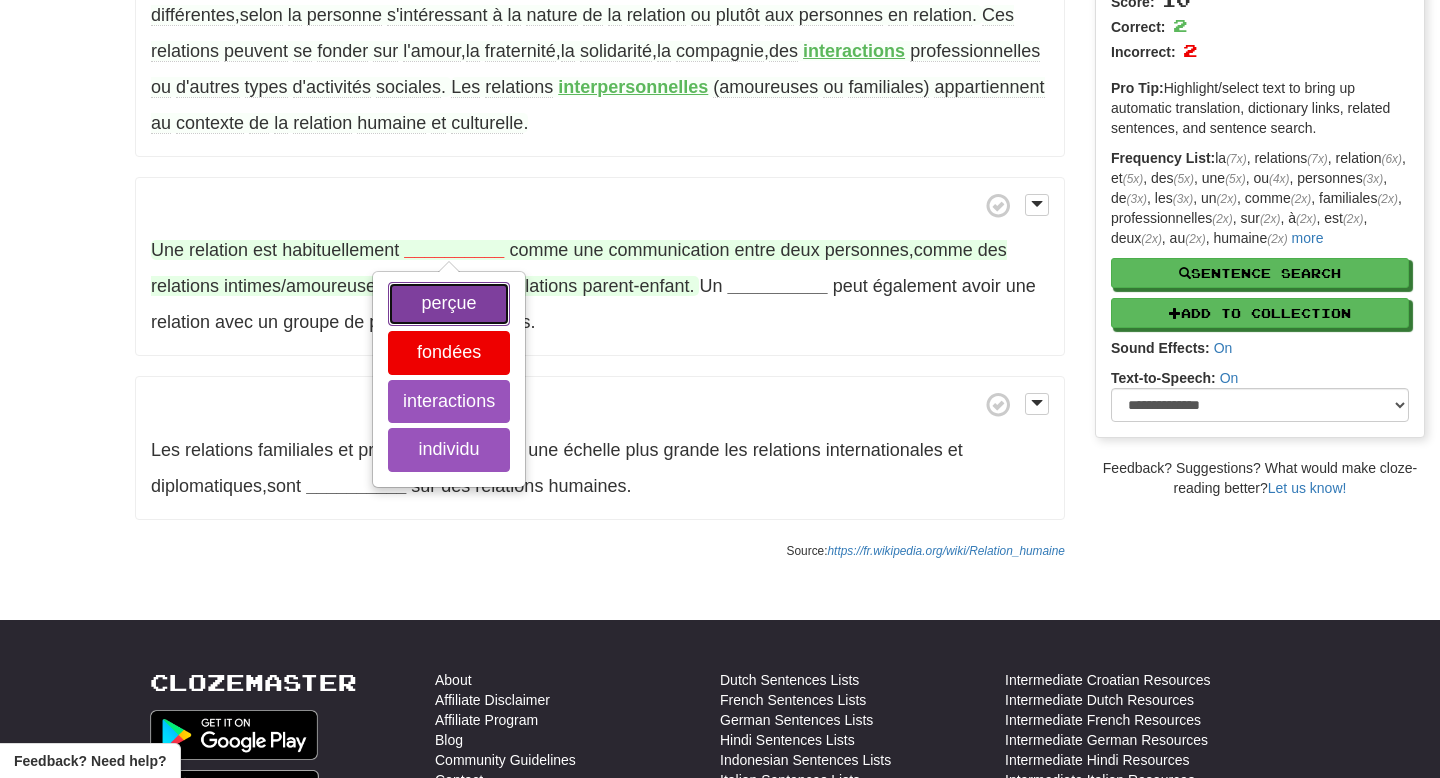 click on "perçue" at bounding box center (449, 304) 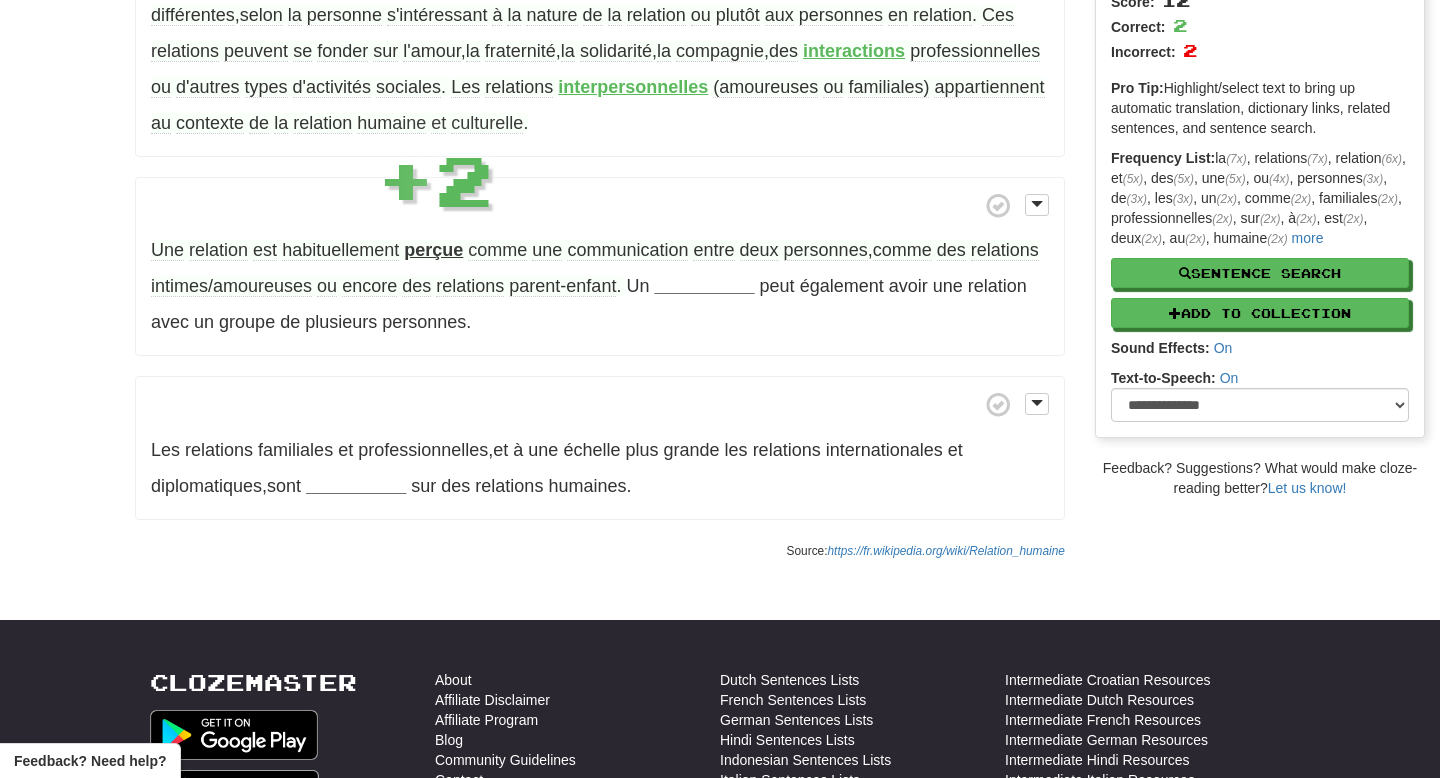 click on "Une   relation   est   habituellement
perçue
comme   une   communication   entre   deux   personnes ,  comme   des   relations   intimes/amoureuses   ou   encore   des   relations   parent-enfant .
Un
__________
peut   également   avoir   une   relation   avec   un   groupe   de   plusieurs   personnes ." at bounding box center (600, 267) 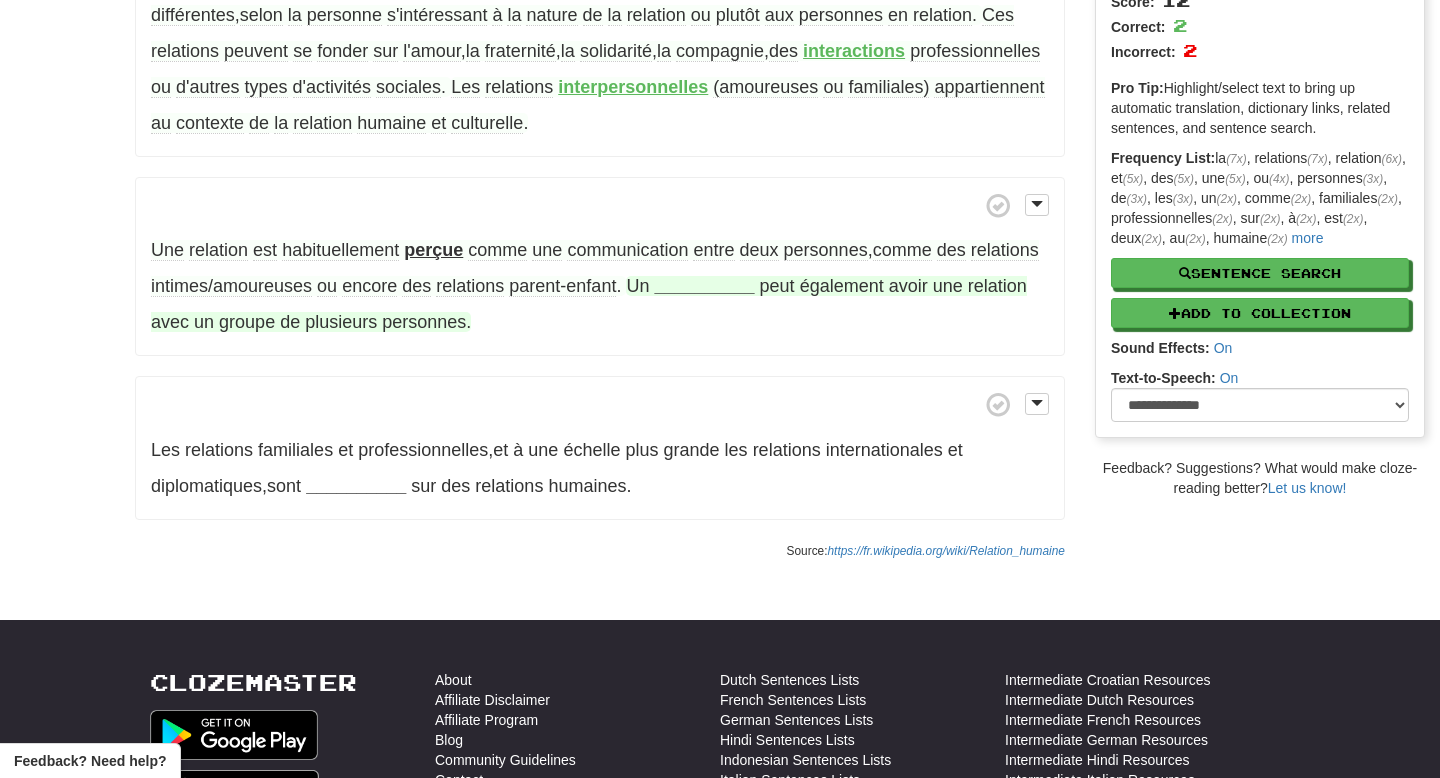click on "__________" at bounding box center (704, 286) 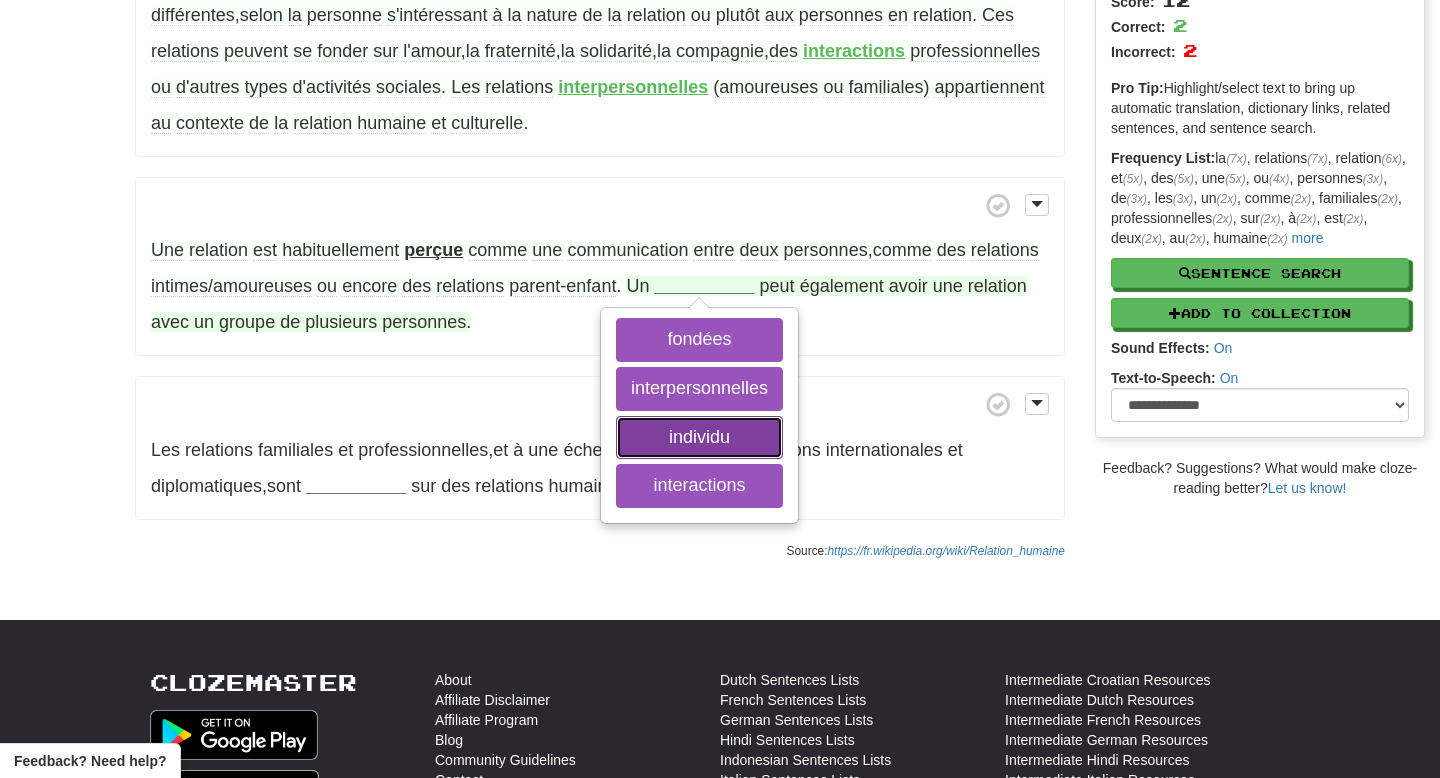 click on "individu" at bounding box center [699, 438] 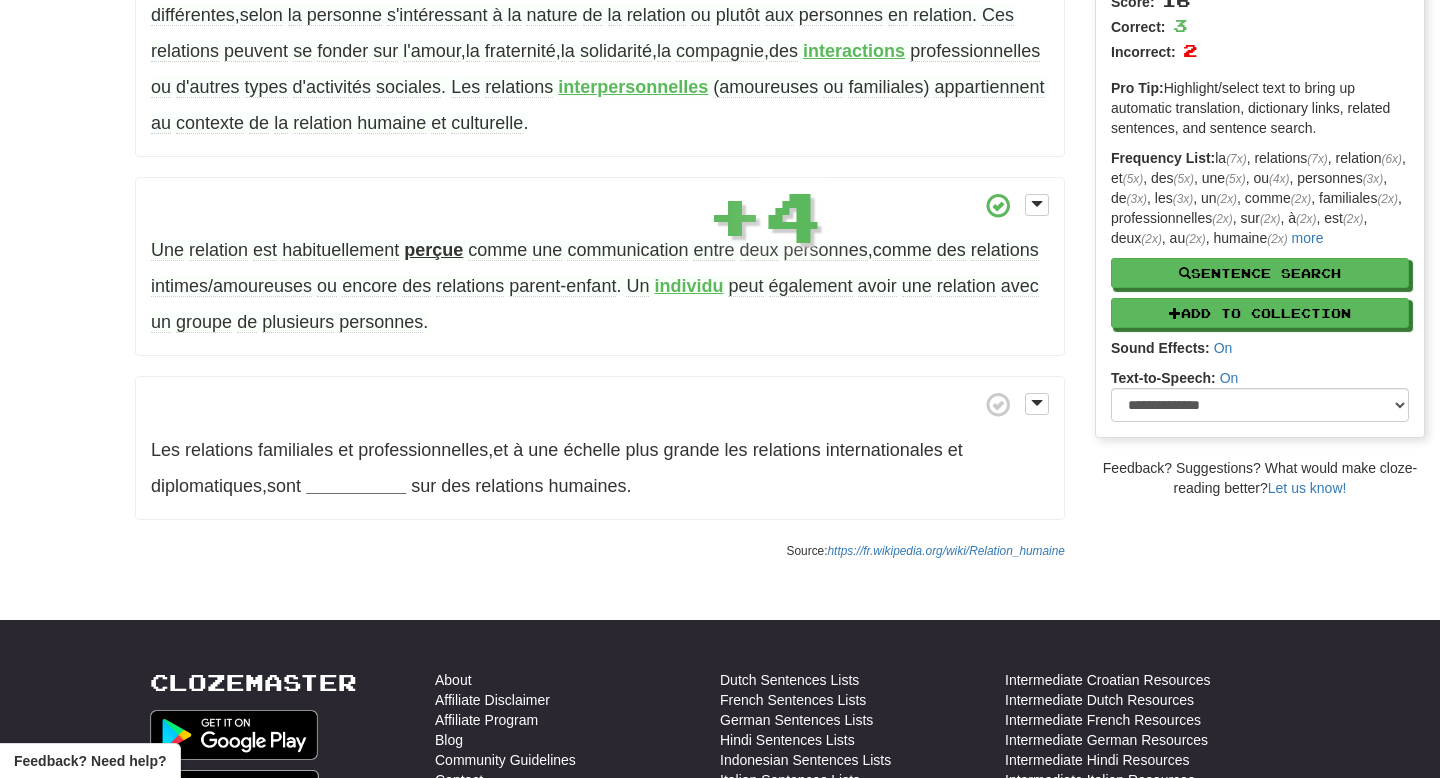click on "Une   relation   humaine   implique   au   moins   deux   êtres   humains   et   est   souvent   décrite   via   des
typologies
différentes ,  selon   la   personne   s'intéressant   à   la   nature   de   la   relation   ou   plutôt   aux   personnes   en   relation .
Ces   relations   peuvent   se   fonder   sur   l'amour ,  la   fraternité ,  la   solidarité ,  la   compagnie ,  des
interactions
professionnelles   ou   d'autres   types   d'activités   sociales .
Les   relations
interpersonnelles
(amoureuses   ou   familiales)   appartiennent   au   contexte   de   la   relation   humaine   et   culturelle .
Une   relation   est   habituellement
perçue
comme   une   communication   entre   deux   personnes ,  comme   des   relations   intimes/amoureuses   ou   encore   des   relations   parent-enfant ." at bounding box center [600, 212] 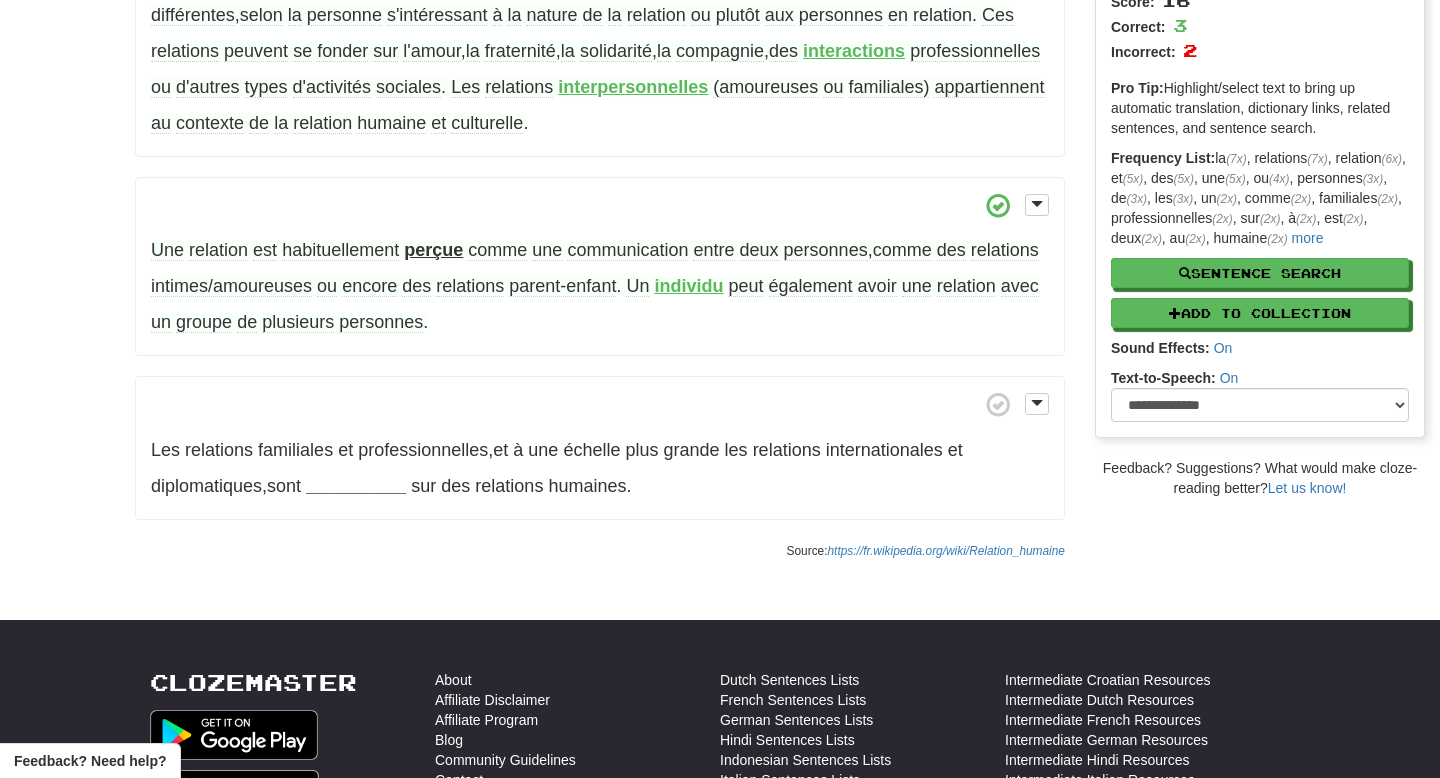 click on "également" at bounding box center [811, 286] 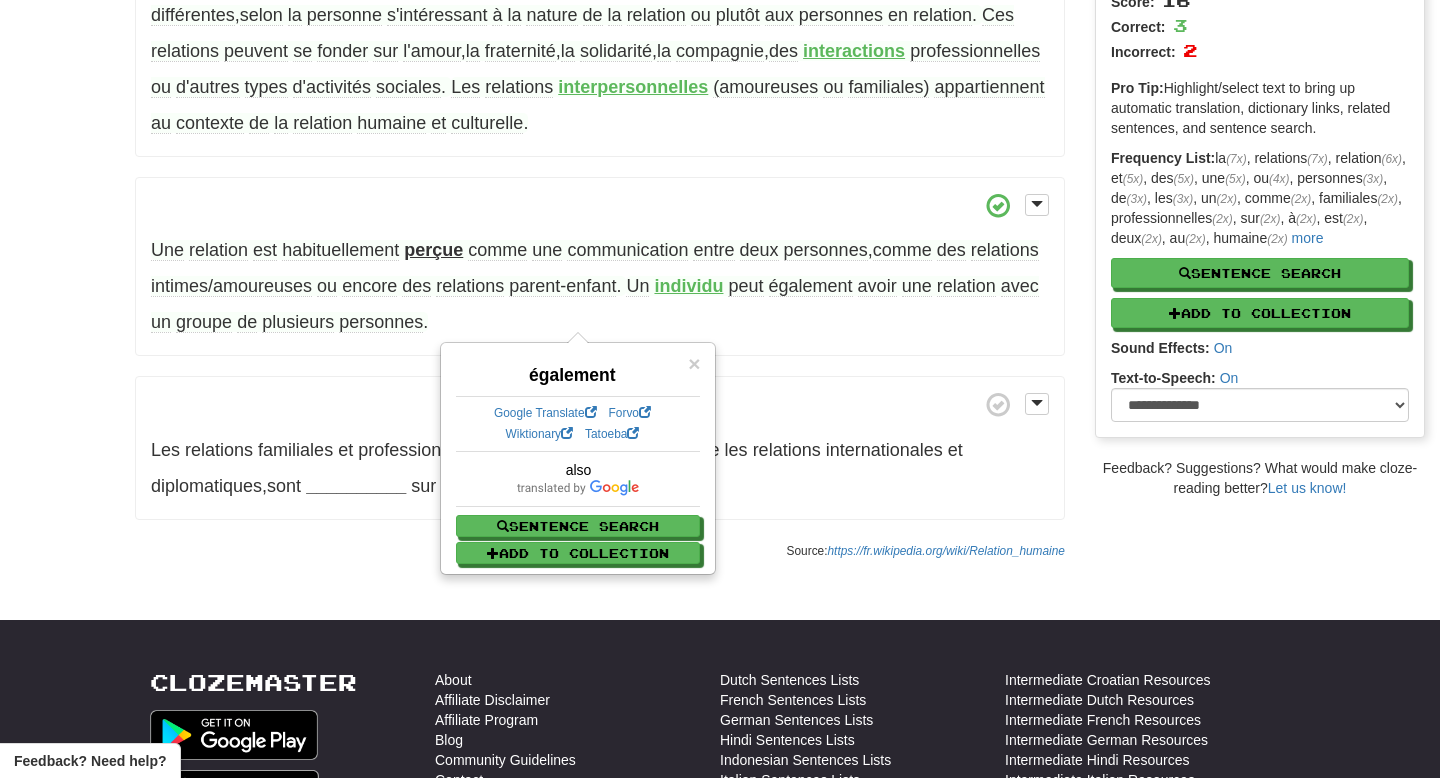 click on "Une   relation   est   habituellement
perçue
comme   une   communication   entre   deux   personnes ,  comme   des   relations   intimes/amoureuses   ou   encore   des   relations   parent-enfant .
Un
individu
peut   également   avoir   une   relation   avec   un   groupe   de   plusieurs   personnes ." at bounding box center [600, 267] 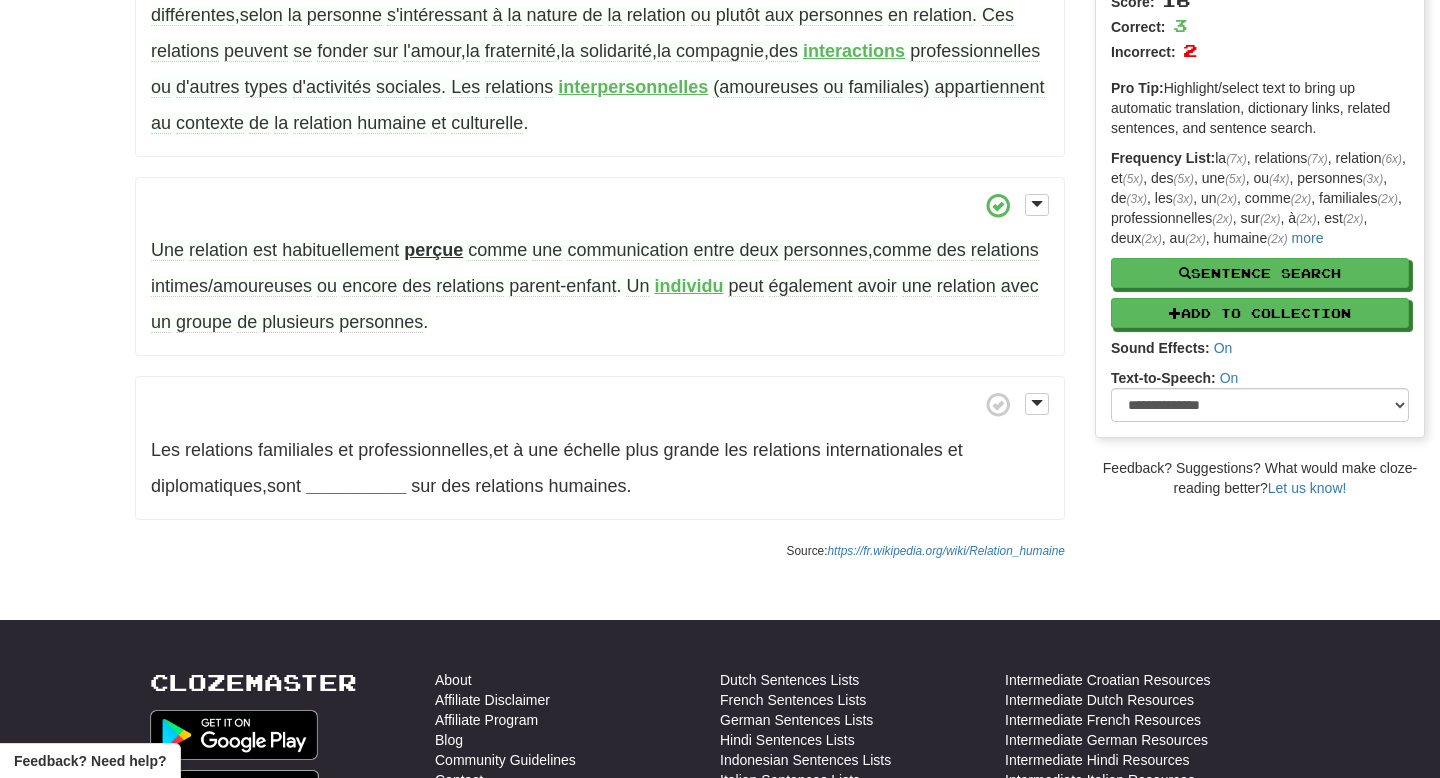 click on "également" at bounding box center [811, 286] 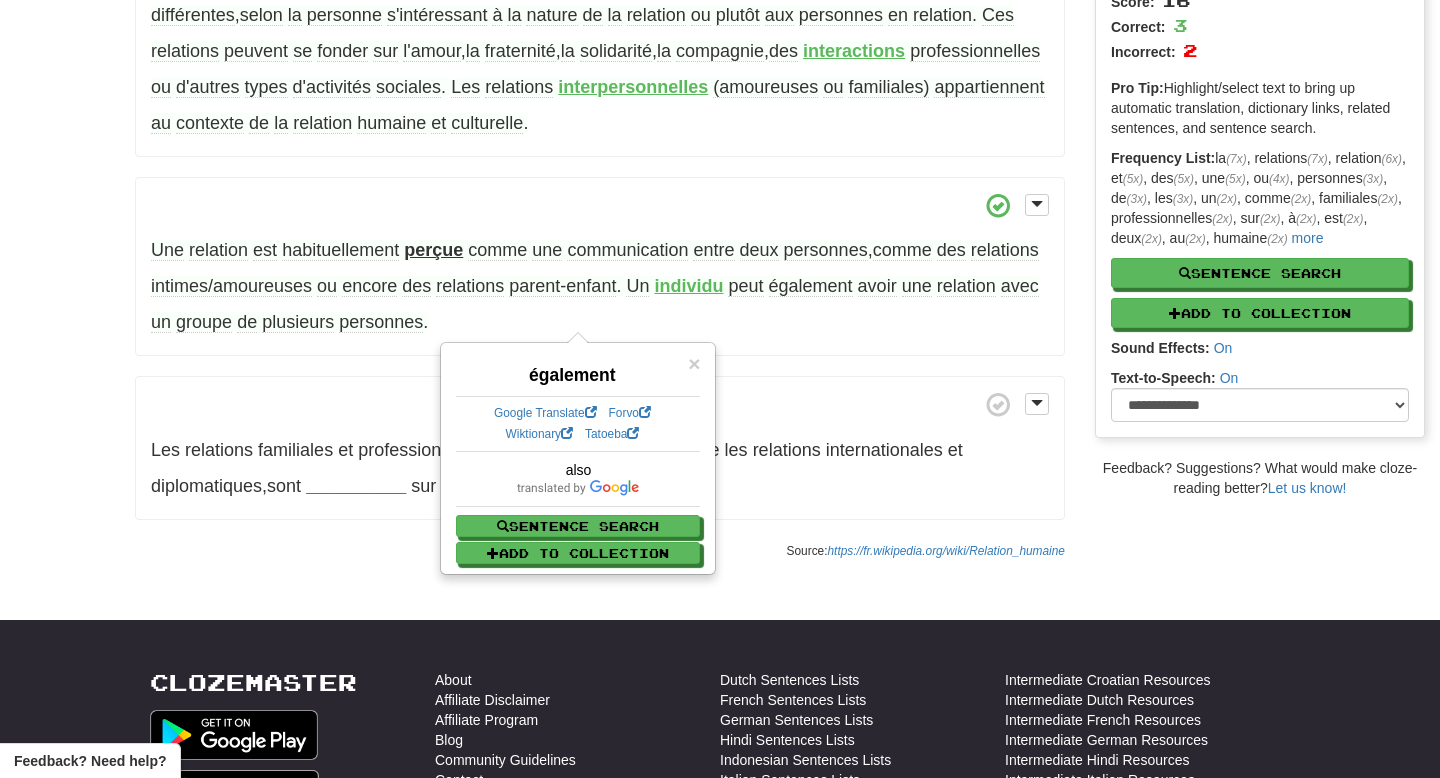 click on "perçue" at bounding box center (433, 250) 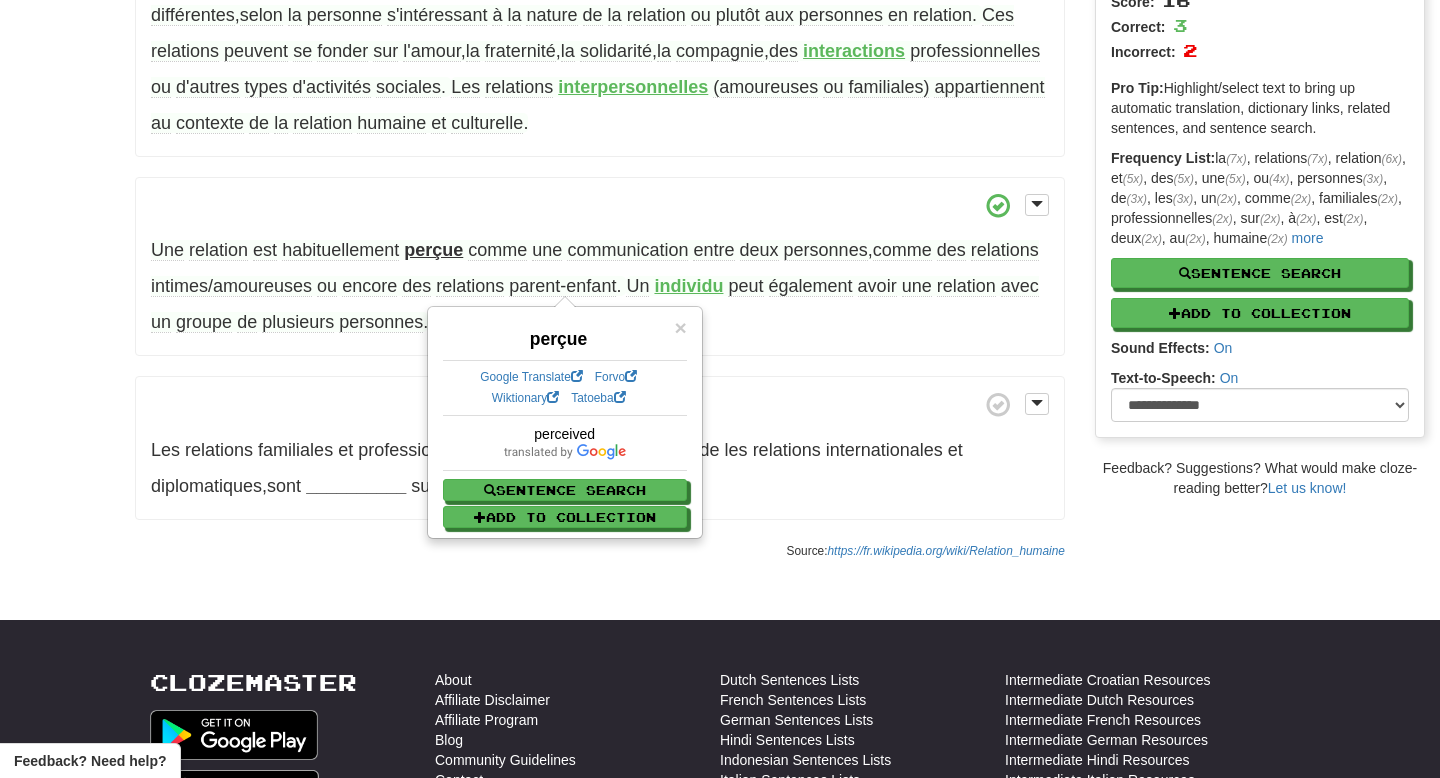 click at bounding box center (600, 205) 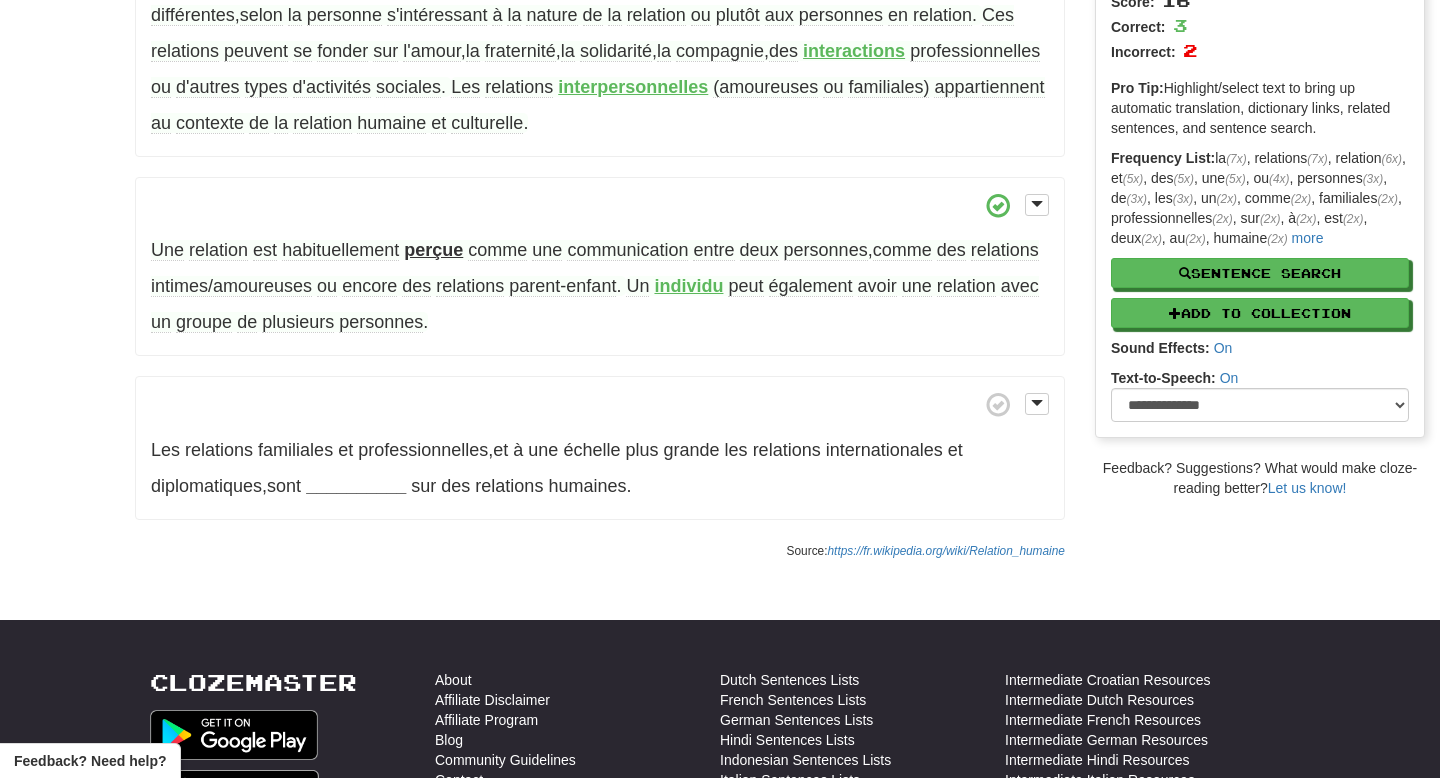 click on "Une   relation   humaine   implique   au   moins   deux   êtres   humains   et   est   souvent   décrite   via   des
typologies
différentes ,  selon   la   personne   s'intéressant   à   la   nature   de   la   relation   ou   plutôt   aux   personnes   en   relation .
Ces   relations   peuvent   se   fonder   sur   l'amour ,  la   fraternité ,  la   solidarité ,  la   compagnie ,  des
interactions
professionnelles   ou   d'autres   types   d'activités   sociales .
Les   relations
interpersonnelles
(amoureuses   ou   familiales)   appartiennent   au   contexte   de   la   relation   humaine   et   culturelle .
Une   relation   est   habituellement
perçue
comme   une   communication   entre   deux   personnes ,  comme   des   relations   intimes/amoureuses   ou   encore   des   relations   parent-enfant ." at bounding box center [600, 212] 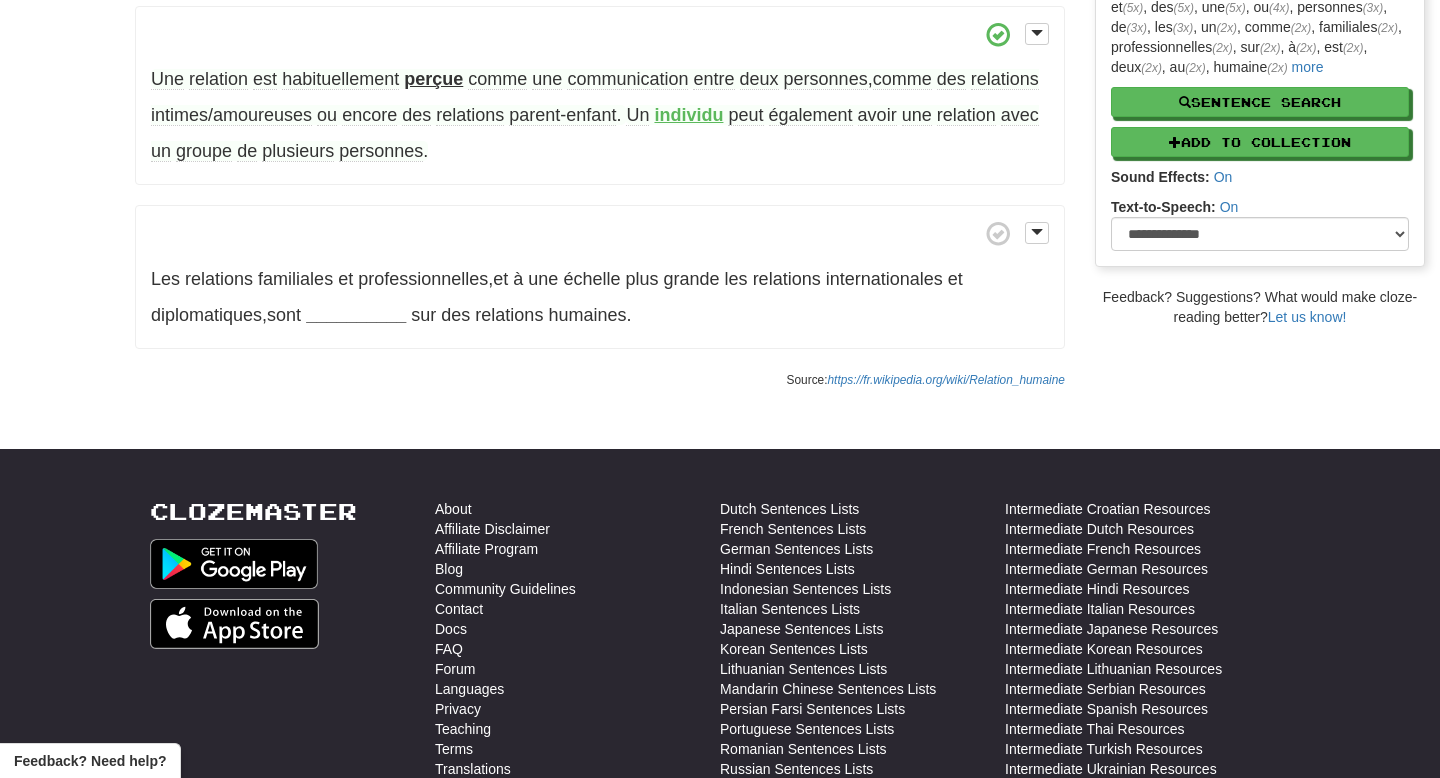 scroll, scrollTop: 449, scrollLeft: 0, axis: vertical 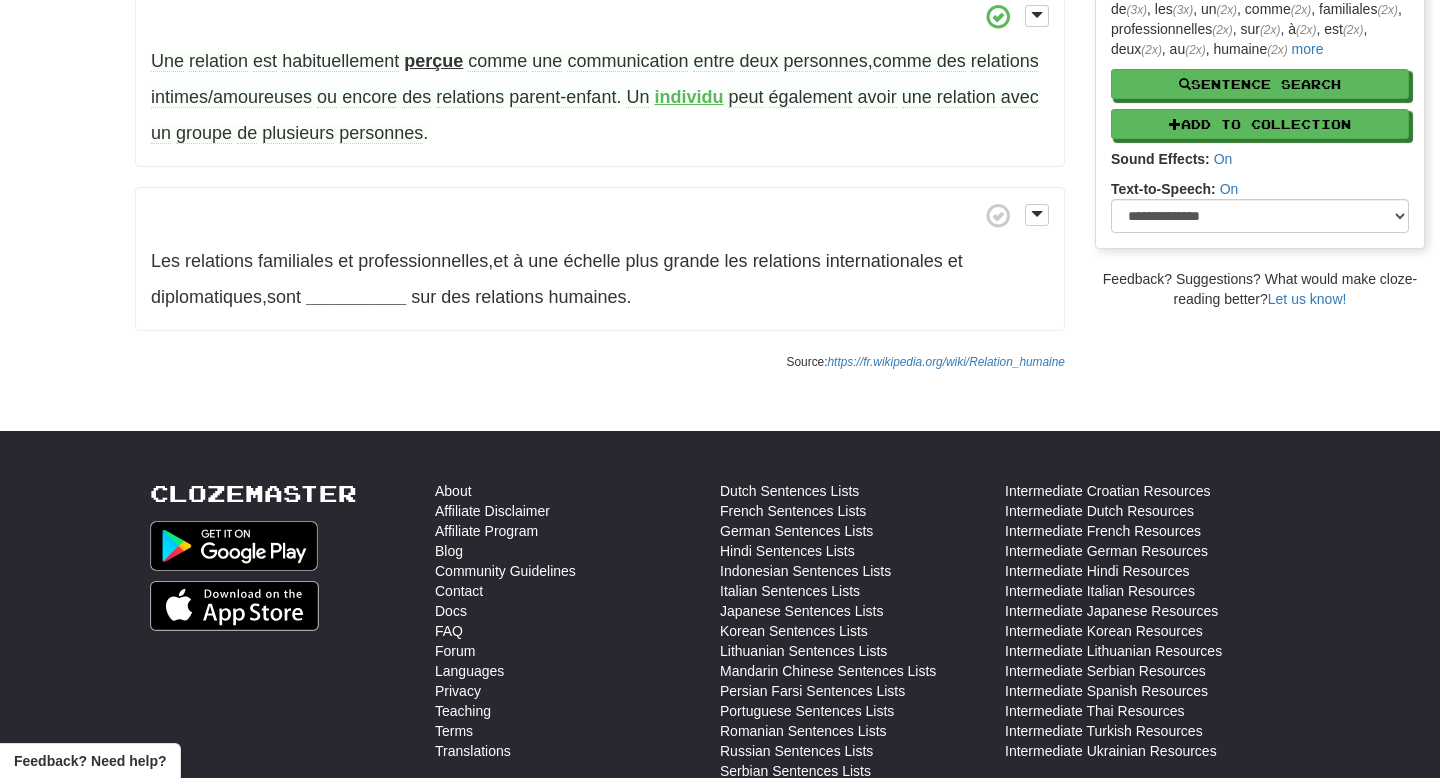 click on "Source:
https://fr.wikipedia.org/wiki/Relation_humaine" at bounding box center (600, 361) 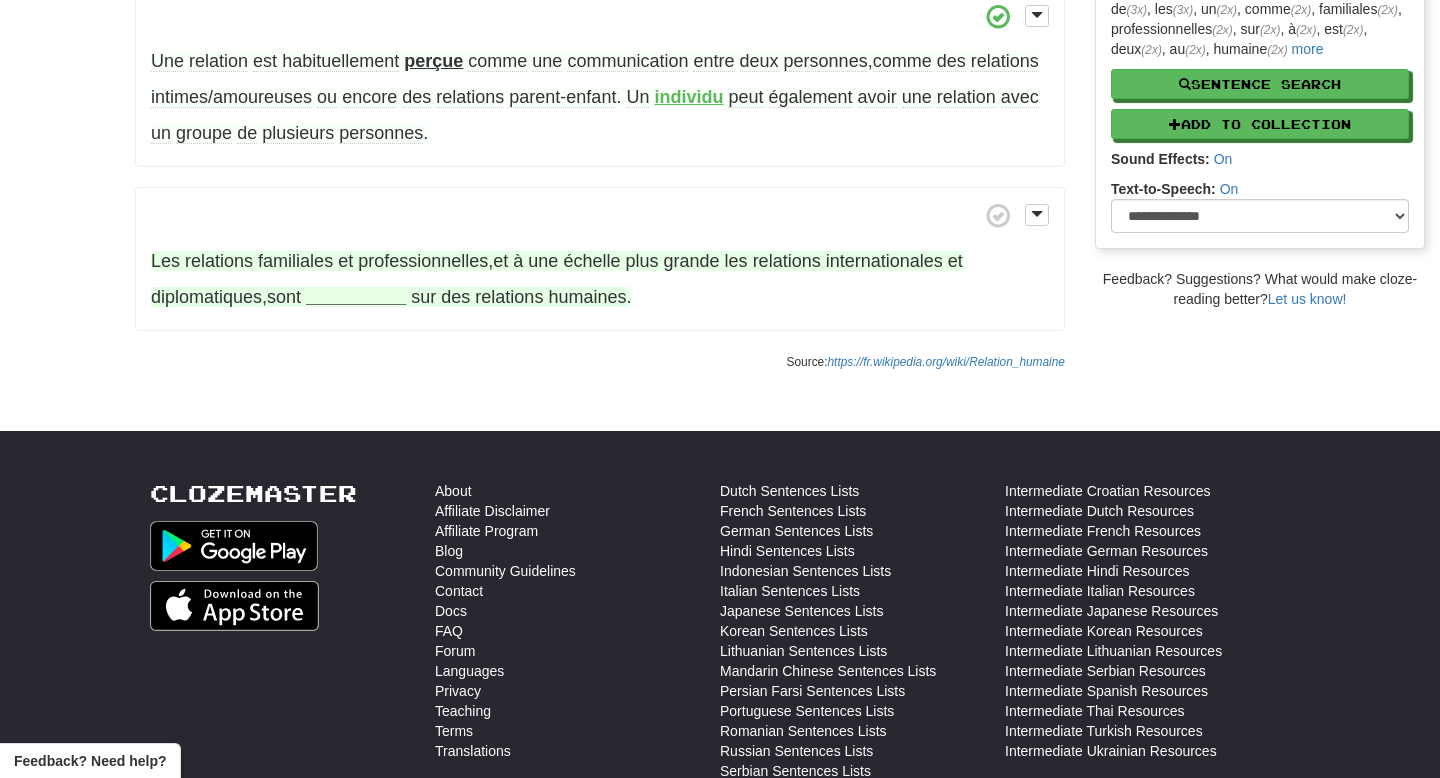 click on "échelle" at bounding box center (591, 261) 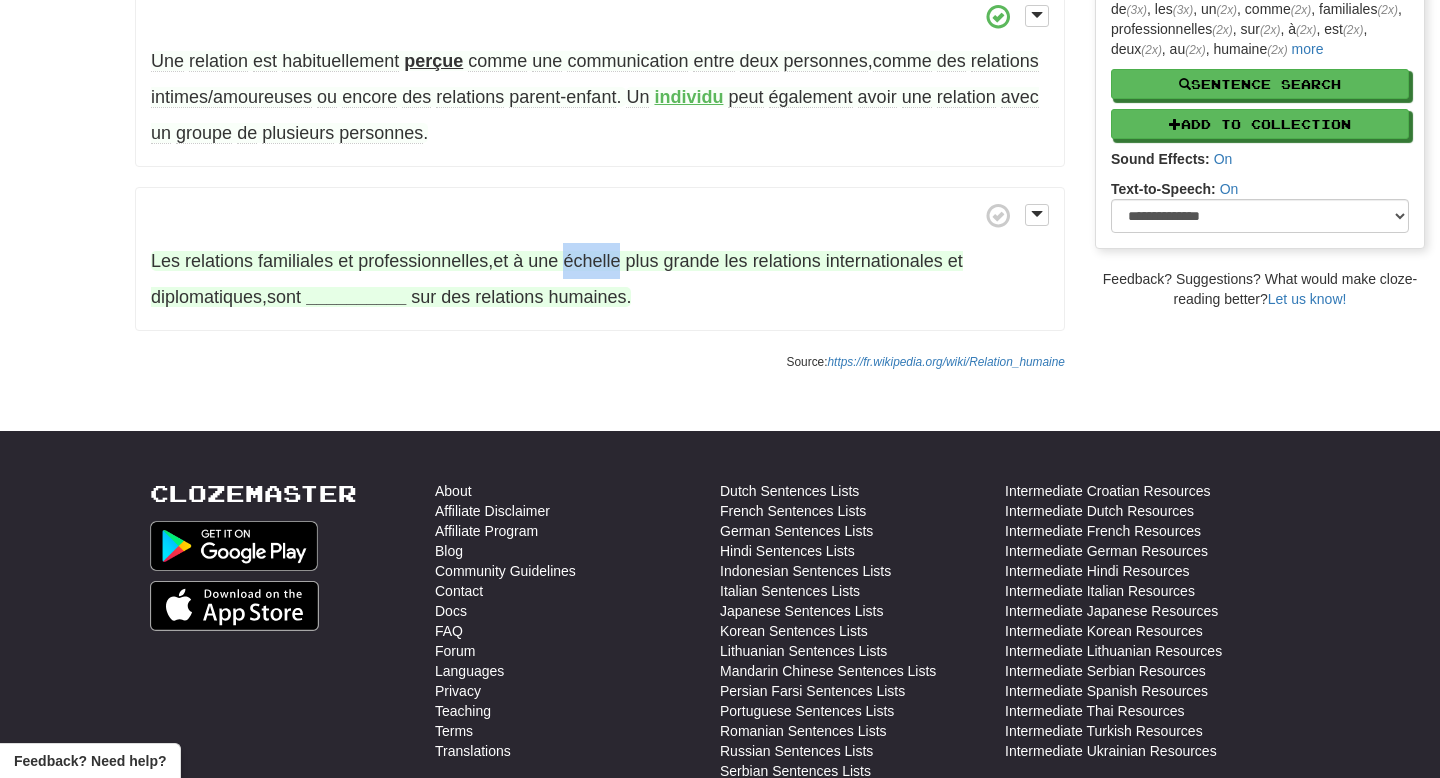 click on "échelle" at bounding box center [591, 261] 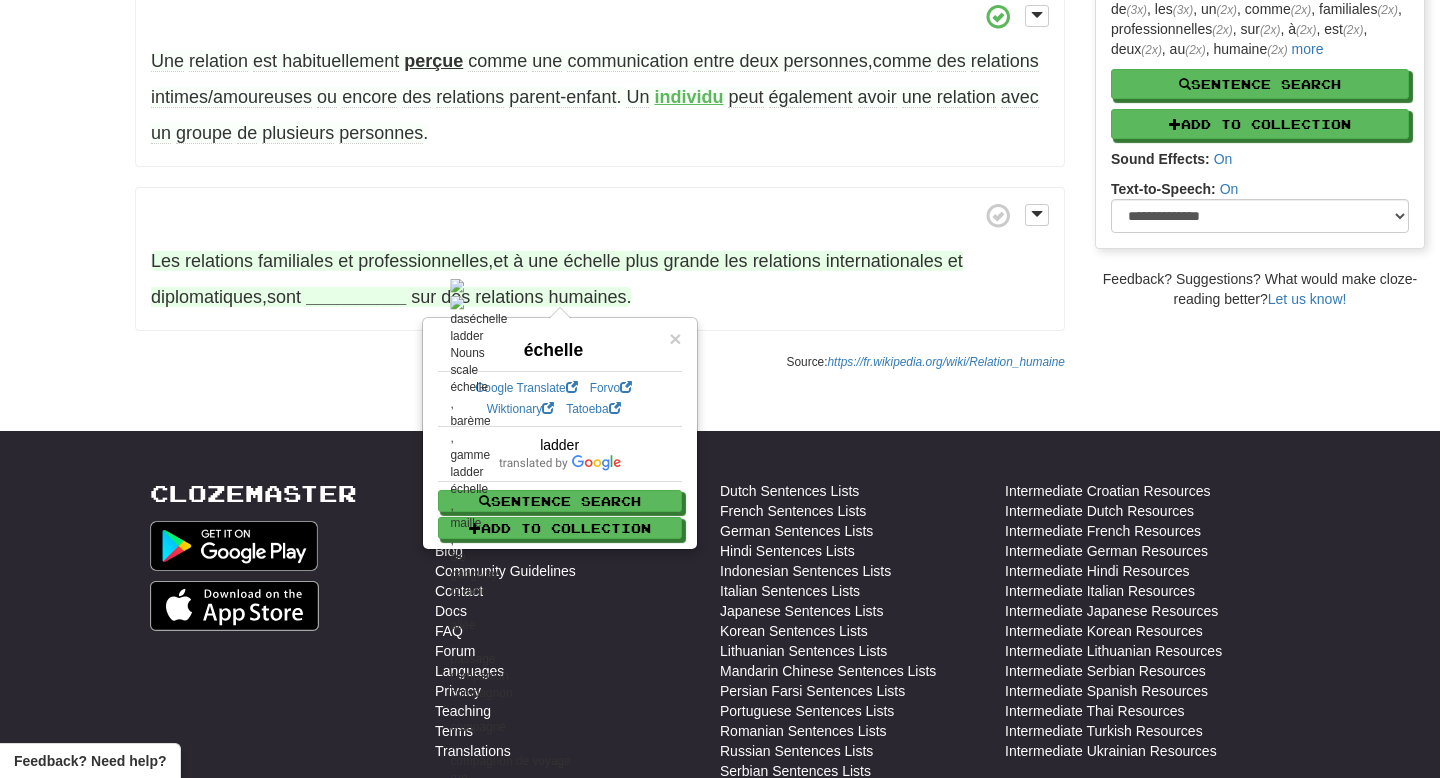 click on "Cloze-Reading
Clozemaster
OEklektos
/
Toggle Dropdown
Dashboard
Leaderboard
Activity Feed
Notifications
Profile
Discussions
Français
/
English
Streak:
2
Review:
20
Points Today: 22
Italiano
/
English
Streak:
0
Review:
3
Points Today: 0
Ελληνικά
/
English
Streak:
0
Review:
41
Points Today: 0
Languages
Account
Logout
OEklektos
/
Toggle Dropdown
Dashboard
Leaderboard
Activity Feed
Notifications
Profile
Discussions
Français
/
English
Streak:
2
Review:
20
Points Today: 22
Italiano
/
English
Streak:
0
Review:
3" at bounding box center (720, 496) 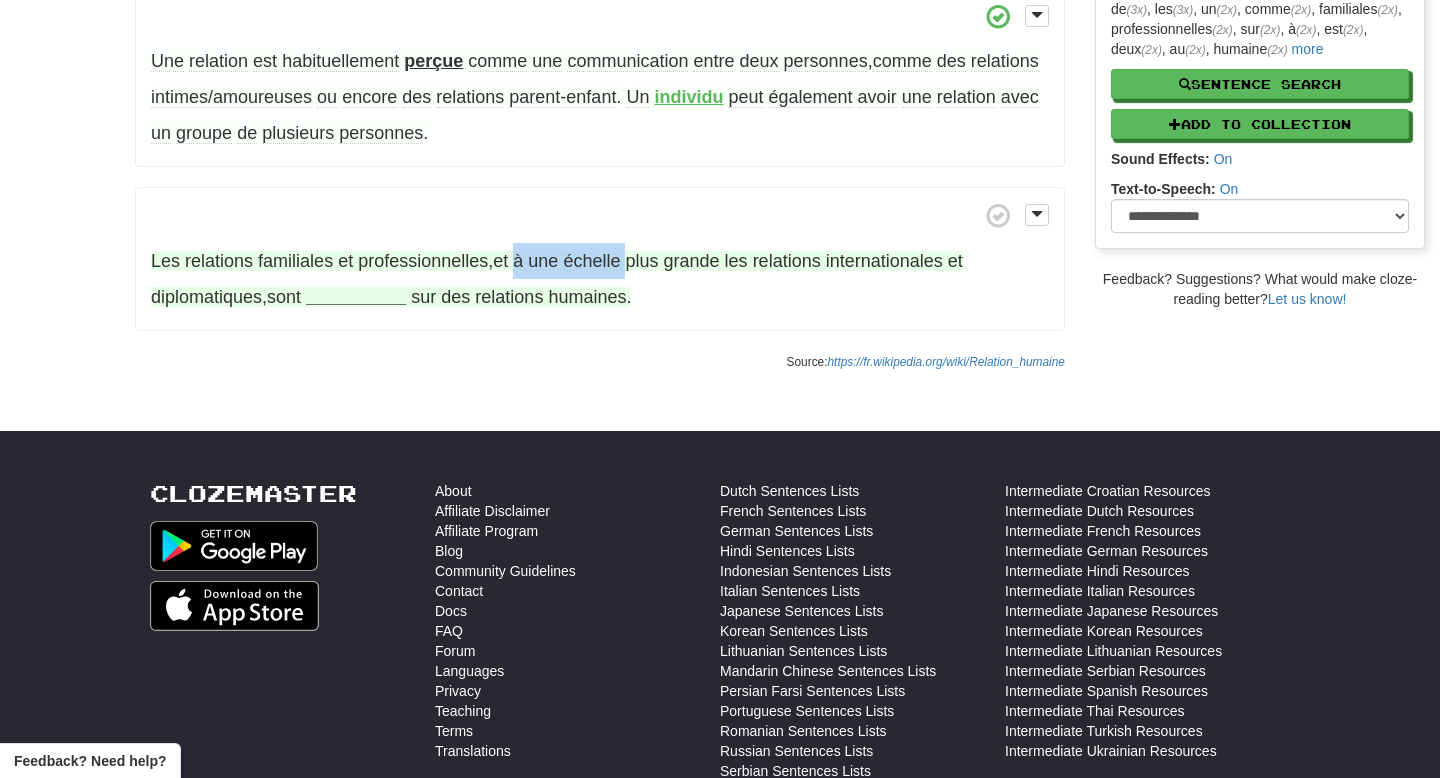 drag, startPoint x: 516, startPoint y: 262, endPoint x: 630, endPoint y: 258, distance: 114.07015 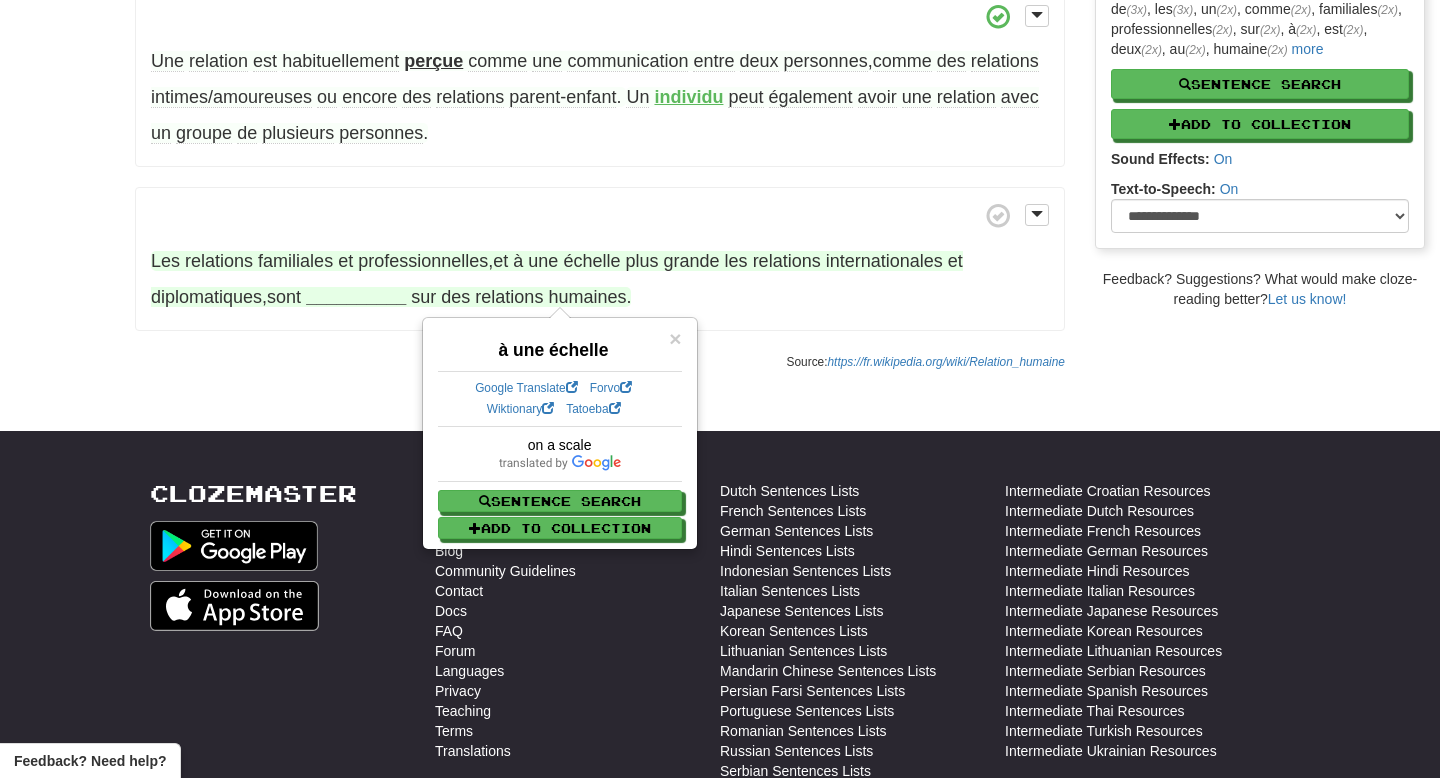 click on "/
Cloze-Reading
Relation humaine
Reset
Anthropology, psychology and everyday life > Family and kinship  > Familial relation and their establishment
Une   relation   humaine   implique   au   moins   deux   êtres   humains   et   est   souvent   décrite   via   des
typologies
différentes ,  selon   la   personne   s'intéressant   à   la   nature   de   la   relation   ou   plutôt   aux   personnes   en   relation .
Ces   relations   peuvent   se   fonder   sur   l'amour ,  la   fraternité ,  la   solidarité ,  la   compagnie ,  des
interactions
professionnelles   ou   d'autres   types   d'activités   sociales .
Les   relations
interpersonnelles
(amoureuses   ou   familiales)   appartiennent   au   contexte   de   la   relation   humaine   et   culturelle .
Une   relation   est   habituellement" at bounding box center (600, -9) 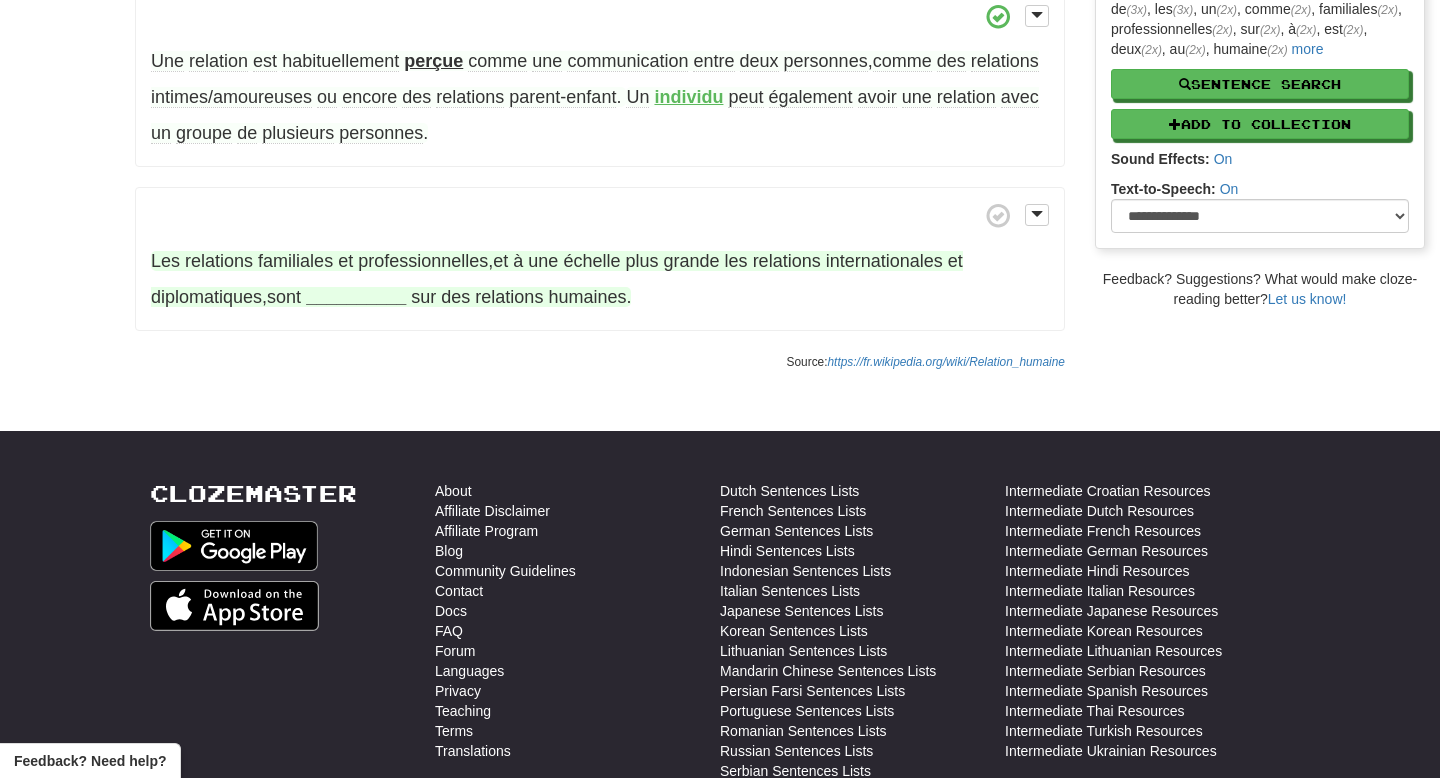 click on "__________" at bounding box center (356, 297) 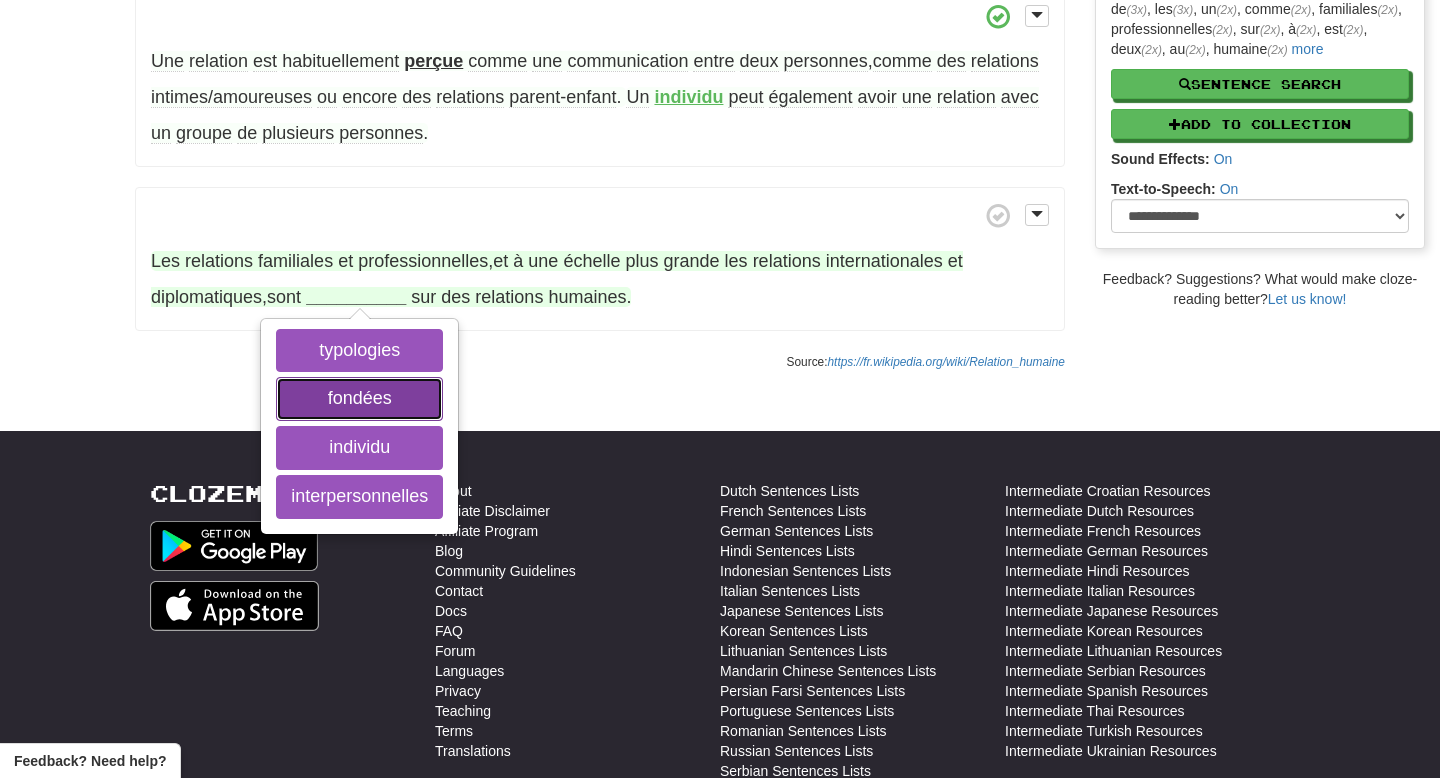 click on "fondées" at bounding box center [359, 399] 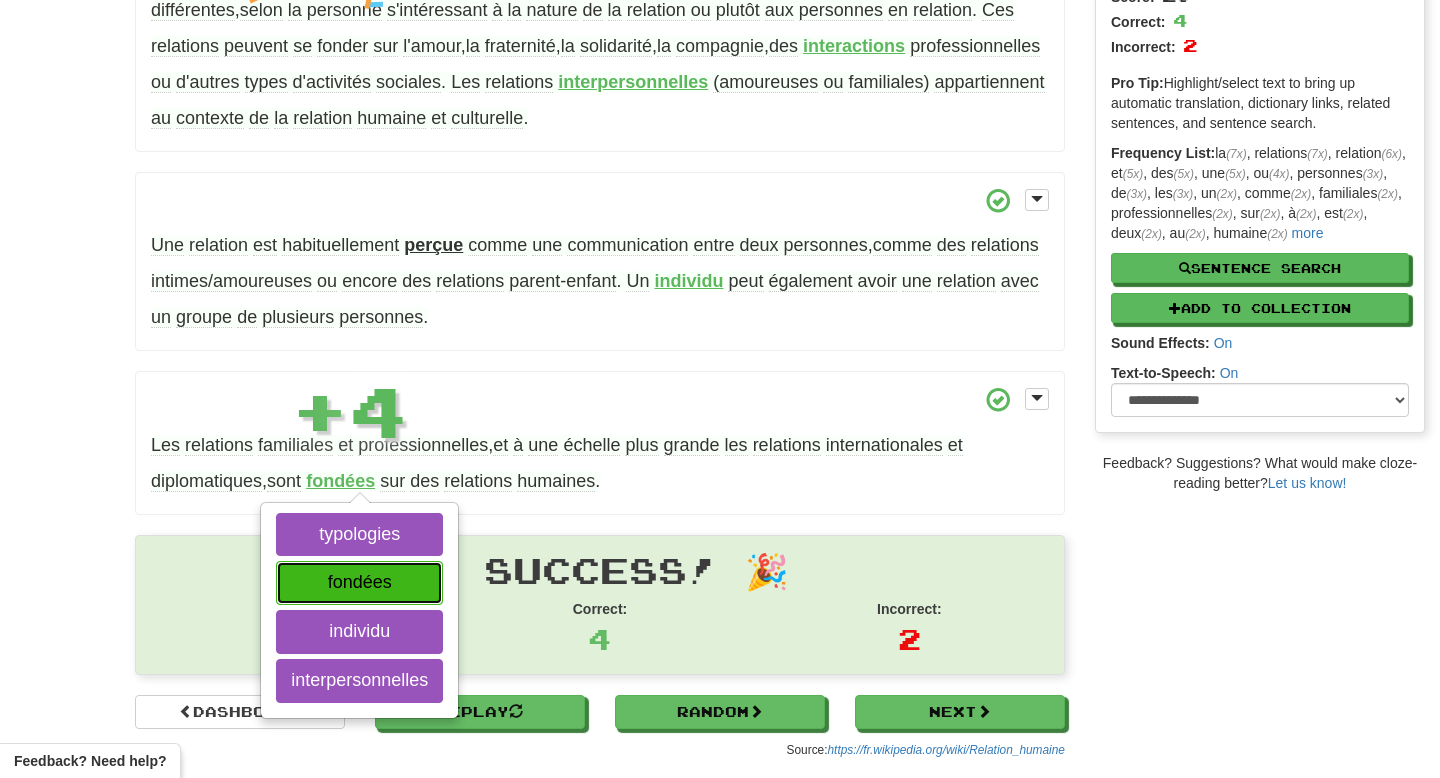 scroll, scrollTop: 240, scrollLeft: 0, axis: vertical 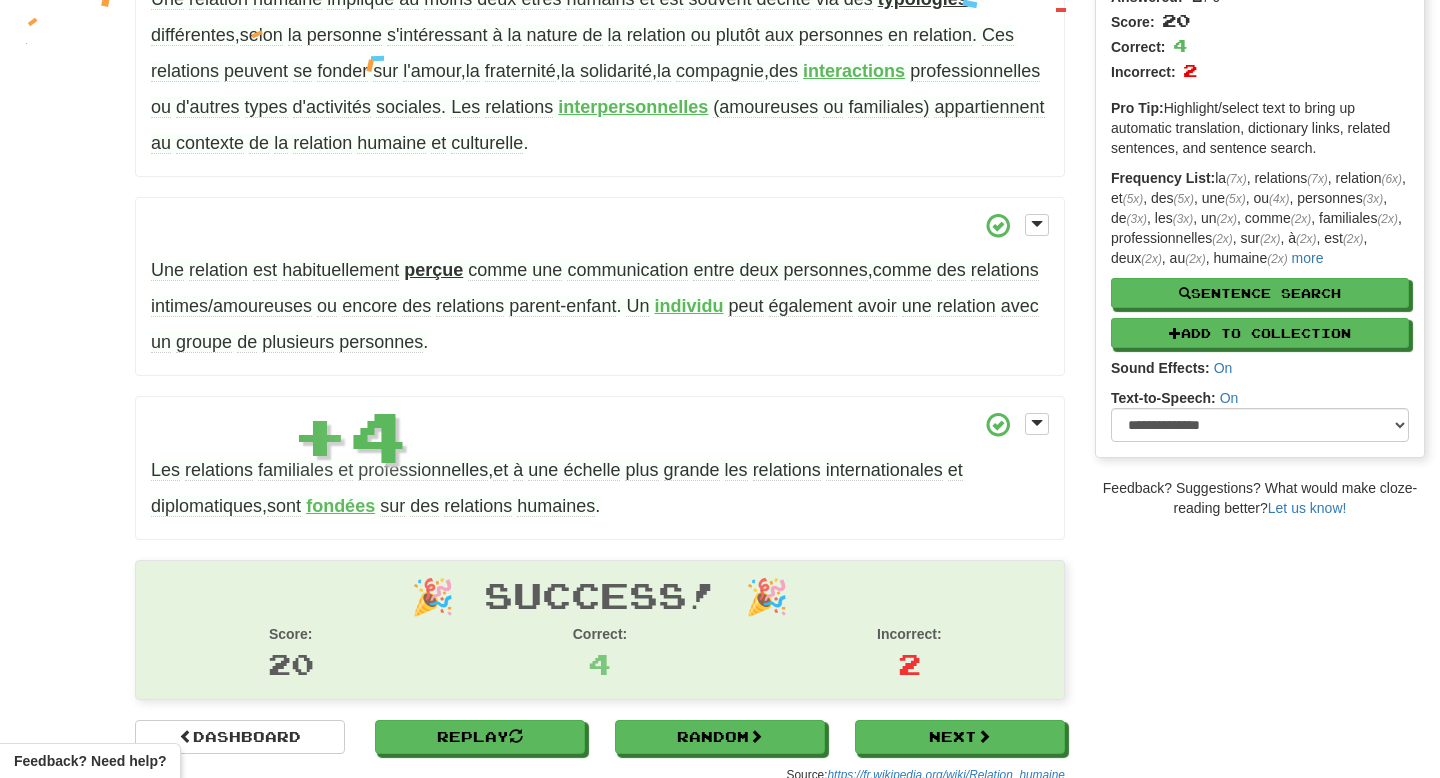 click on "fondées" at bounding box center [340, 506] 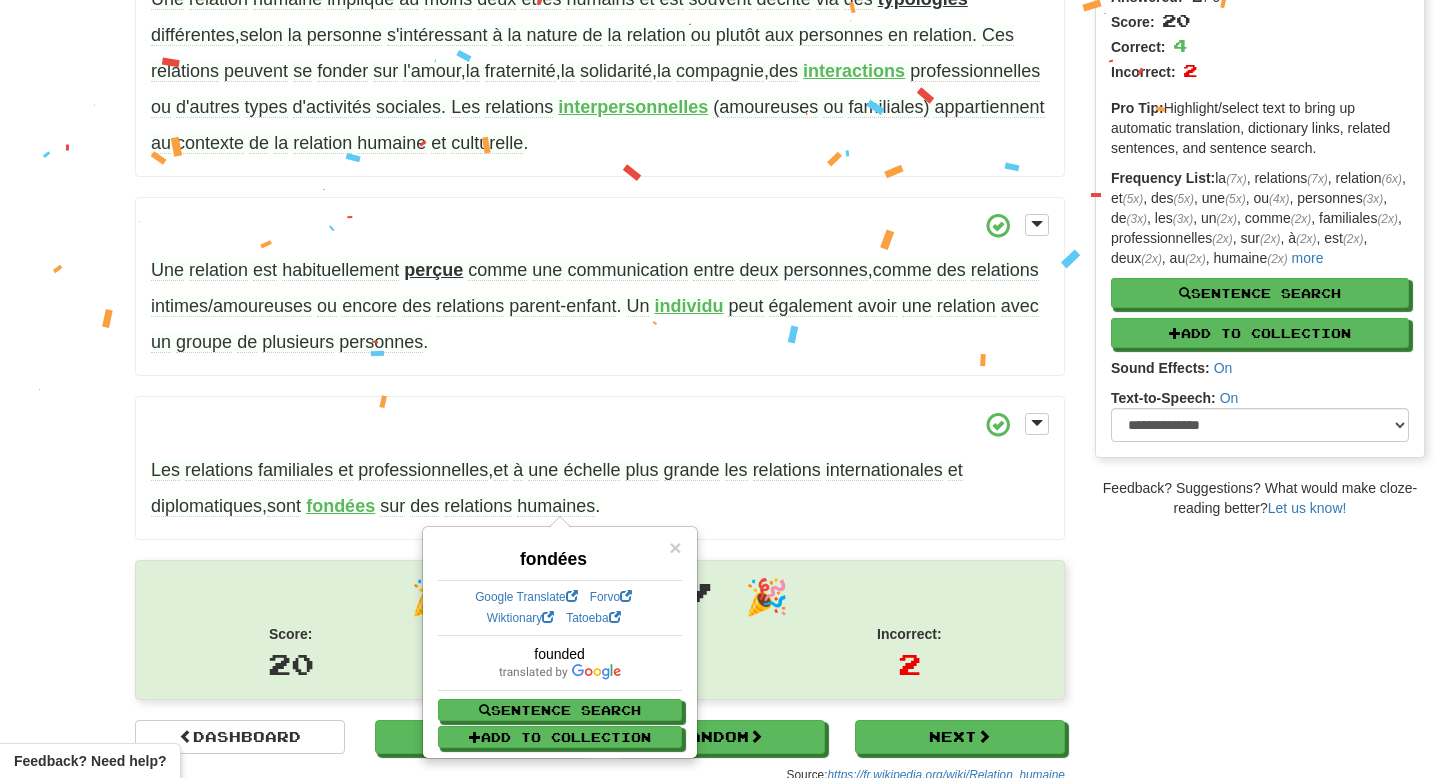 click at bounding box center (600, 424) 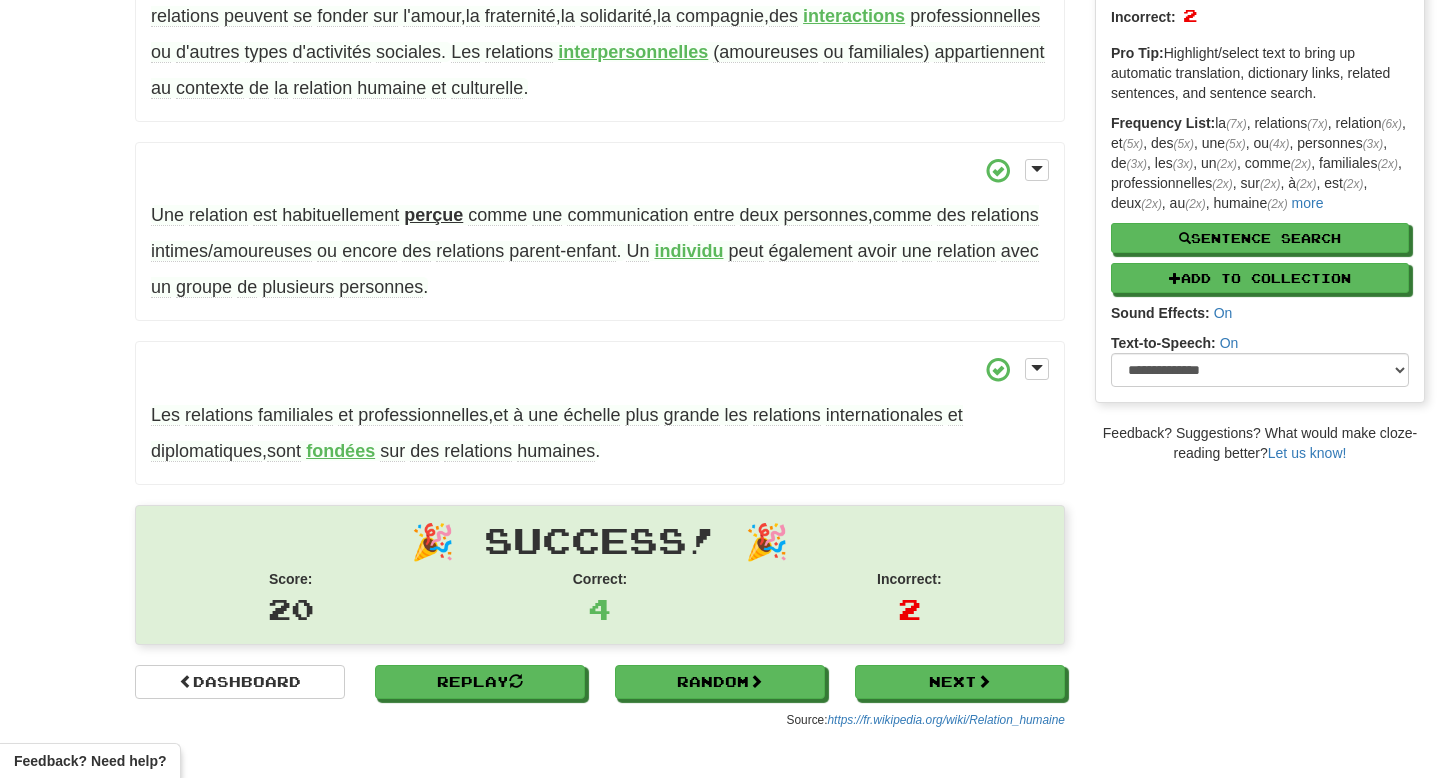 scroll, scrollTop: 297, scrollLeft: 0, axis: vertical 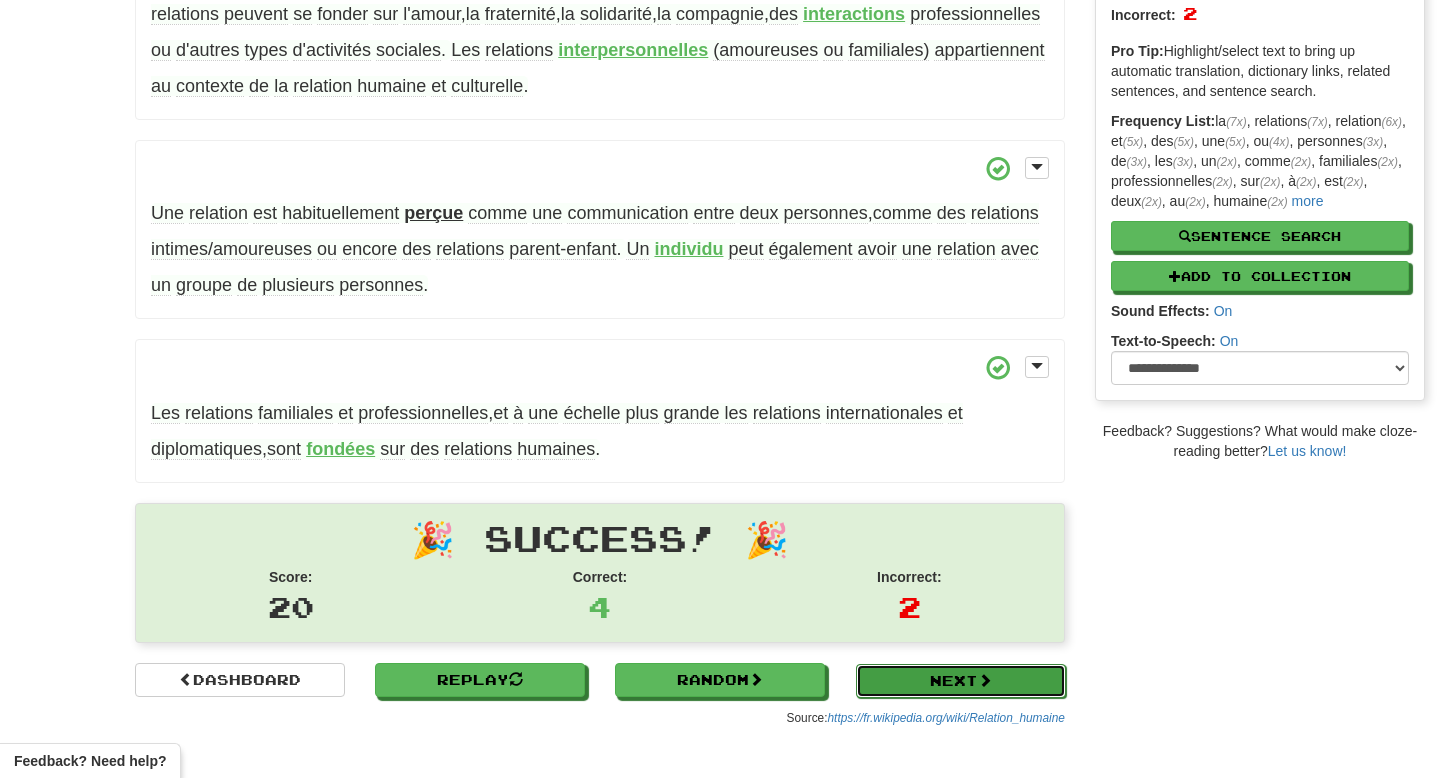 click on "Next" at bounding box center [961, 681] 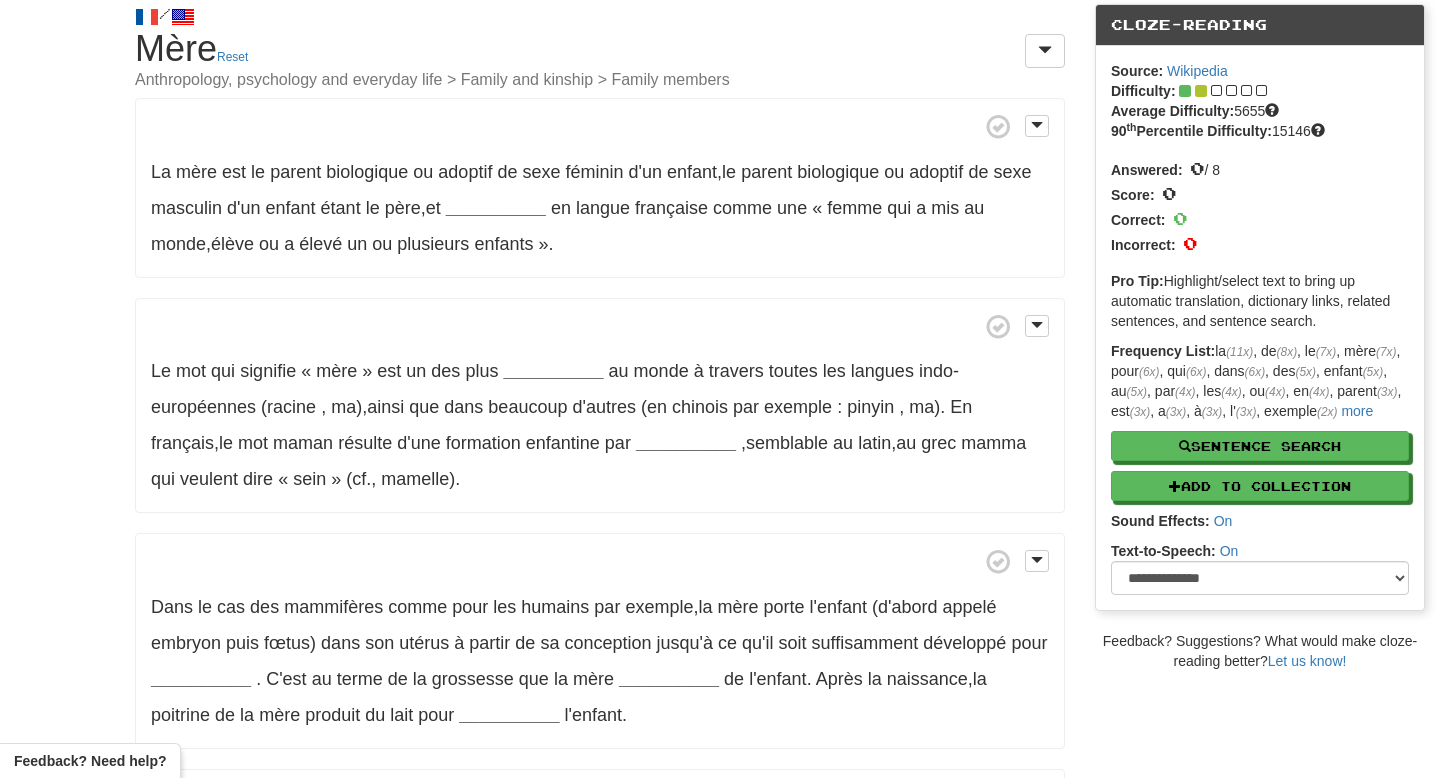 scroll, scrollTop: 70, scrollLeft: 0, axis: vertical 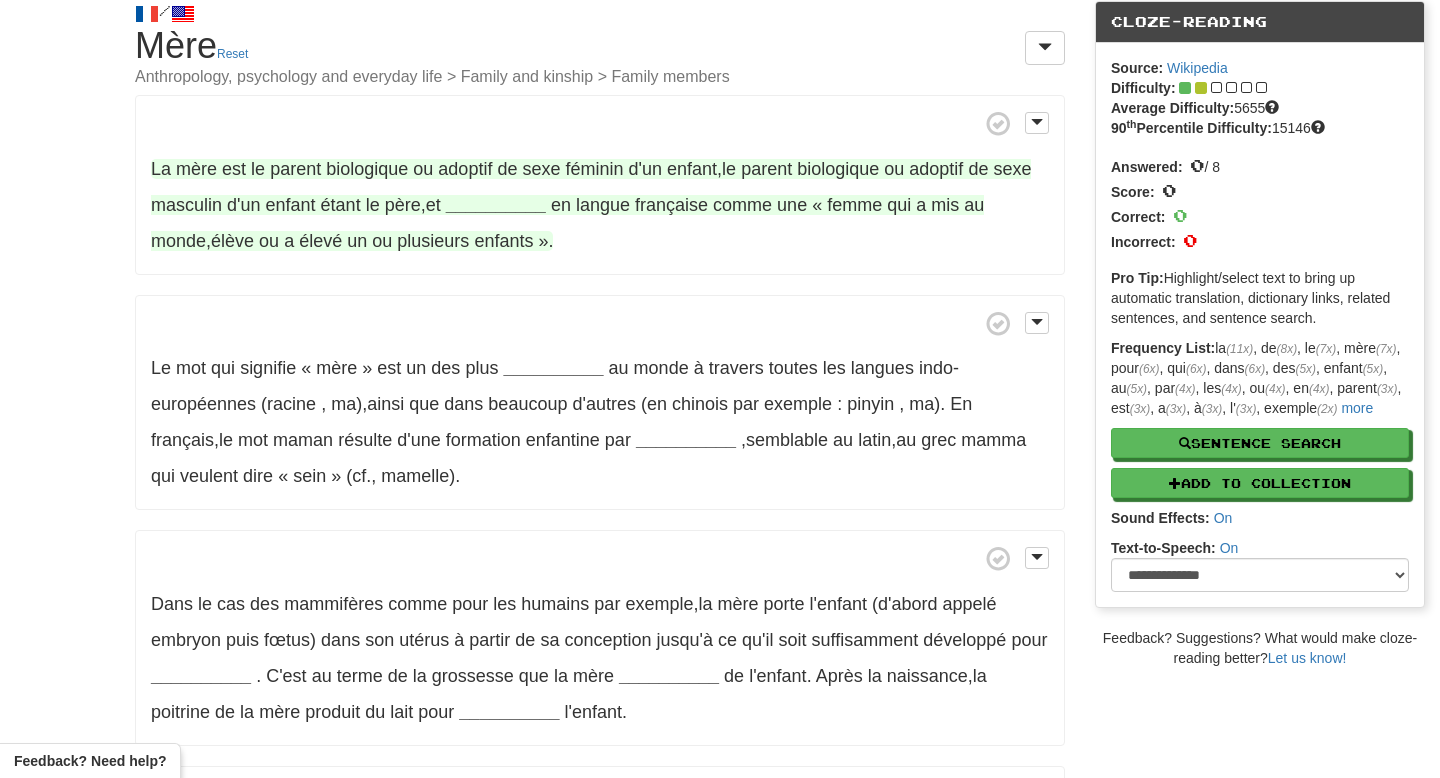 click on "étant" at bounding box center (341, 205) 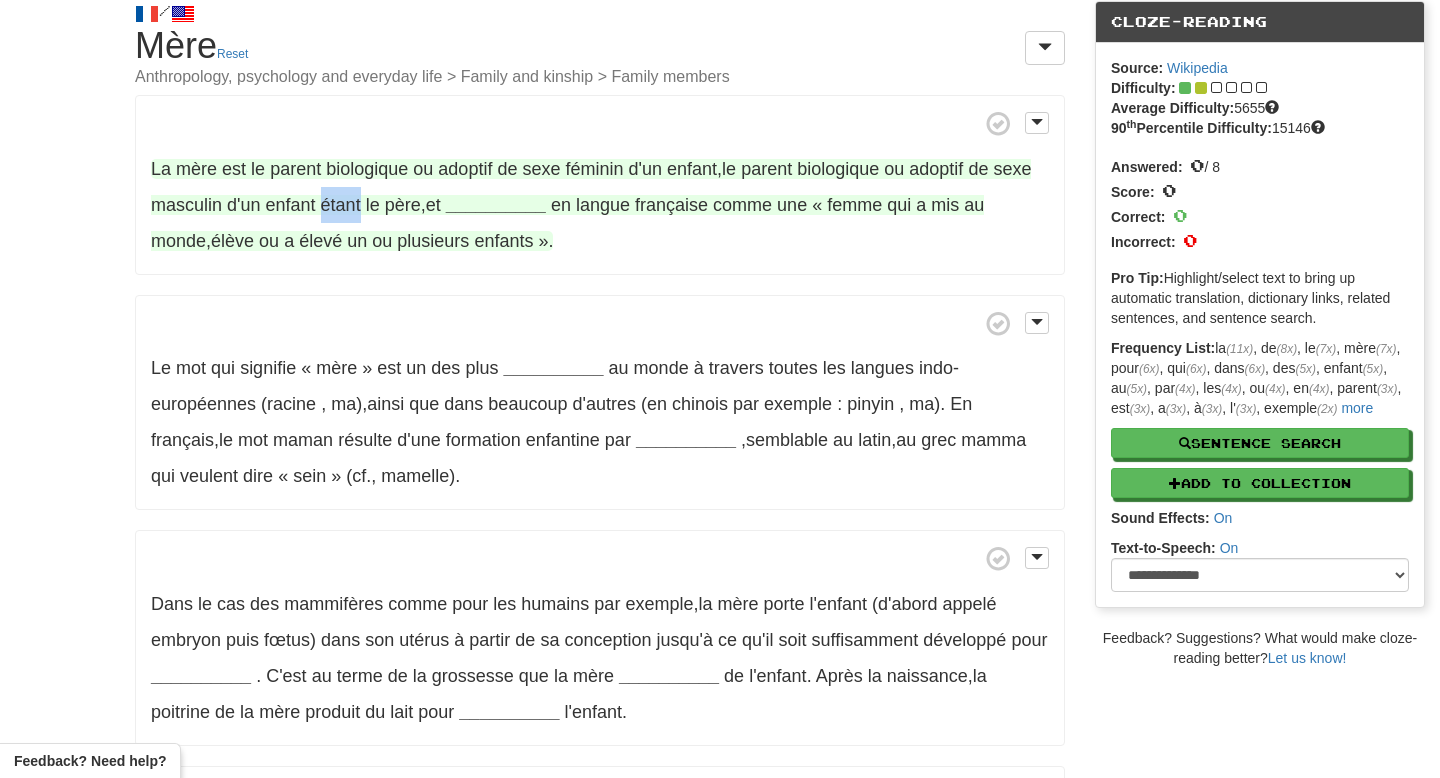 click on "étant" at bounding box center [341, 205] 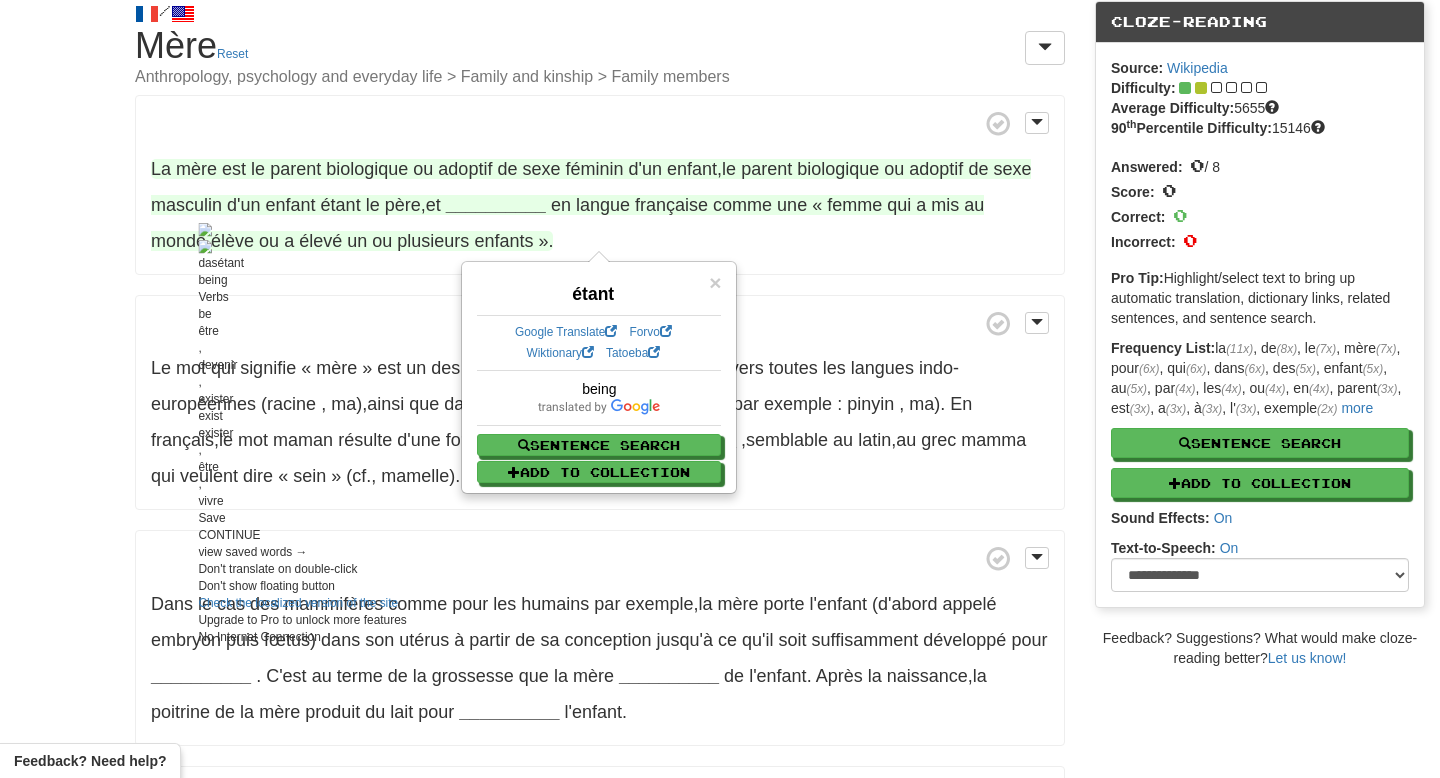 click on "La mère est le parent biologique ou adoptif de sexe féminin d'un enfant , le parent biologique ou adoptif de sexe masculin d'un enfant étant le père , et
__________
en langue française comme une « femme qui a mis au monde , élève ou a élevé un ou plusieurs enfants » .
Le mot qui signifie « mère » est un des plus
__________
au monde à travers toutes les langues indo-européennes (racine ma) , ainsi que dans beaucoup d'autres (en chinois par exemple : pinyin ma) .
En français , le mot maman résulte d'une formation enfantine par
__________
, semblable au latin , au grec mamma qui veulent dire « sein » (cf . mamelle) .
Dans" at bounding box center [600, 602] 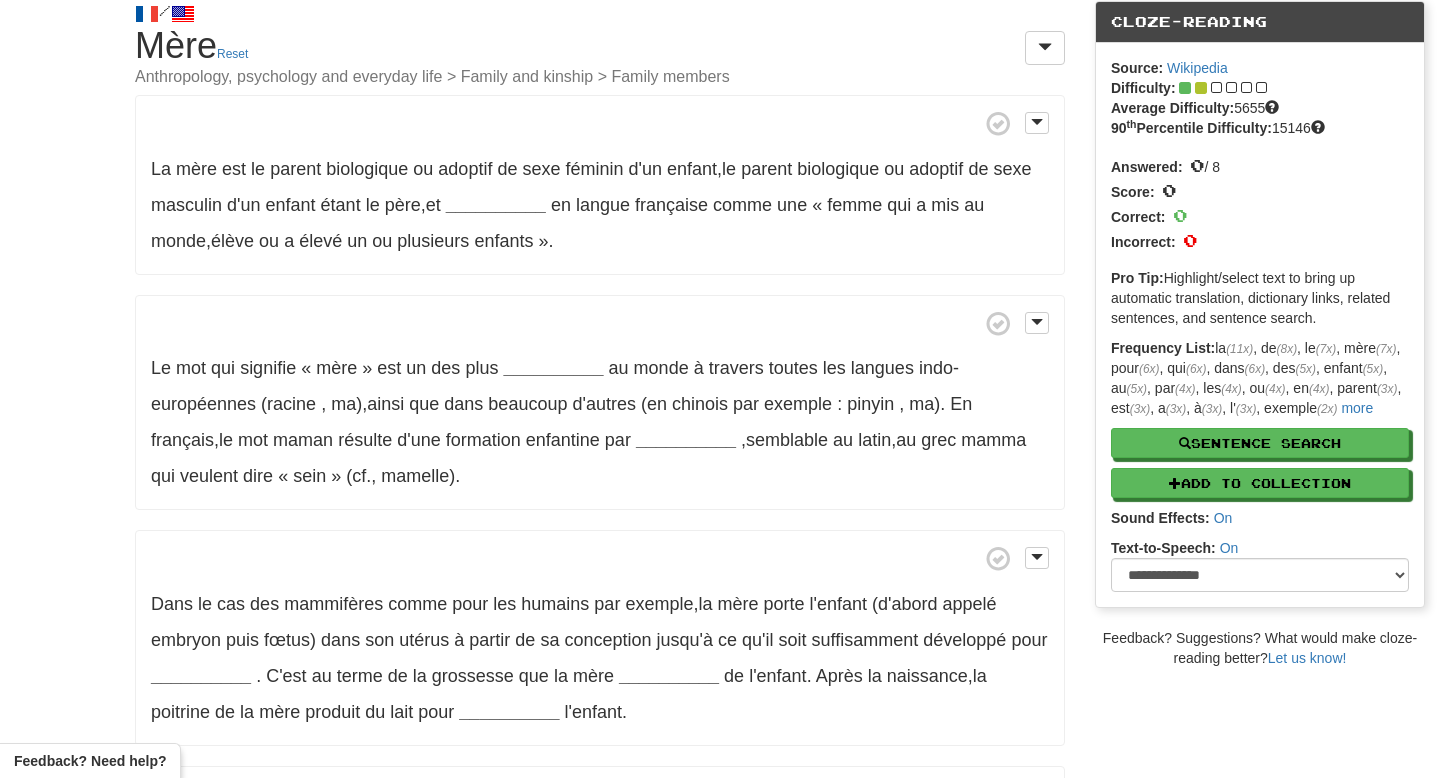 click on "La   mère   est   le   parent   biologique   ou   adoptif   de   sexe   féminin   d'un   enfant ,  le   parent   biologique   ou   adoptif   de   sexe   masculin   d'un   enfant   étant   le   père ,  et
[FORMULA]
en   langue   française   comme   une   «   femme   qui   a   mis   au   monde ,  élève   ou   a   élevé   un   ou   plusieurs   enfants   » ." at bounding box center (600, 185) 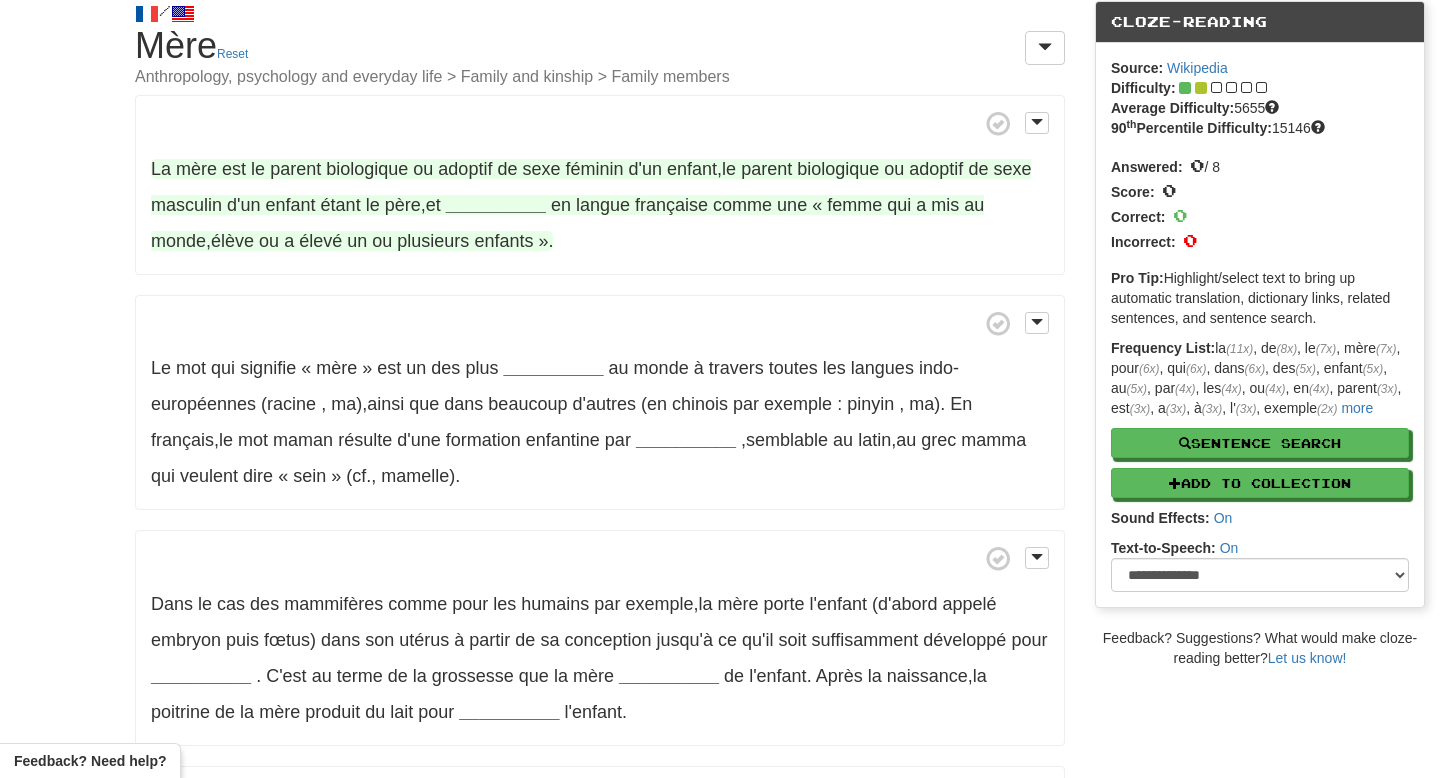 click on "__________" at bounding box center [496, 205] 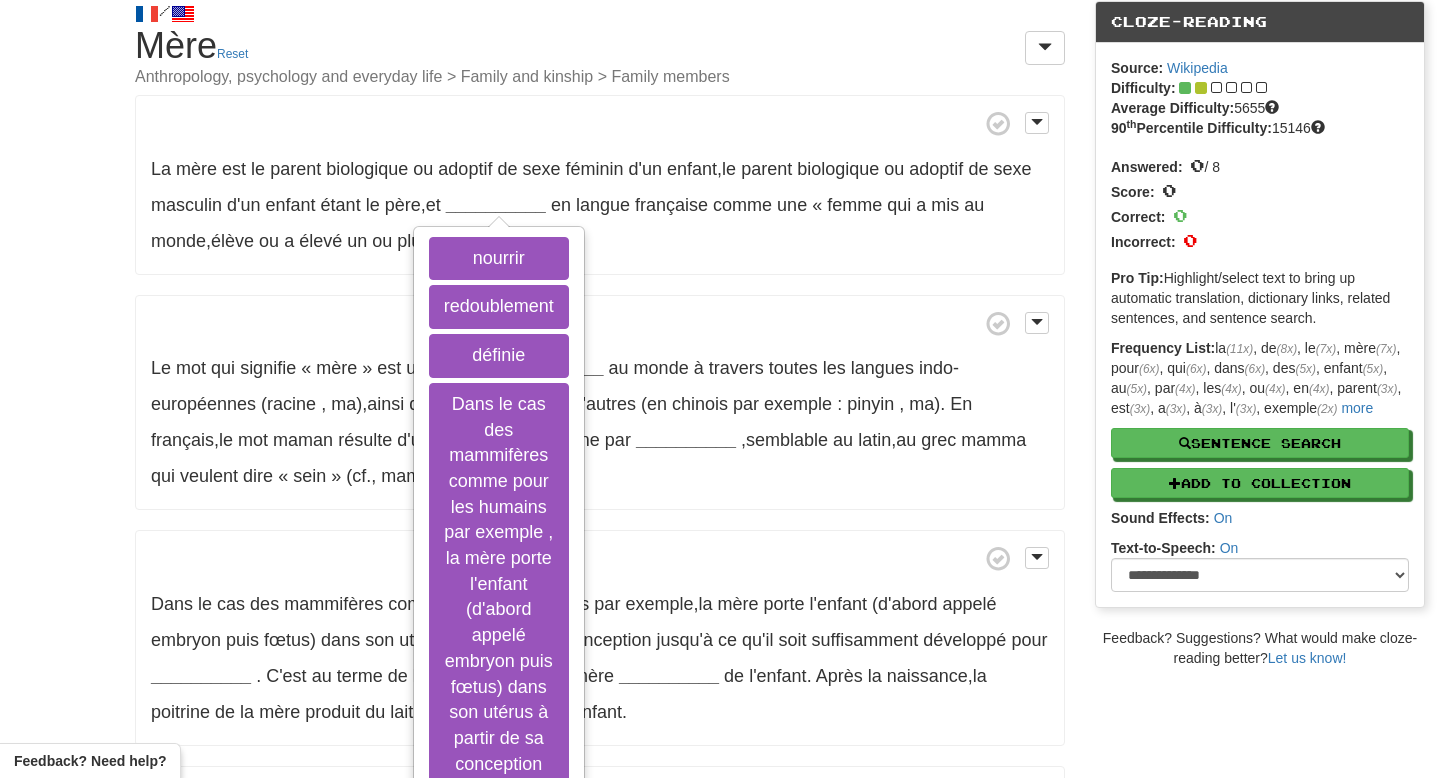 click on "Le   mot   qui   signifie   «   mère   »   est   un   des   plus
[FORMULA]
au   monde   à   travers   toutes   les   langues   indo-européennes   (racine   ma) ,  ainsi   que   dans   beaucoup   d'autres   (en   chinois   par   exemple   :   pinyin   ma) .
En   français ,  le   mot   maman   résulte   d'une   formation   enfantine   par
[FORMULA]
,  semblable   au   latin ,  au   grec   mamma   qui   veulent   dire   «   sein   »   (cf .  mamelle) ." at bounding box center (600, 602) 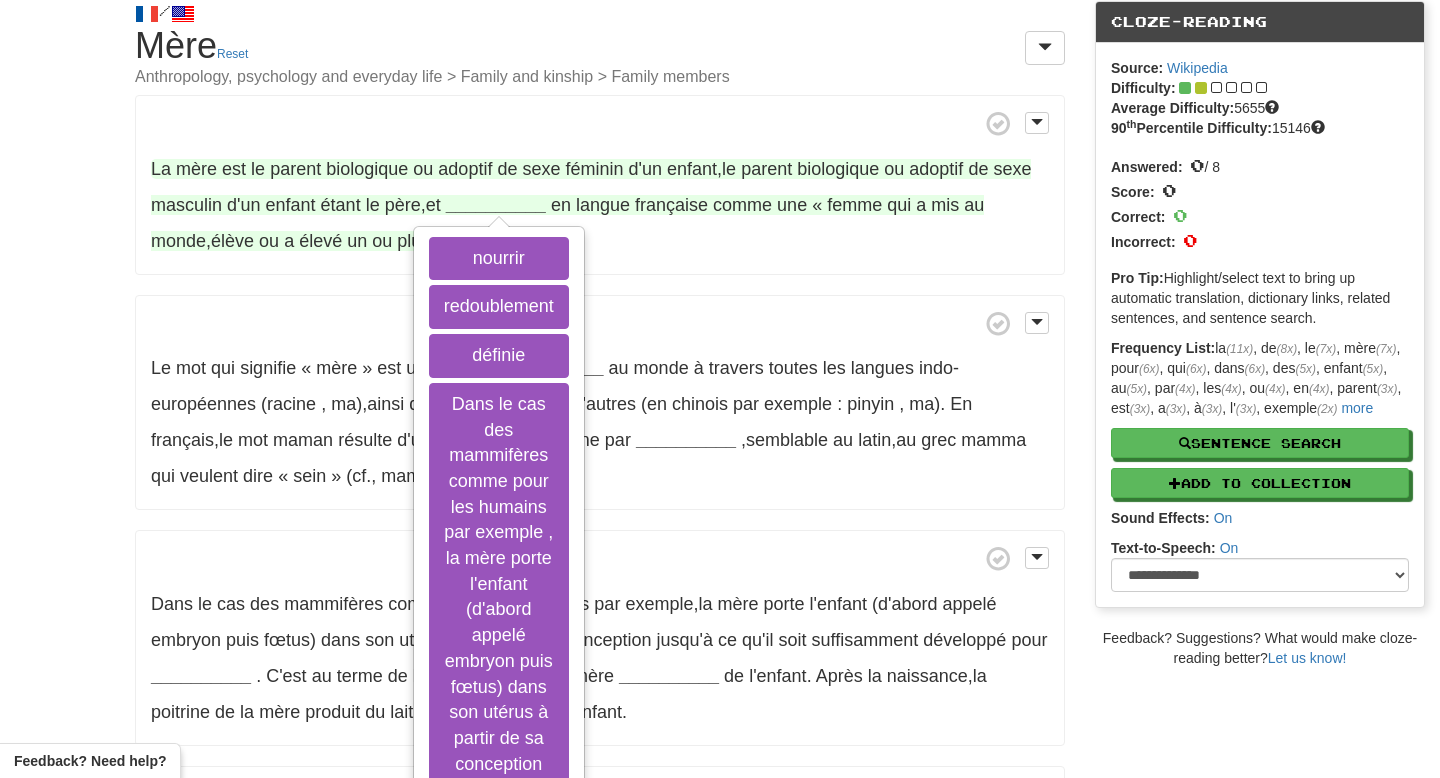 click on "mis" at bounding box center [945, 205] 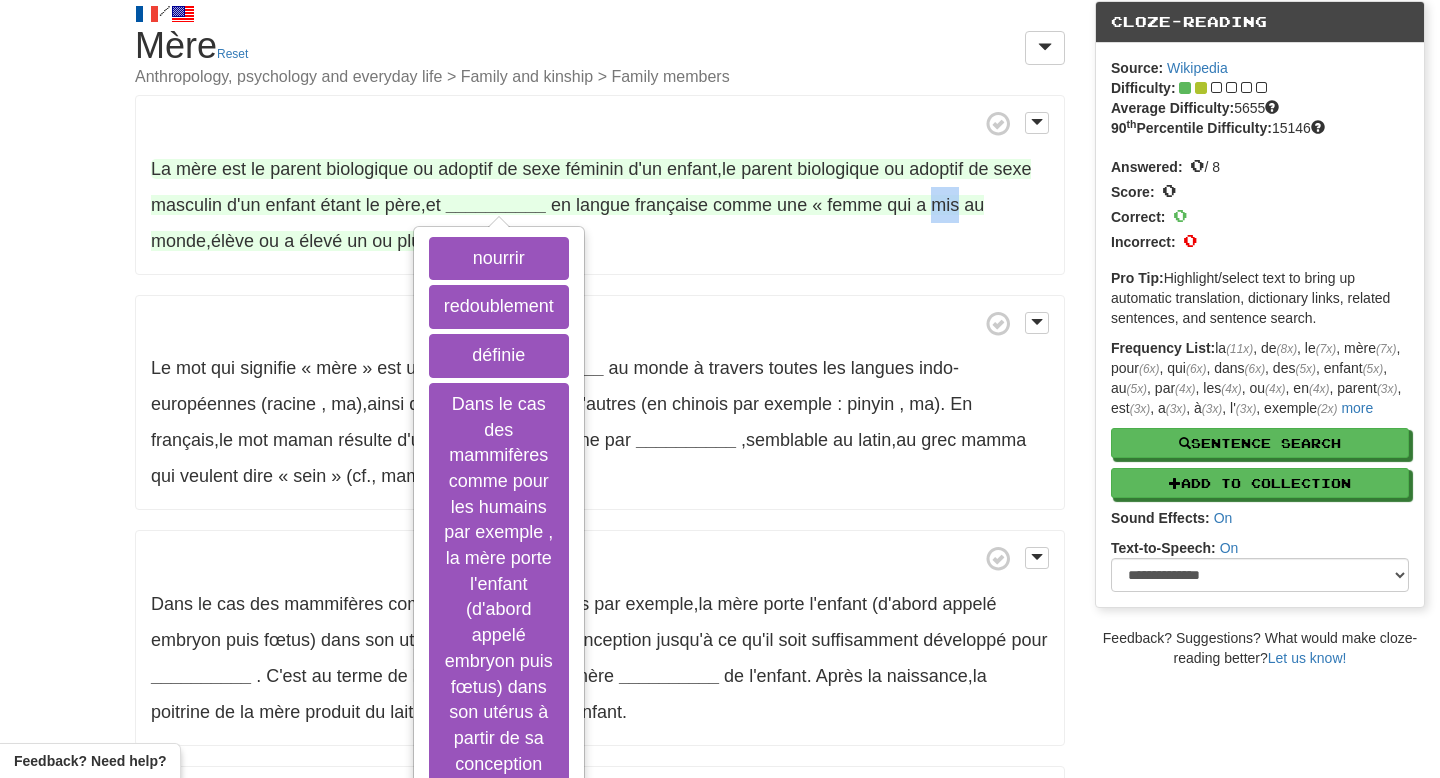 click on "mis" at bounding box center (945, 205) 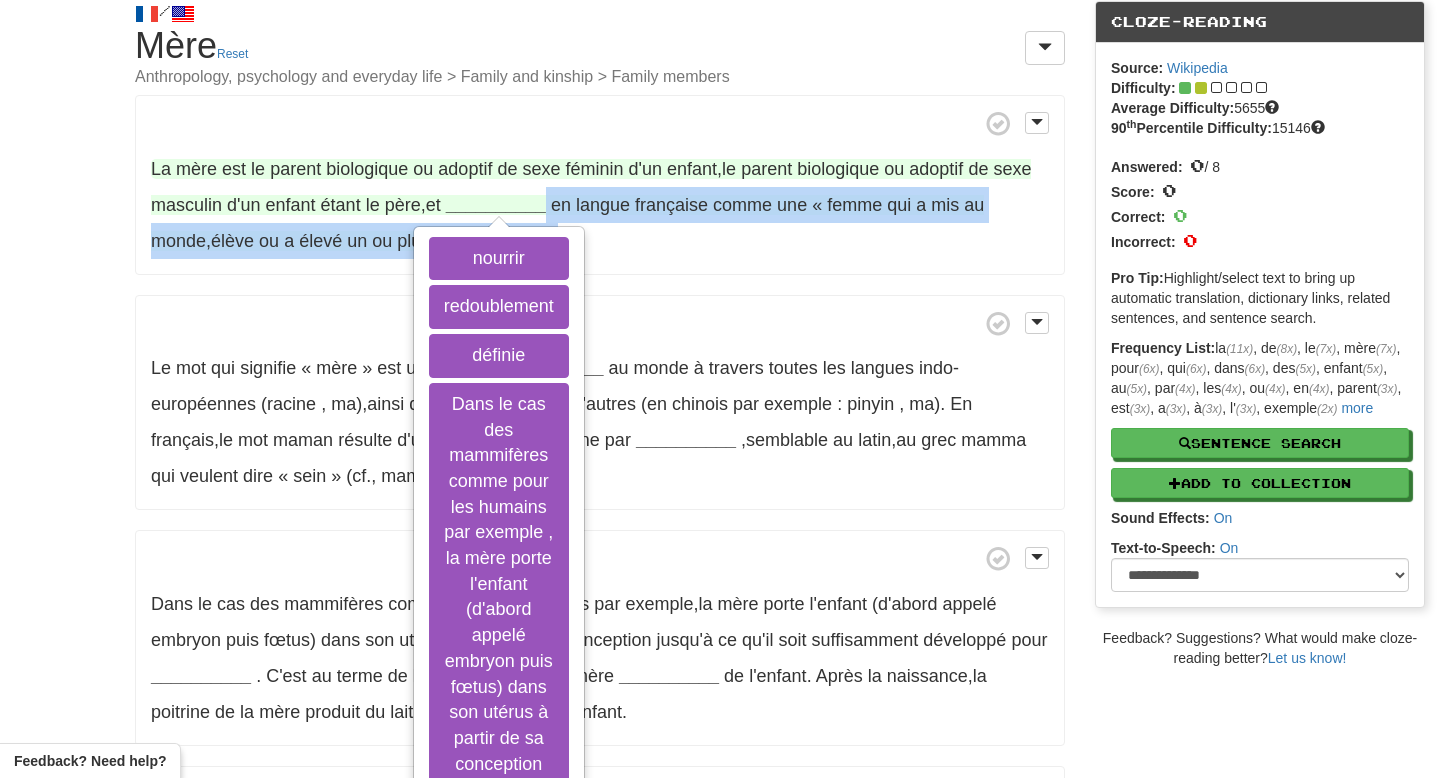 click on "mis" at bounding box center (945, 205) 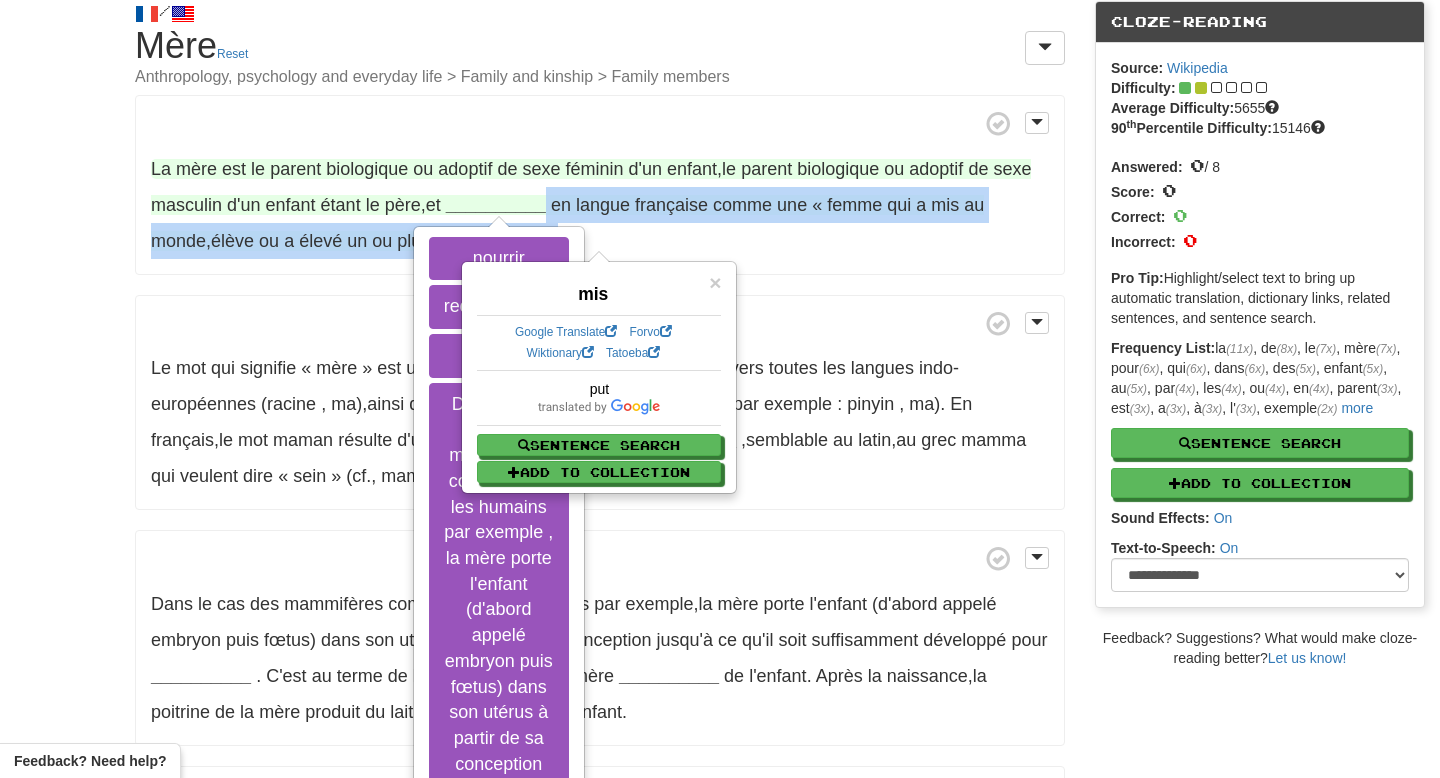 click on "mis" at bounding box center (945, 205) 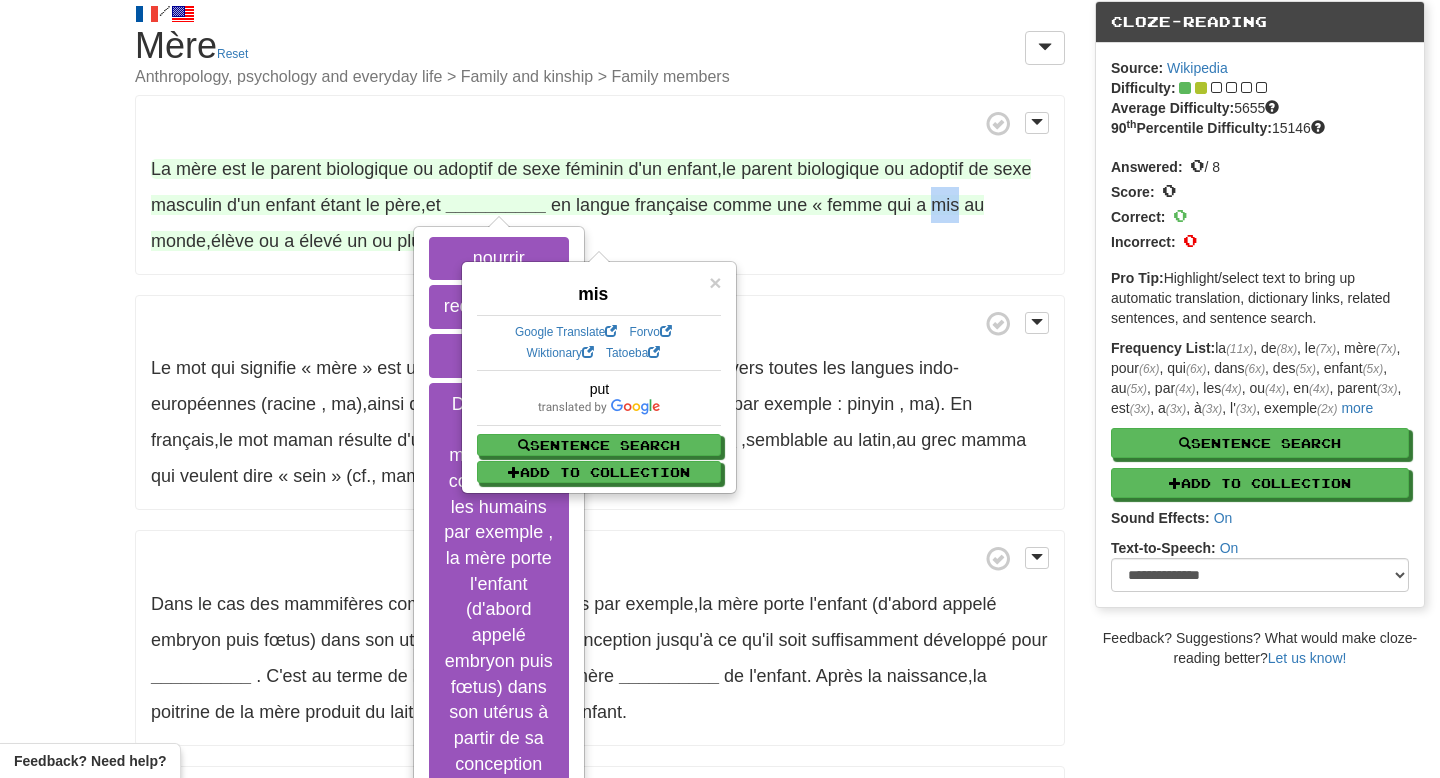 click on "mis" at bounding box center [945, 205] 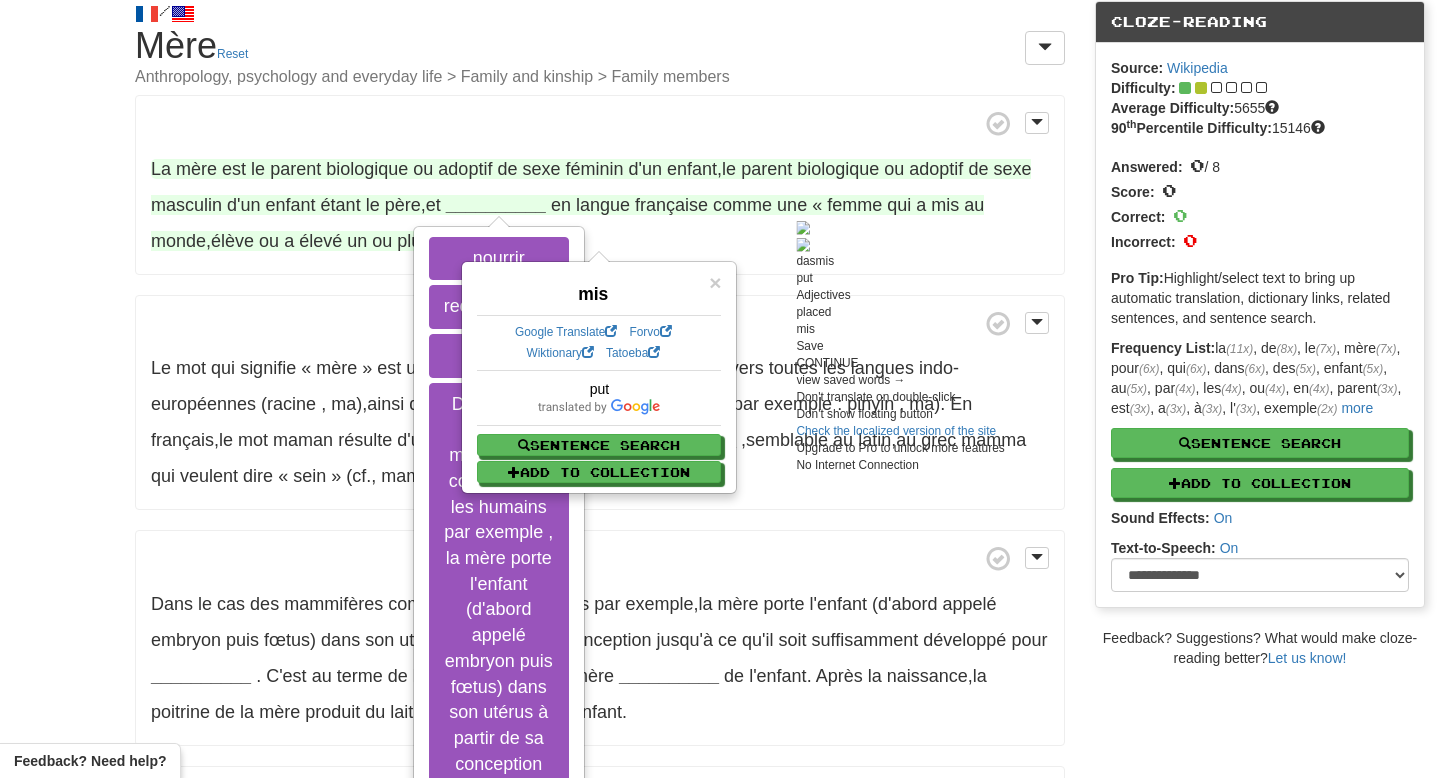 click on "La mère est le parent biologique ou adoptif de sexe féminin d'un enfant , le parent biologique ou adoptif de sexe masculin d'un enfant étant le père , et
__________ nourrir redoublement définie accouche
en langue française comme une « femme qui a mis au monde , élève ou a élevé un ou plusieurs enfants » ." at bounding box center [600, 185] 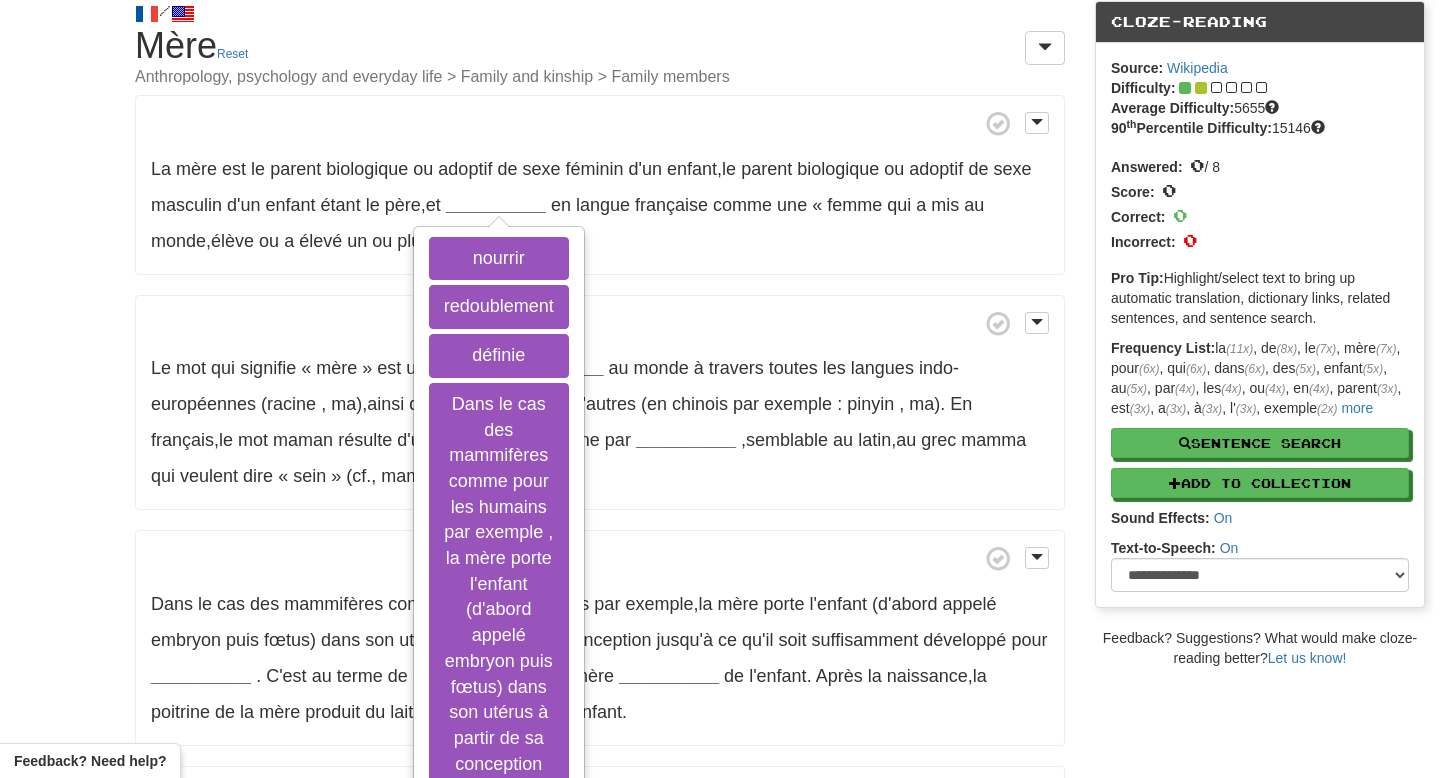 click on "La mère est le parent biologique ou adoptif de sexe féminin d'un enfant , le parent biologique ou adoptif de sexe masculin d'un enfant étant le père , et
__________ nourrir redoublement définie accouche
en langue française comme une « femme qui a mis au monde , élève ou a élevé un ou plusieurs enfants » ." at bounding box center (600, 185) 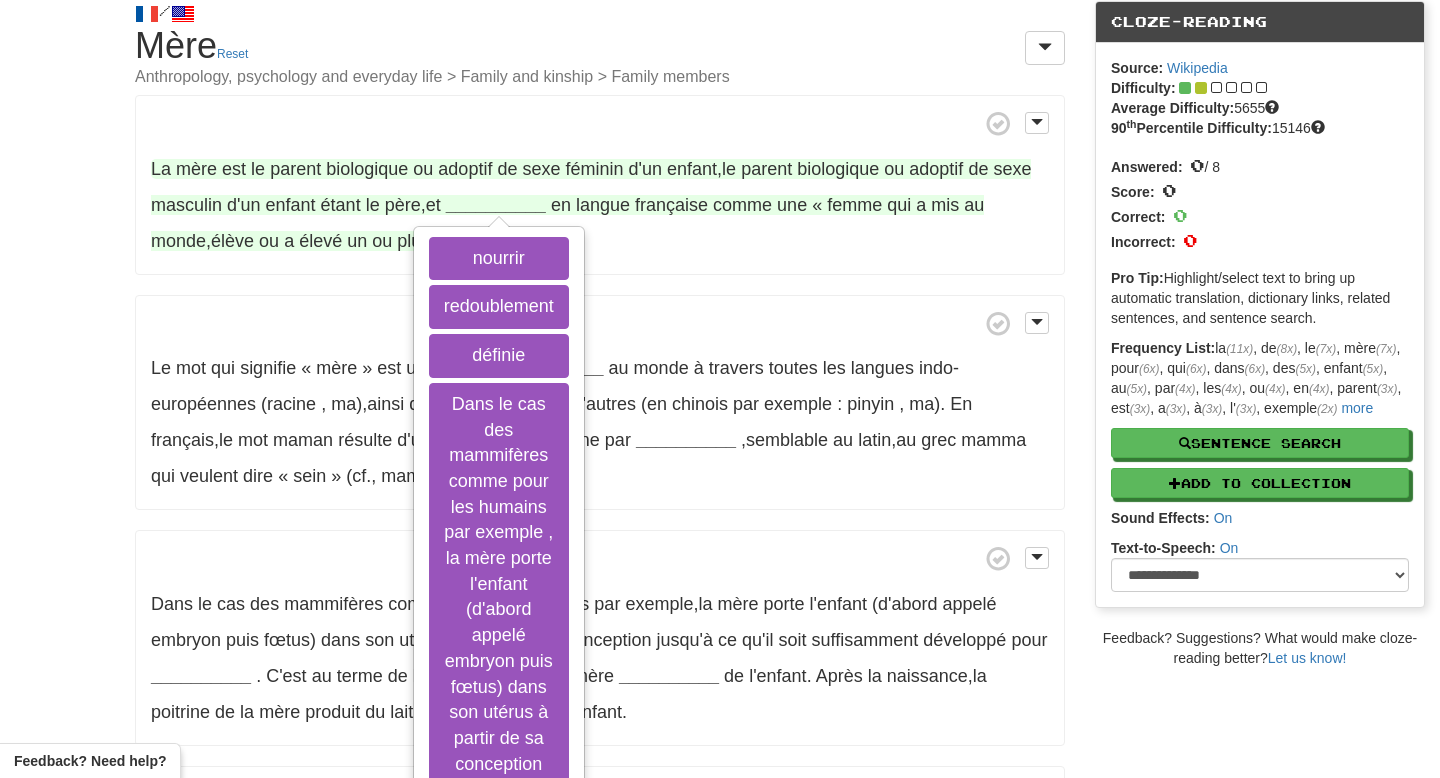 click on "__________" at bounding box center [496, 205] 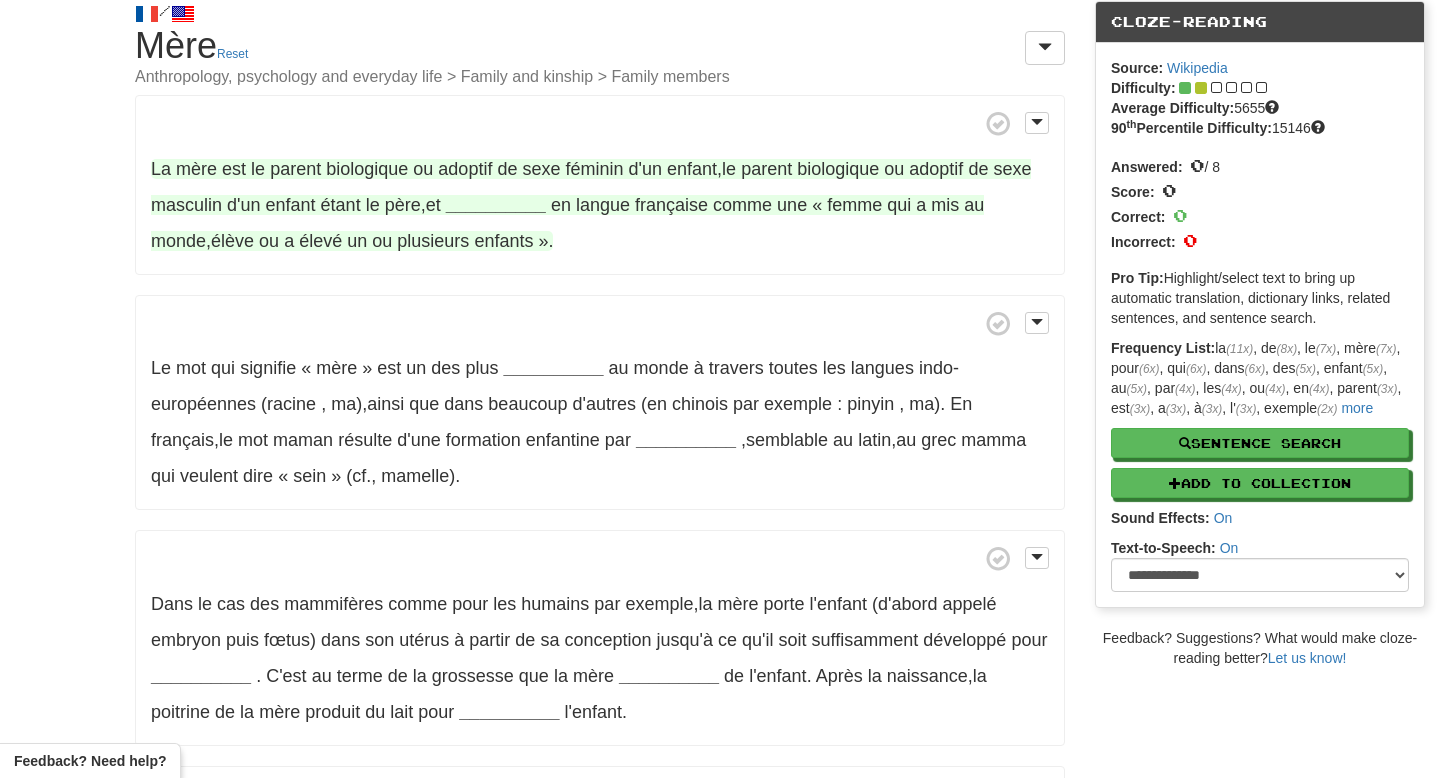 click on "__________" at bounding box center [496, 205] 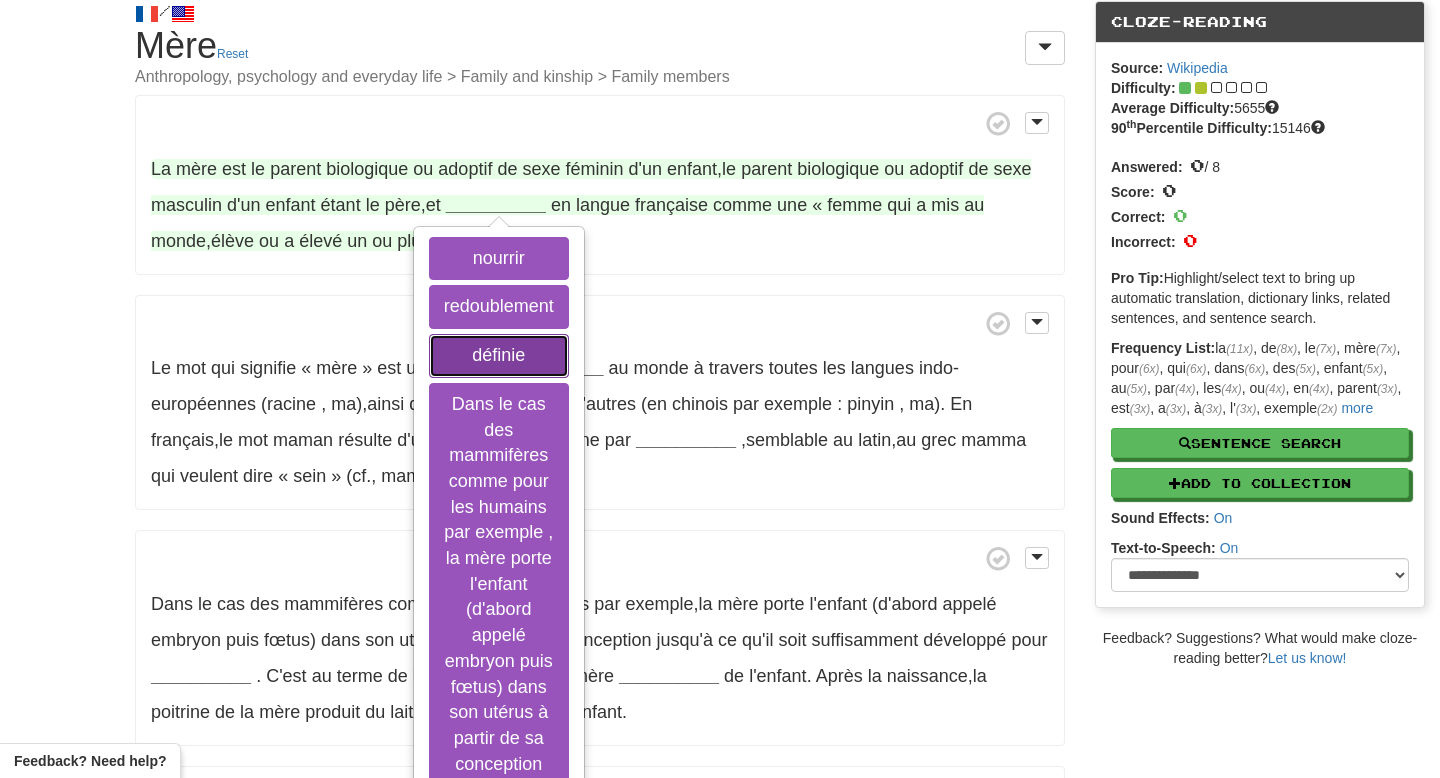 click on "définie" at bounding box center (499, 356) 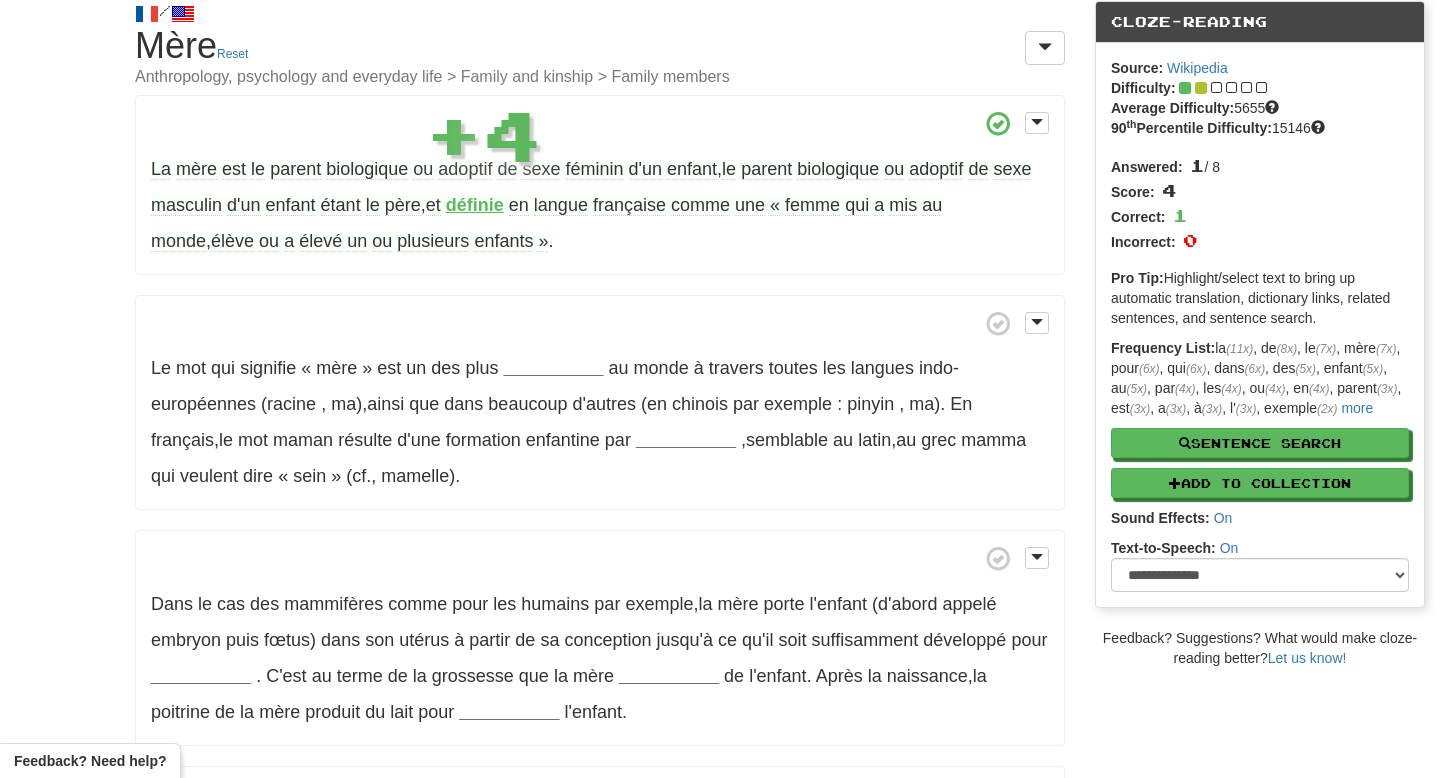 click at bounding box center [600, 323] 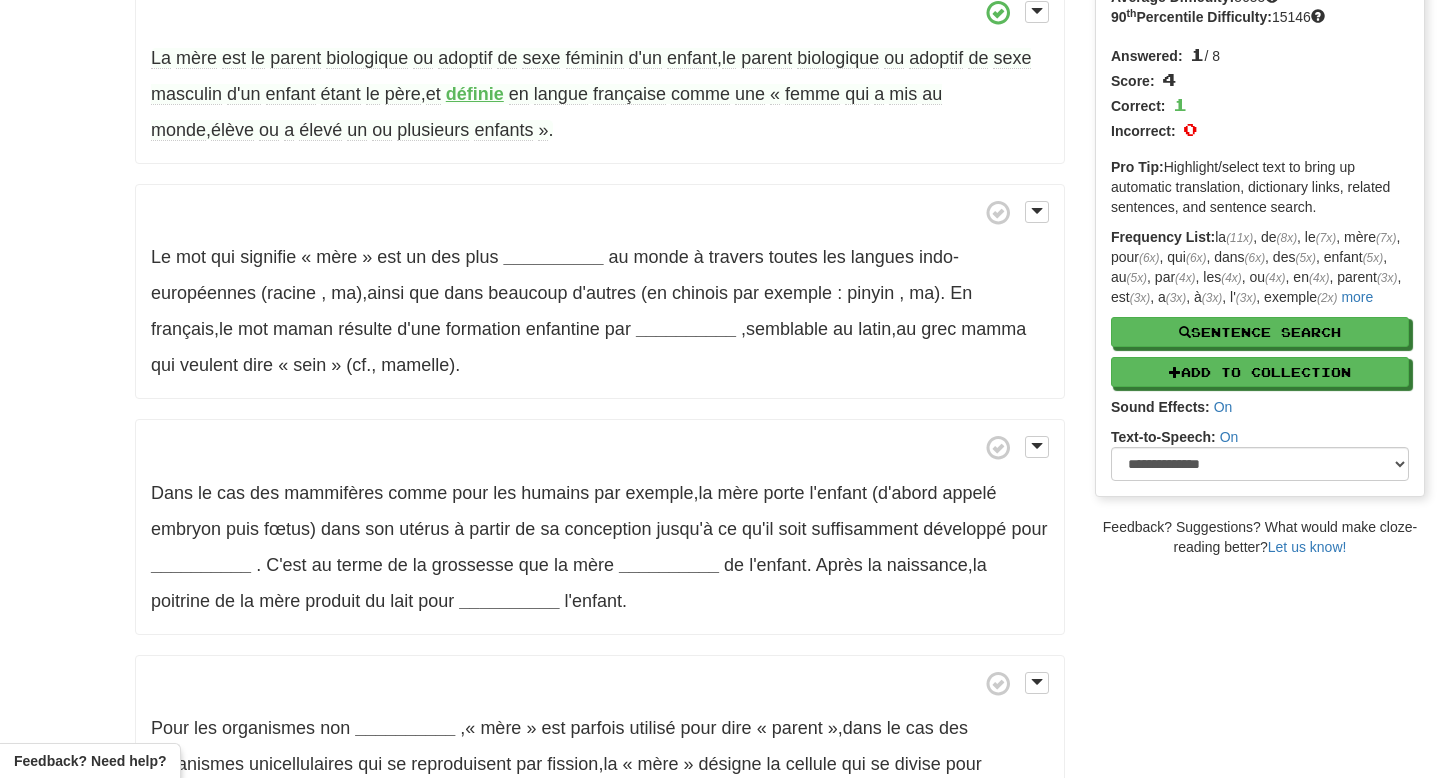 scroll, scrollTop: 164, scrollLeft: 0, axis: vertical 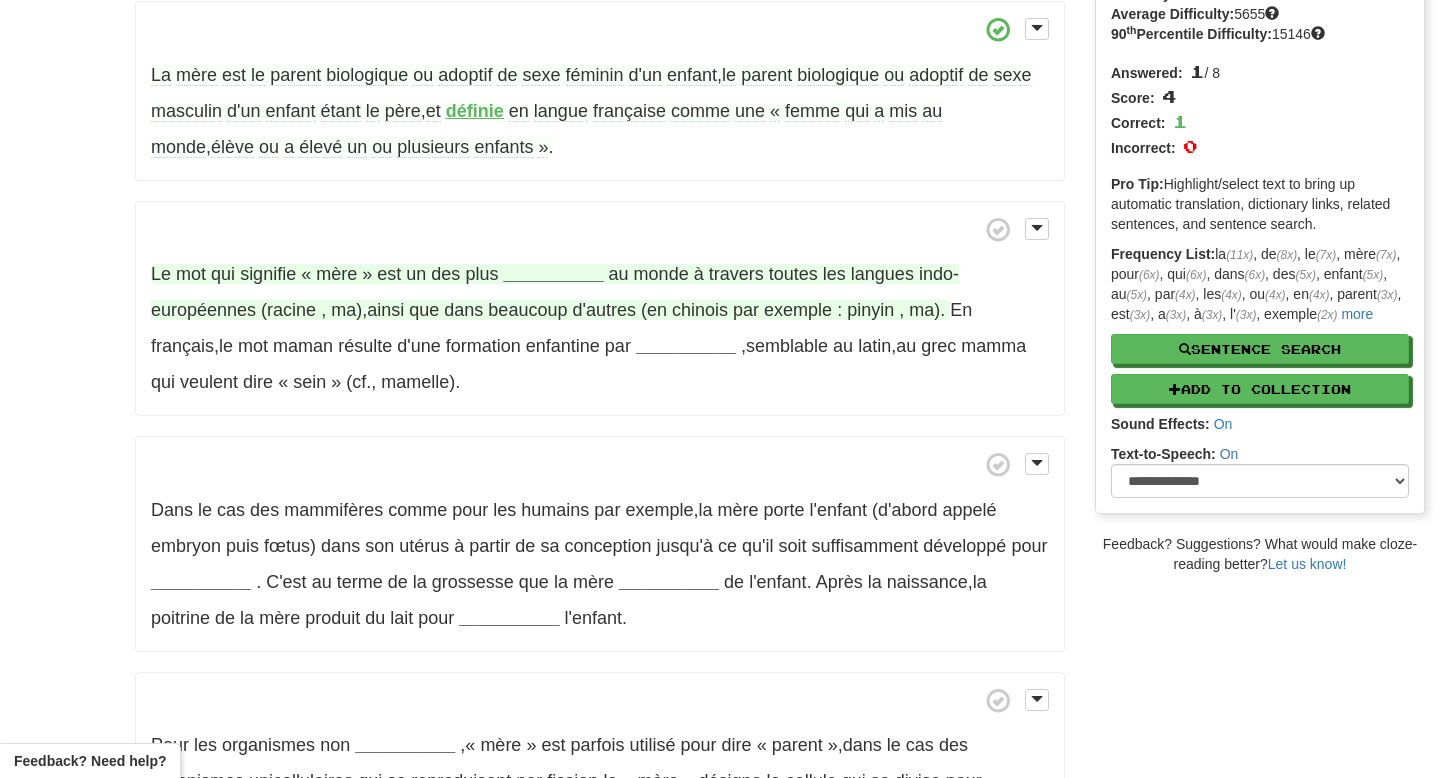 click on "__________" at bounding box center (553, 274) 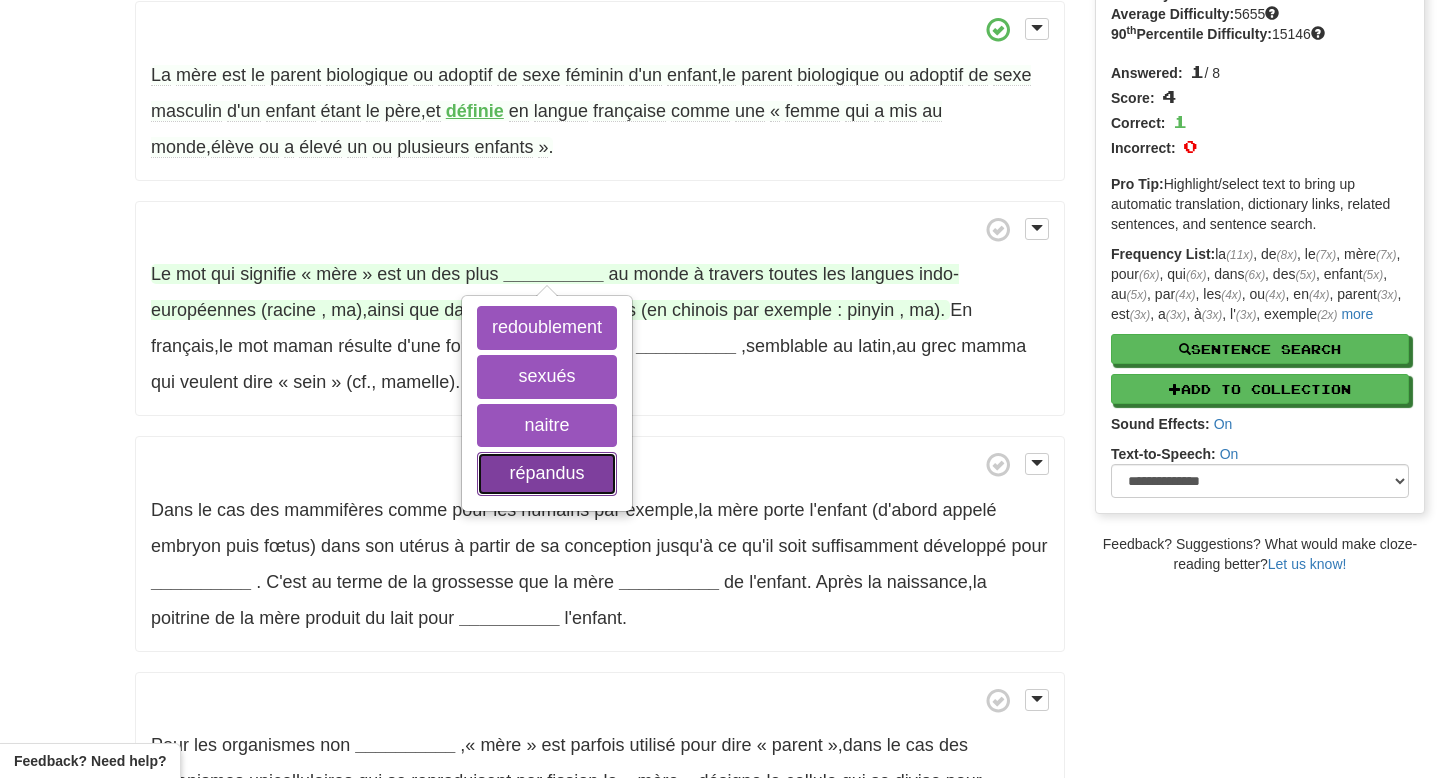 click on "répandus" at bounding box center [547, 474] 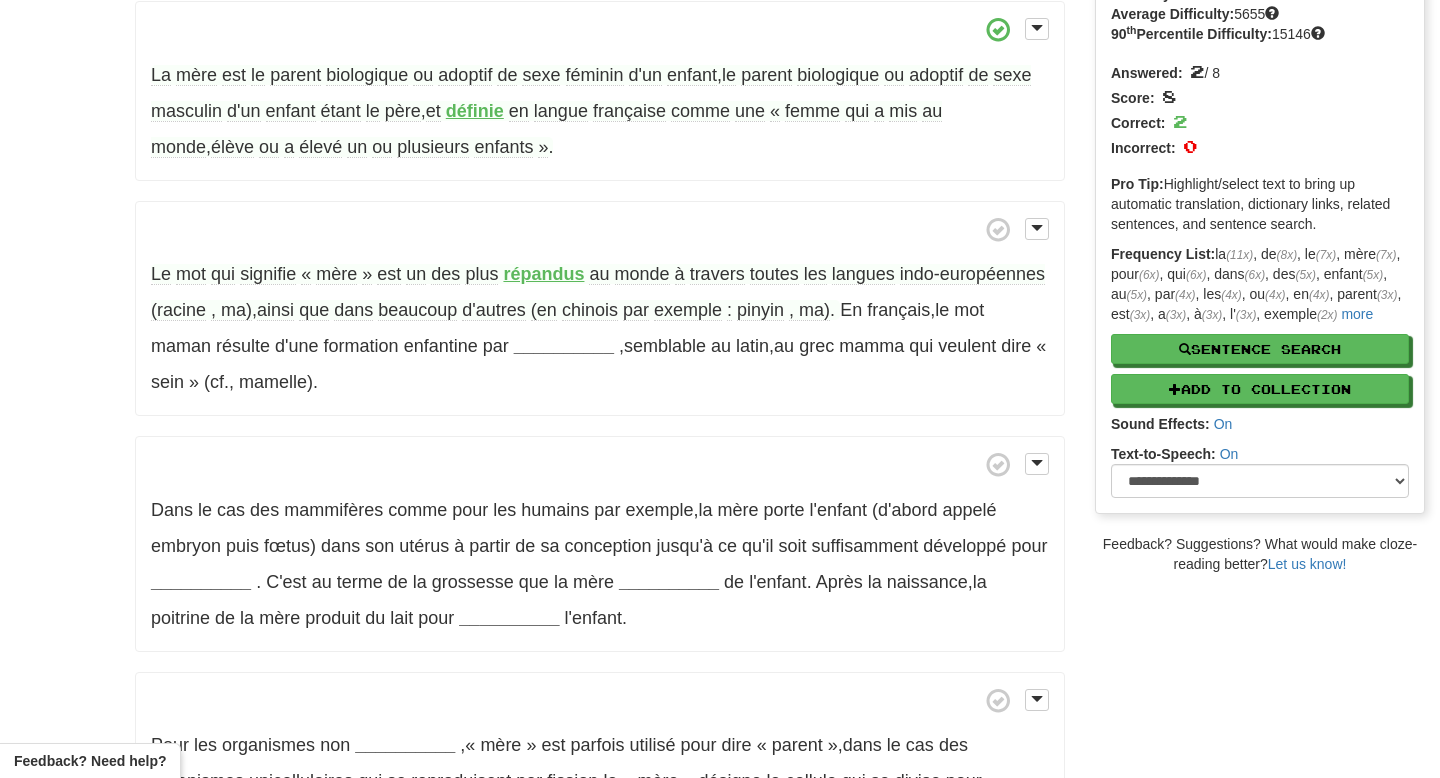 click on "ainsi" at bounding box center [275, 310] 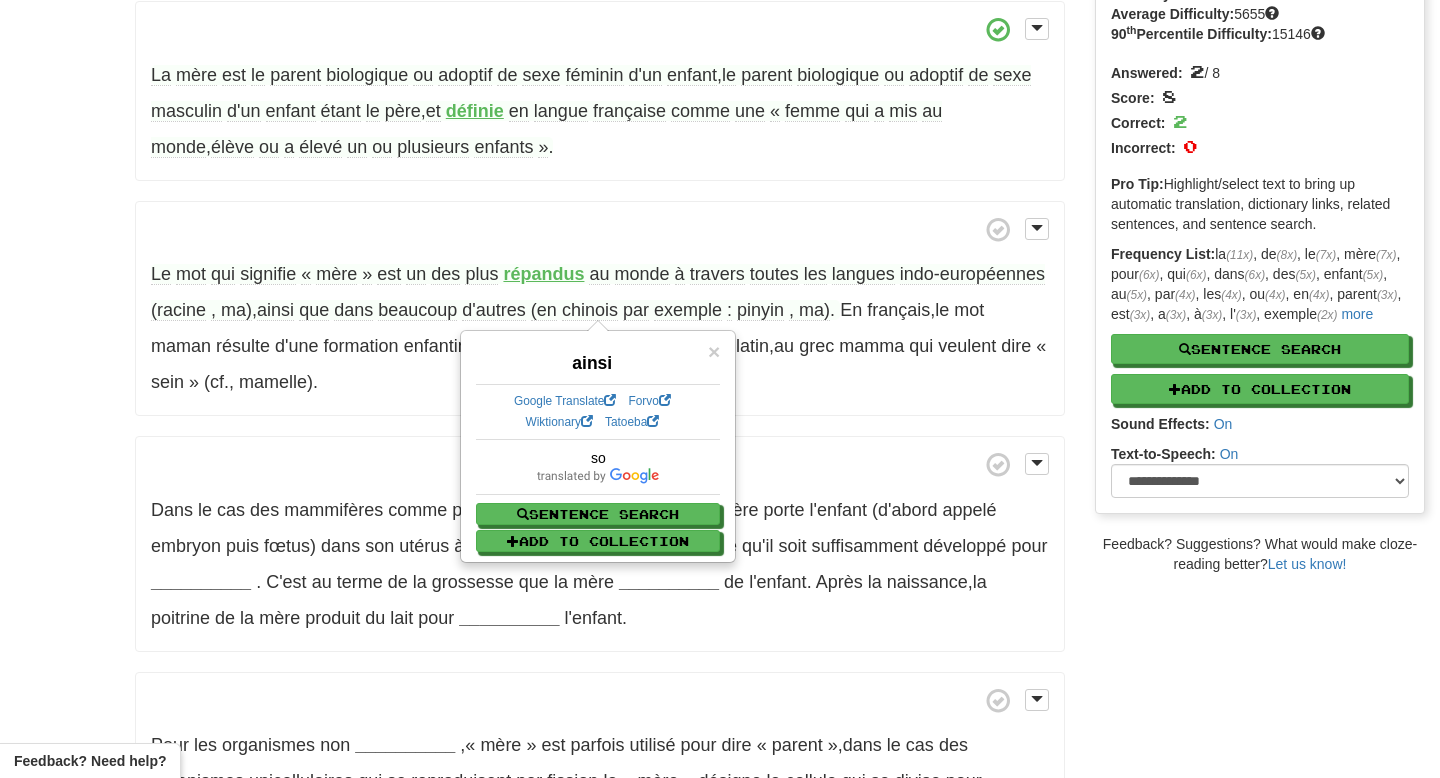 click on "En français , le mot maman résulte d'une formation enfantine par
[FORMULA], semblable au latin , au grec mamma qui veulent dire « sein » (cf . mamelle) ." at bounding box center (600, 309) 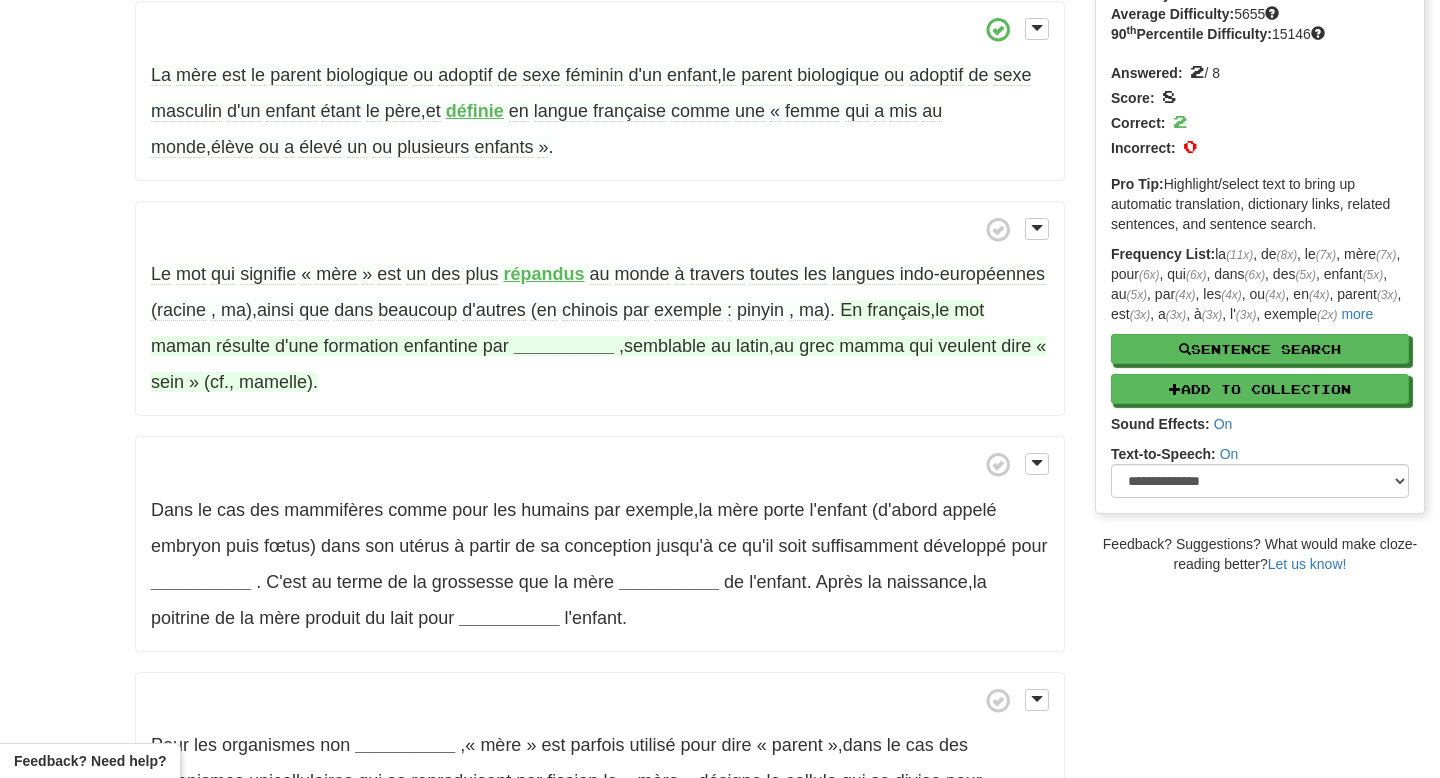 click on "résulte" at bounding box center (243, 346) 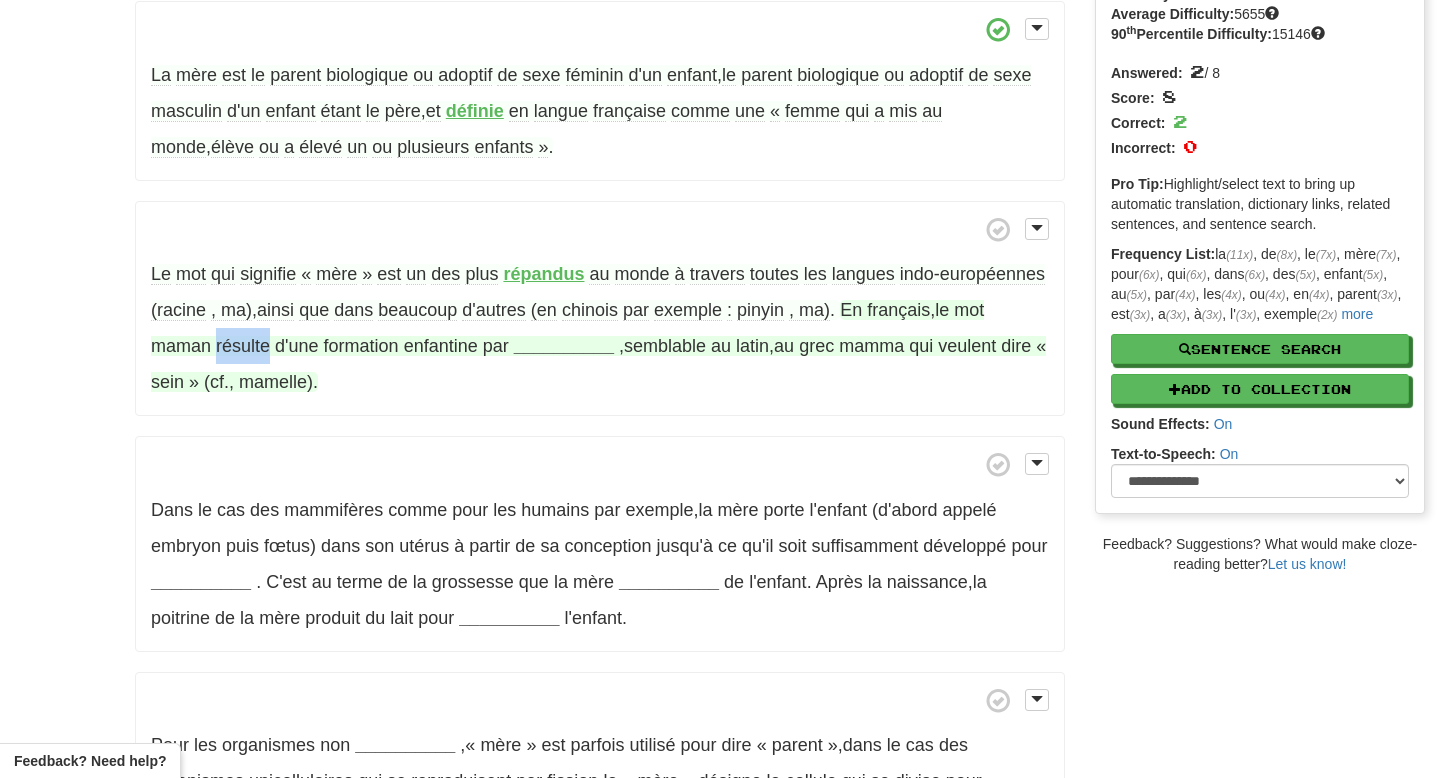 click on "résulte" at bounding box center [243, 346] 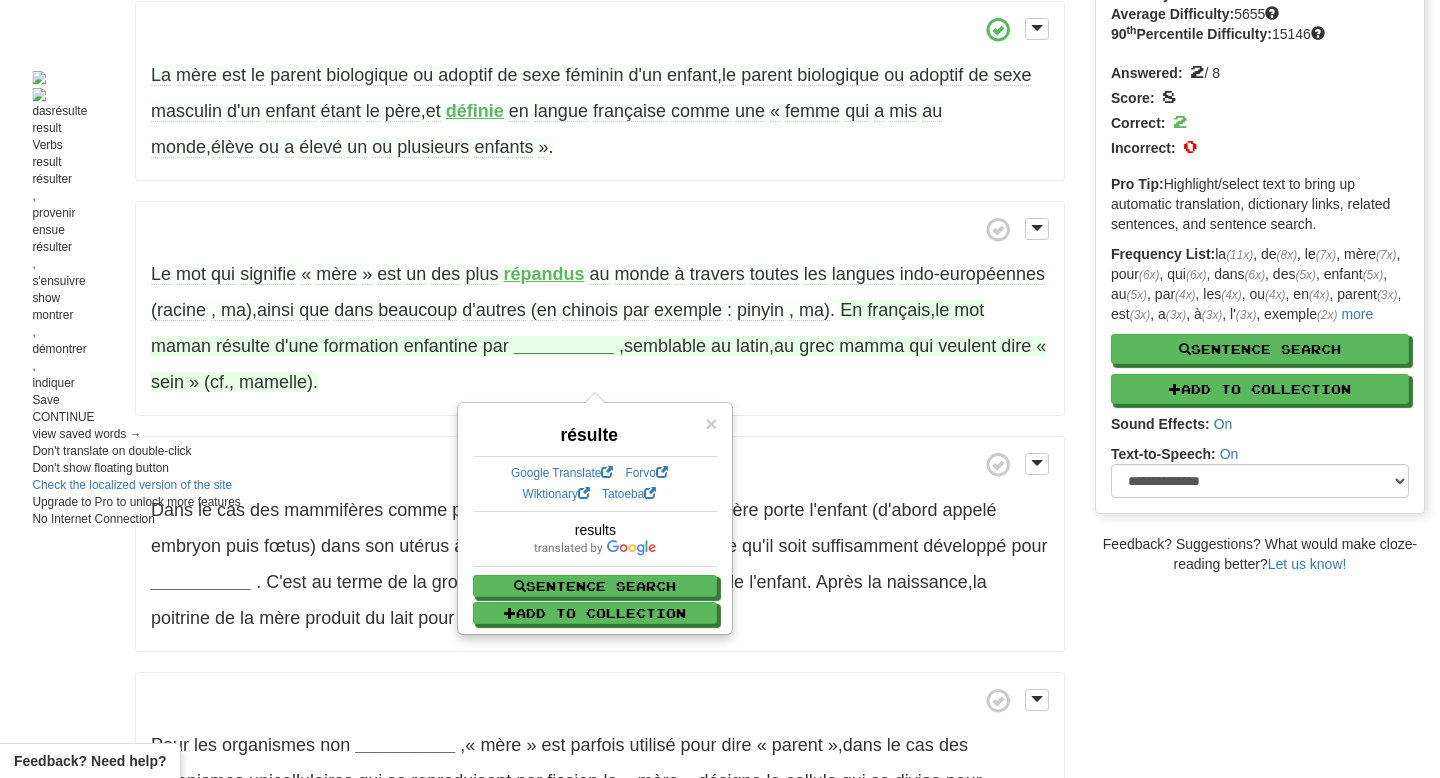click on "Le   mot   qui   signifie   «   mère   »   est   un   des   plus
répandus
au   monde   à   travers   toutes   les   langues   indo-européennes   (racine   ma) ,  ainsi   que   dans   beaucoup   d'autres   (en   chinois   par   exemple   :   pinyin   ma) .
En   français ,  le   mot   maman   résulte   d'une   formation   enfantine   par
[FORMULA]
,  semblable   au   latin ,  au   grec   mamma   qui   veulent   dire   «   sein   »   (cf .  mamelle) .
Dans" at bounding box center [600, 508] 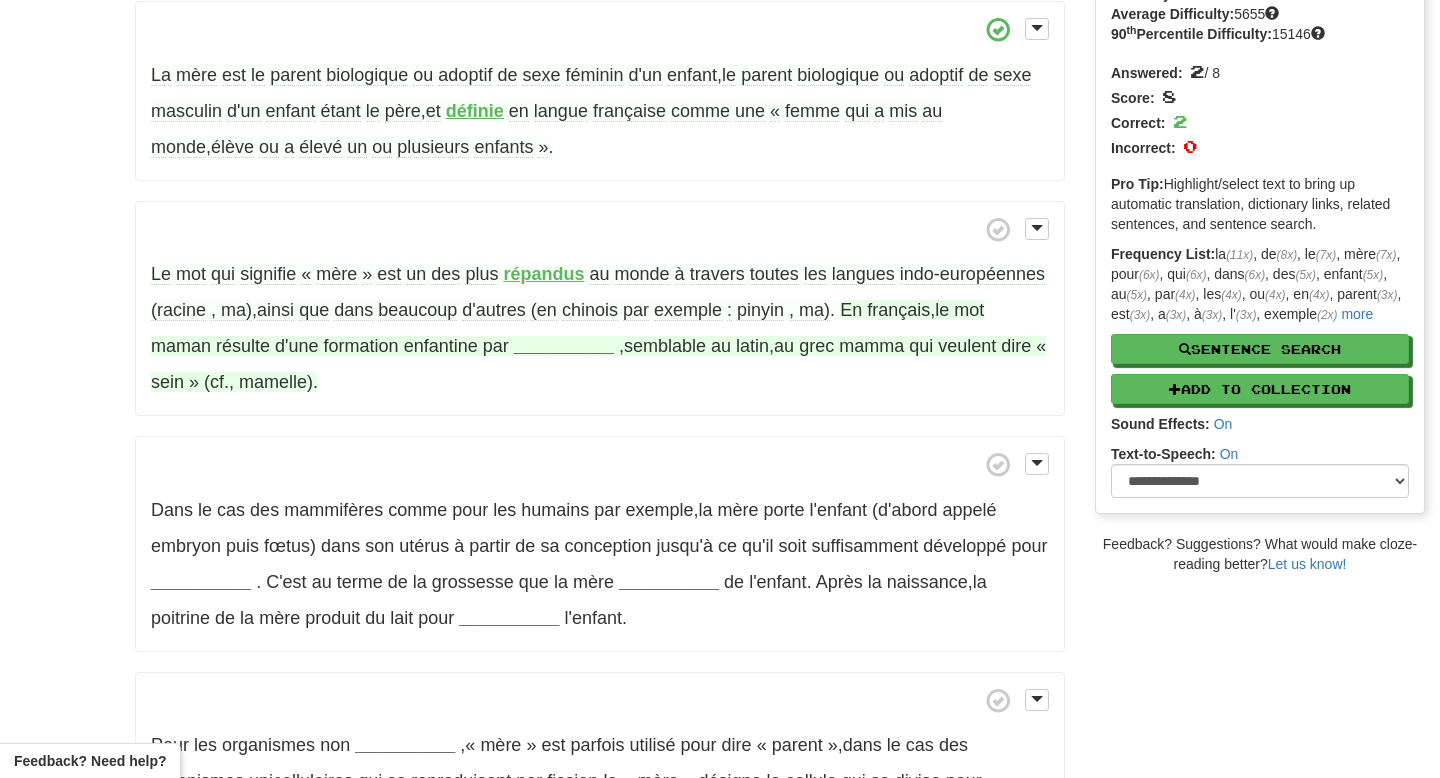 click on "__________" at bounding box center [564, 346] 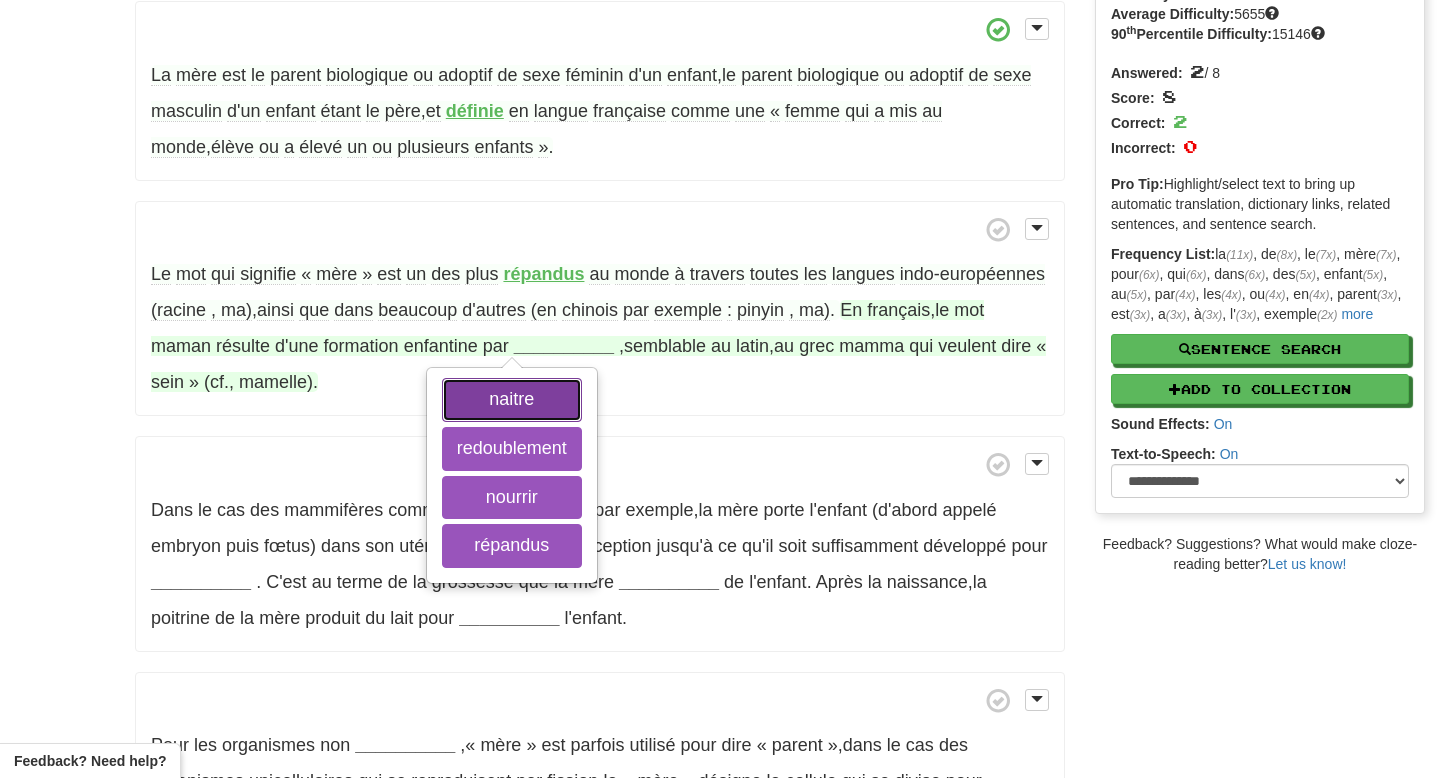 click on "naitre" at bounding box center (512, 400) 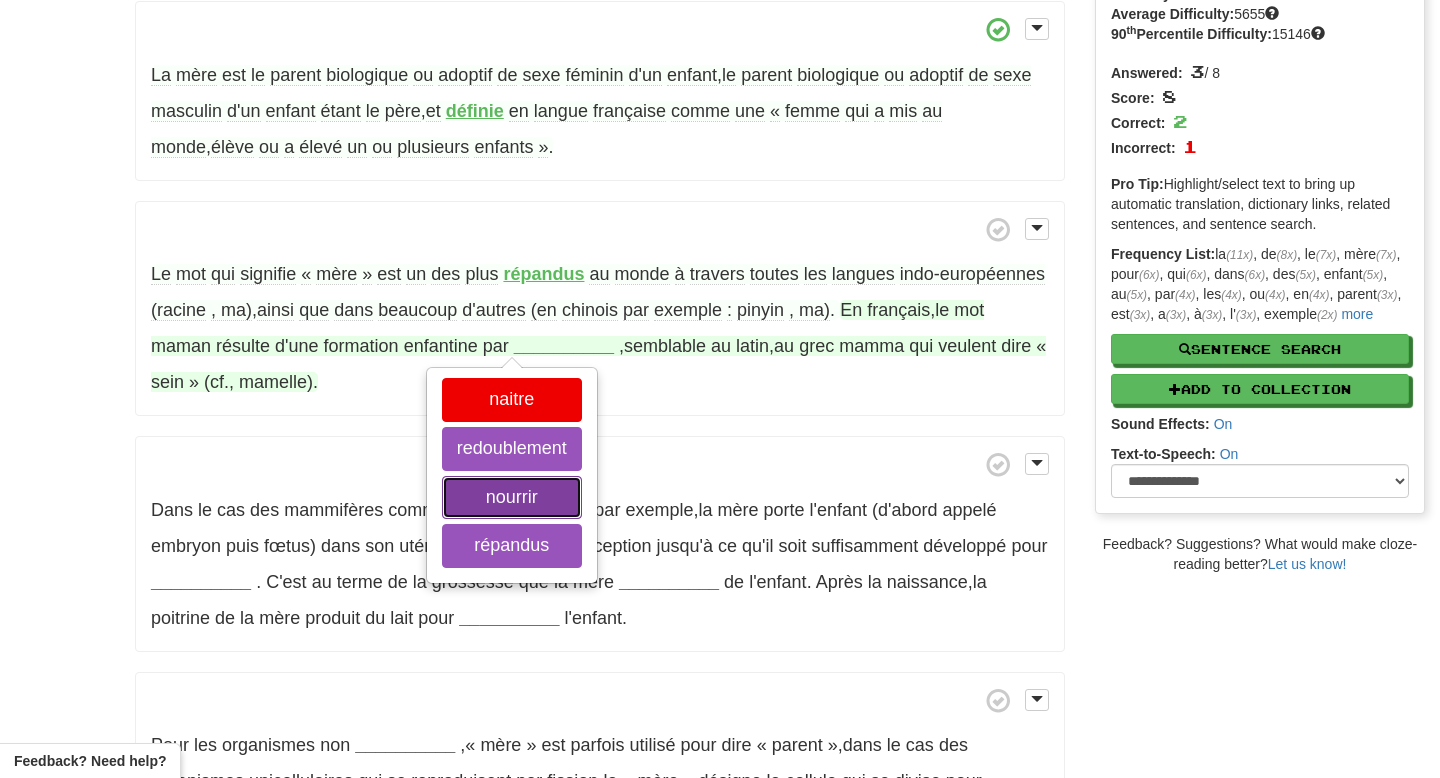 click on "nourrir" at bounding box center (512, 498) 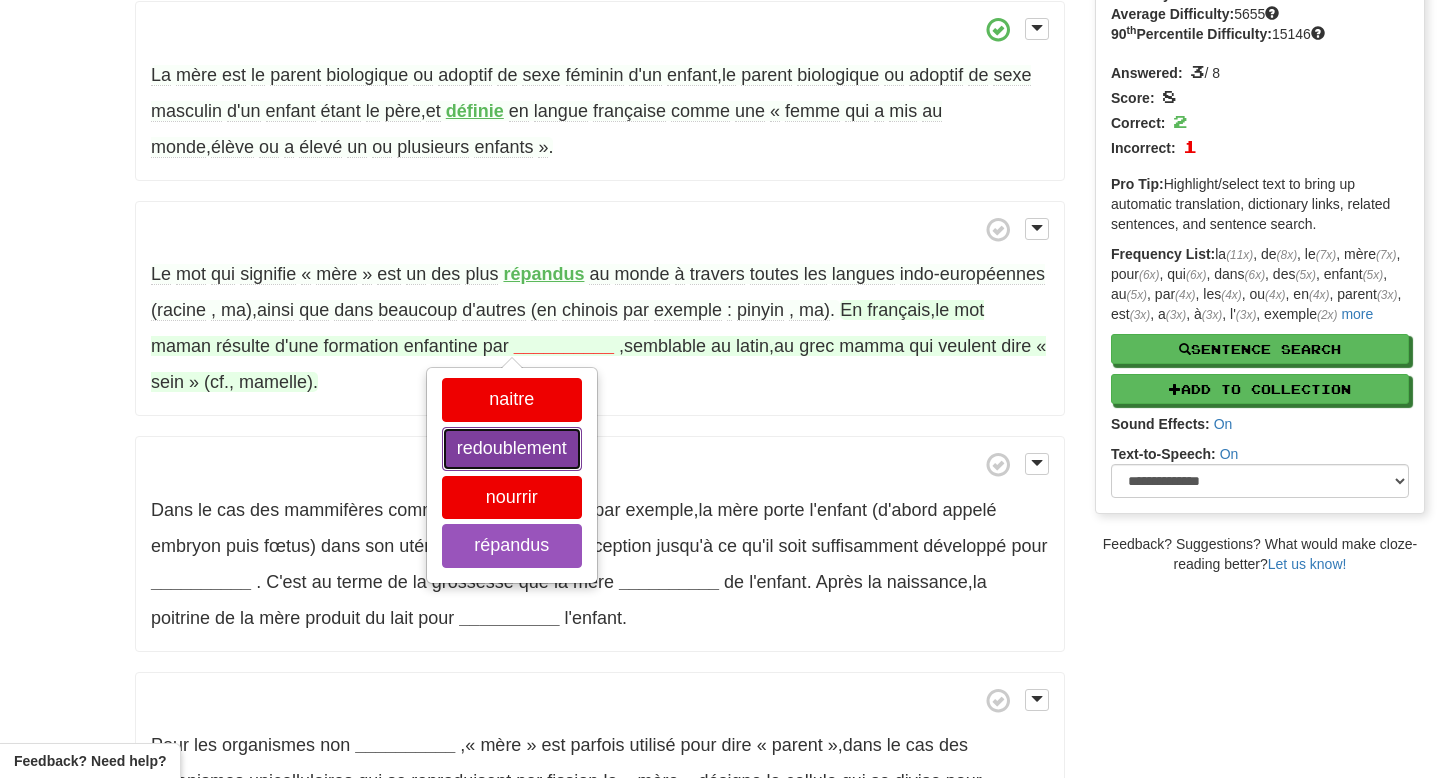 click on "redoublement" at bounding box center [512, 449] 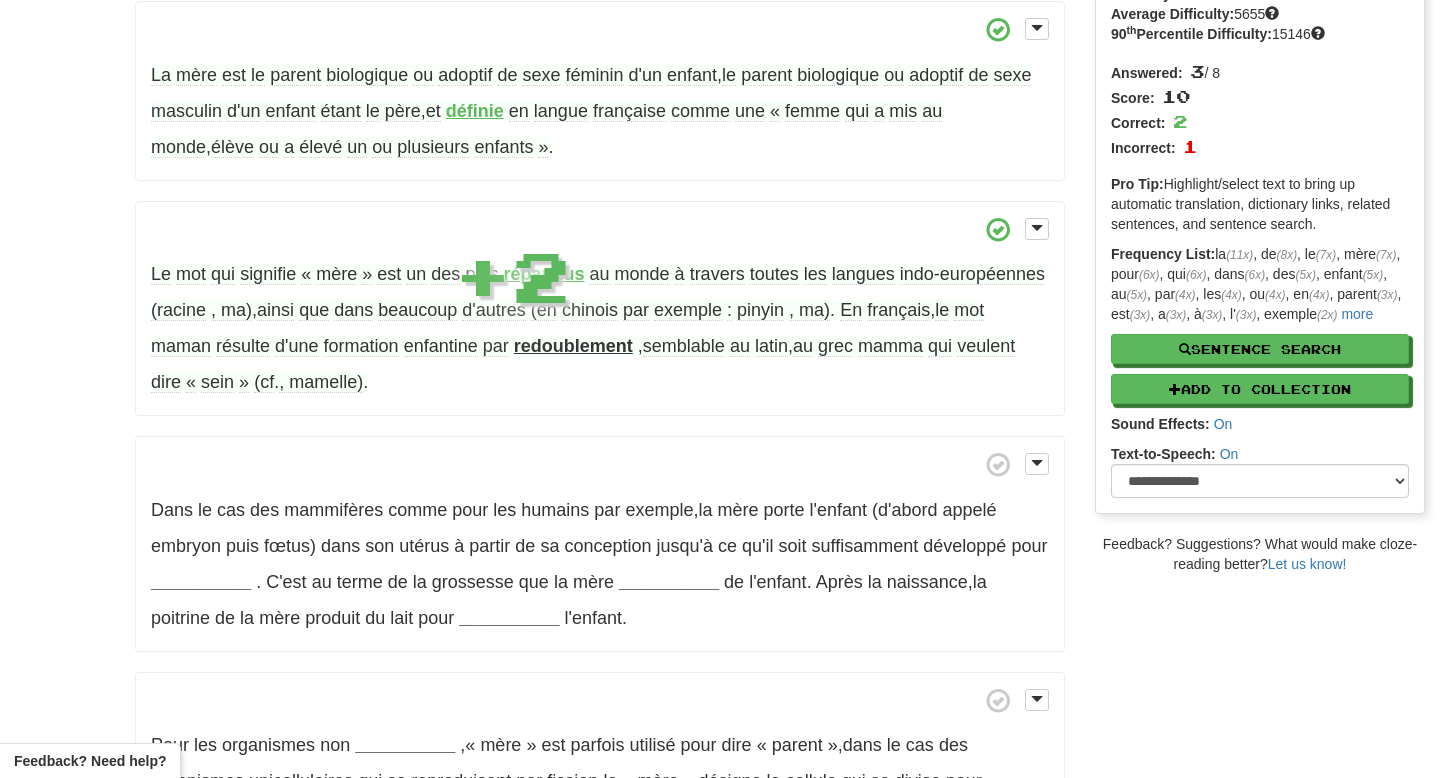 click on "redoublement" at bounding box center (573, 346) 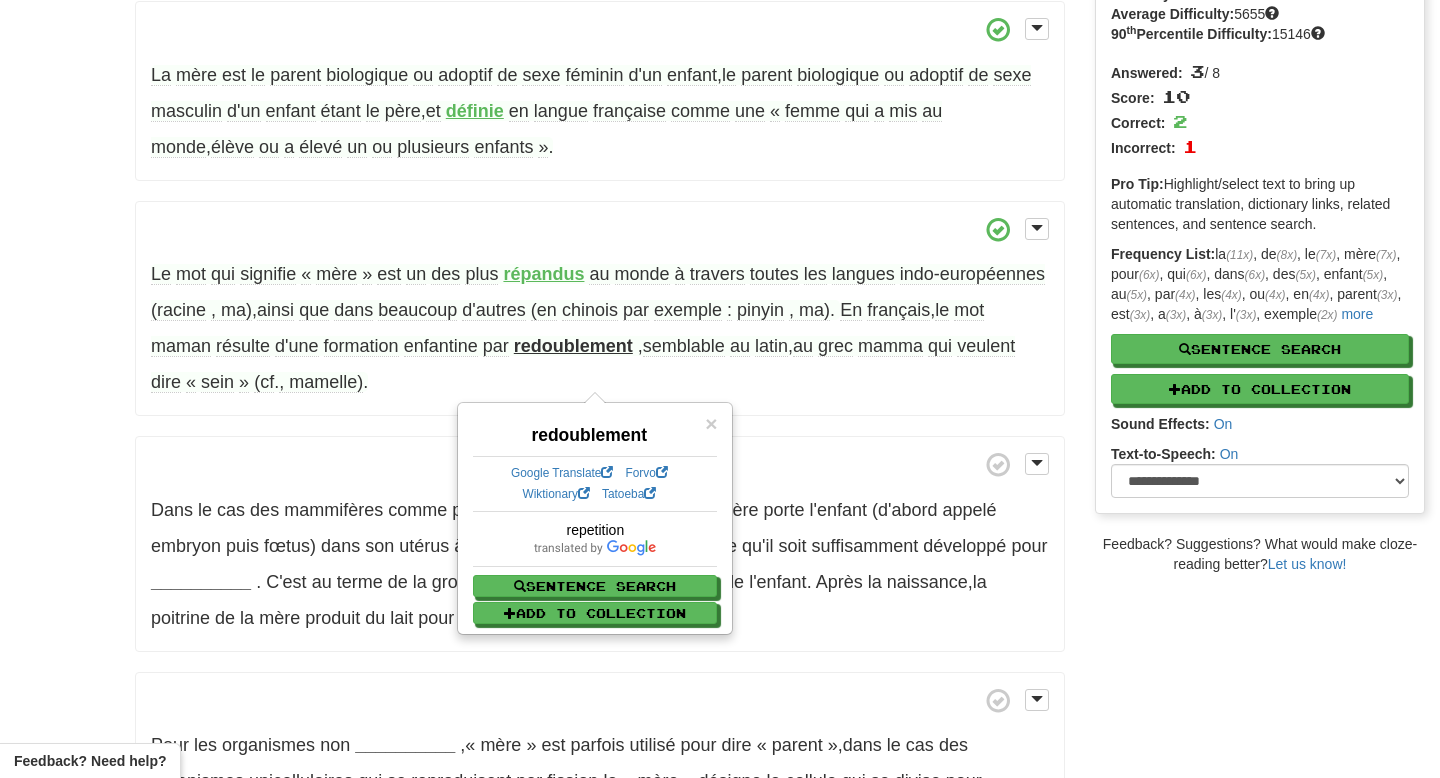 click on "Le   mot   qui   signifie   «   mère   »   est   un   des   plus
répandus
au   monde   à   travers   toutes   les   langues   indo-européennes   (racine   ma) ,  ainsi   que   dans   beaucoup   d'autres   (en   chinois   par   exemple   :   pinyin   ma) .
En   français ,  le   mot   maman   résulte   d'une   formation   enfantine   par
redoublement
,  semblable   au   latin ,  au   grec   mamma   qui   veulent   dire   «   sein   »   (cf .  mamelle) ." at bounding box center (600, 309) 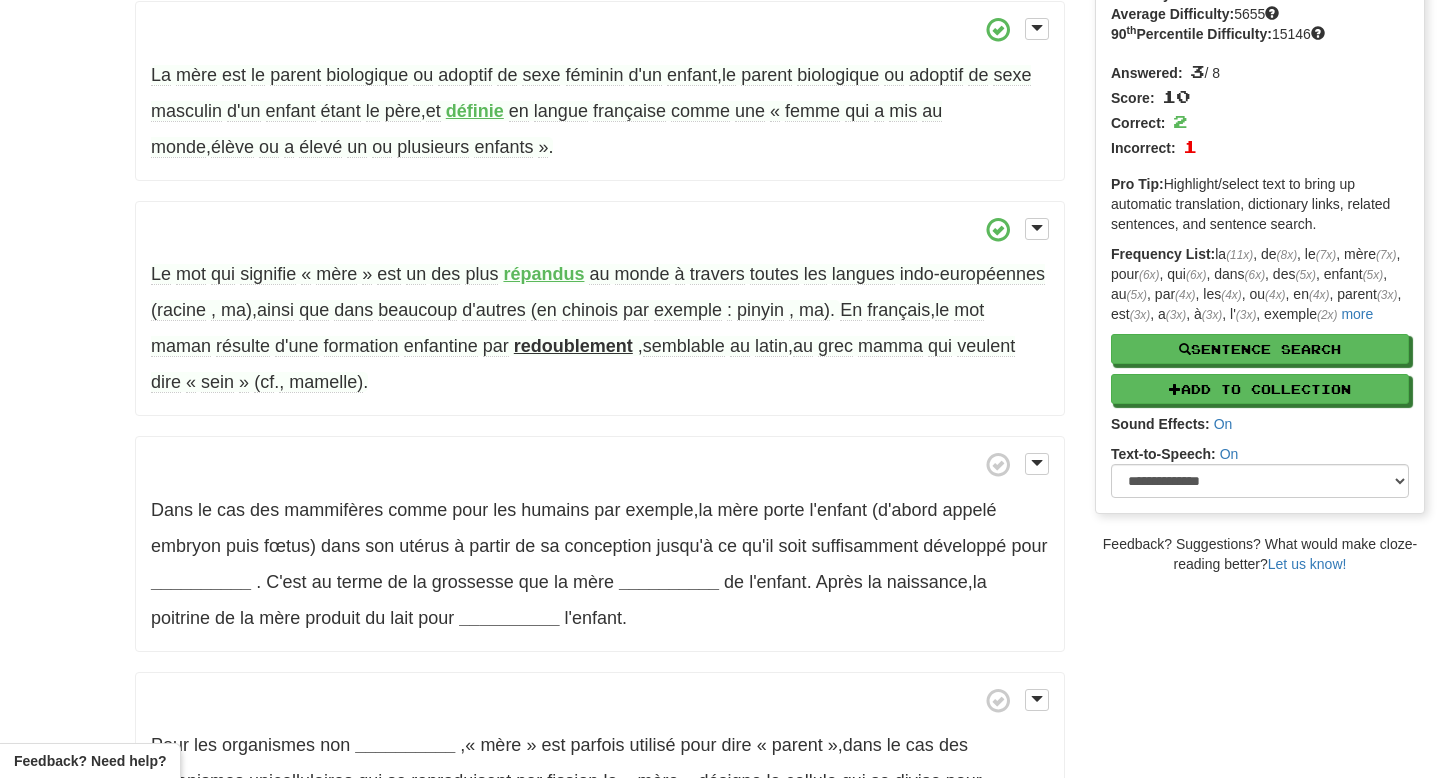 click on "sein" at bounding box center (217, 382) 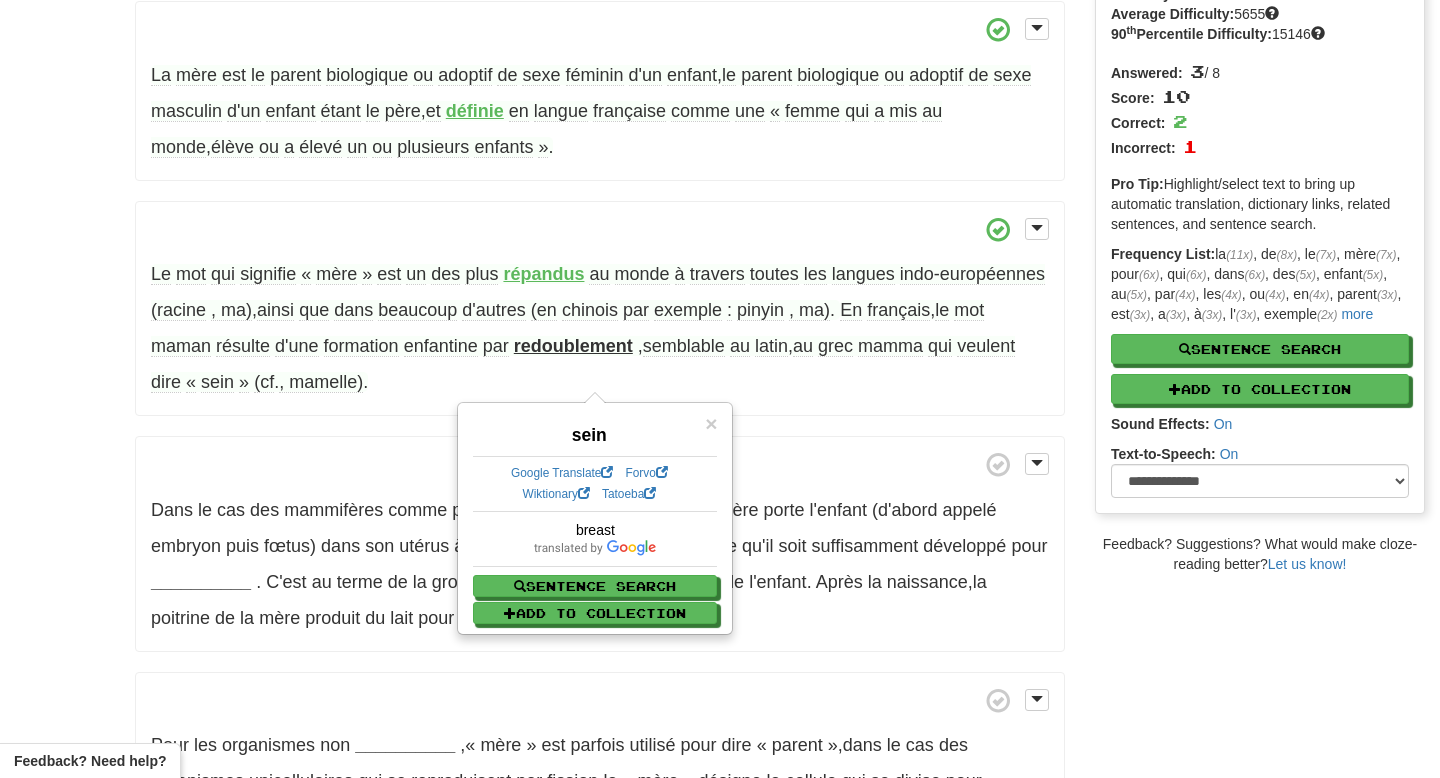 click on "La   mère   est   le   parent   biologique   ou   adoptif   de   sexe   féminin   d'un   enfant ,  le   parent   biologique   ou   adoptif   de   sexe   masculin   d'un   enfant   étant   le   père ,  et
définie
en   langue   française   comme   une   «   femme   qui   a   mis   au   monde ,  élève   ou   a   élevé   un   ou   plusieurs   enfants   » .
Le   mot   qui   signifie   «   mère   »   est   un   des   plus
répandus
au   monde   à   travers   toutes   les   langues   indo-européennes   (racine   ma) ,  ainsi   que   dans   beaucoup   d'autres   (en   chinois   par   exemple   :   pinyin   ma) .
En   français ,  le   mot   maman   résulte   d'une   formation   enfantine   par
redoublement
,  semblable   au   latin ,  au   grec   mamma   qui   veulent   dire   «   sein   »   (cf .  mamelle) .
Dans" at bounding box center [600, 508] 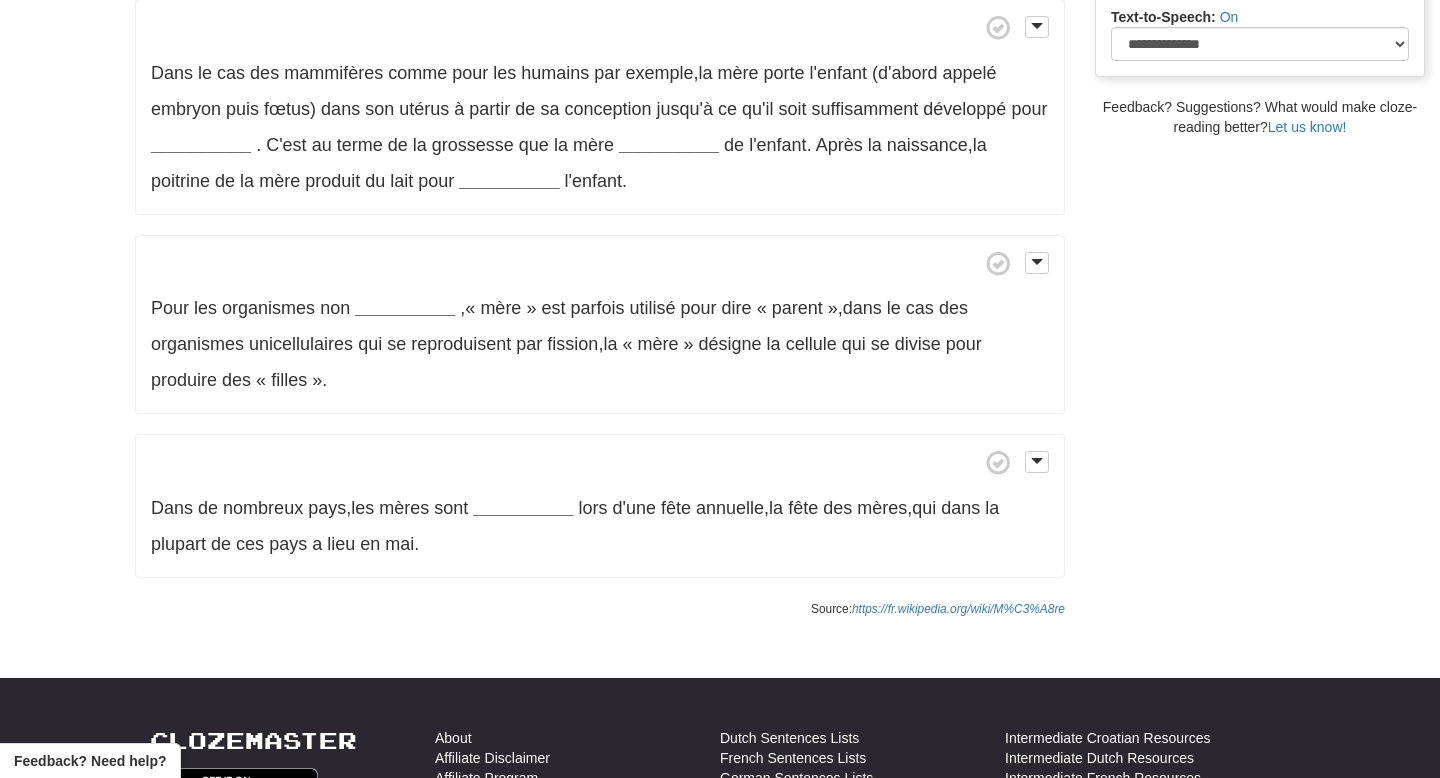 scroll, scrollTop: 602, scrollLeft: 0, axis: vertical 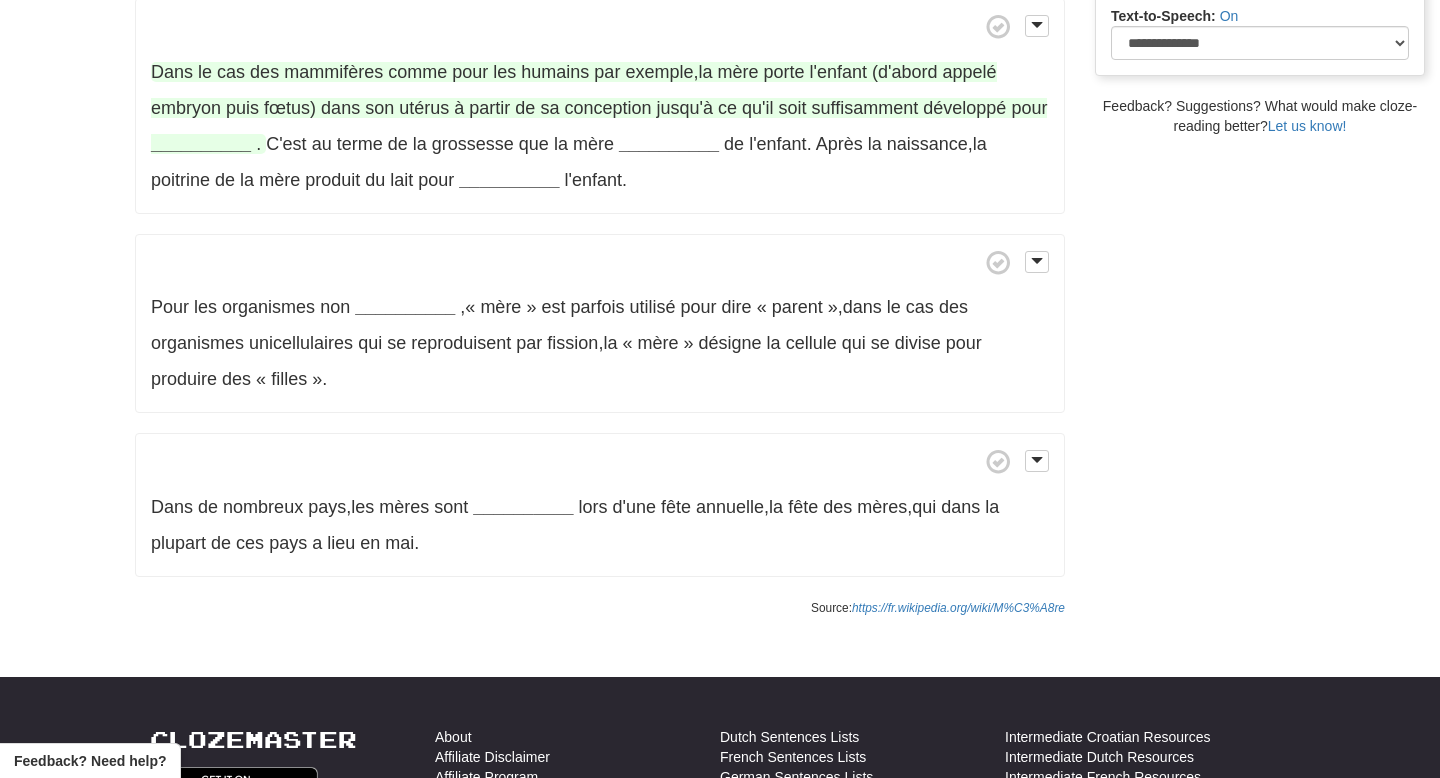 click on "mammifères" at bounding box center [333, 72] 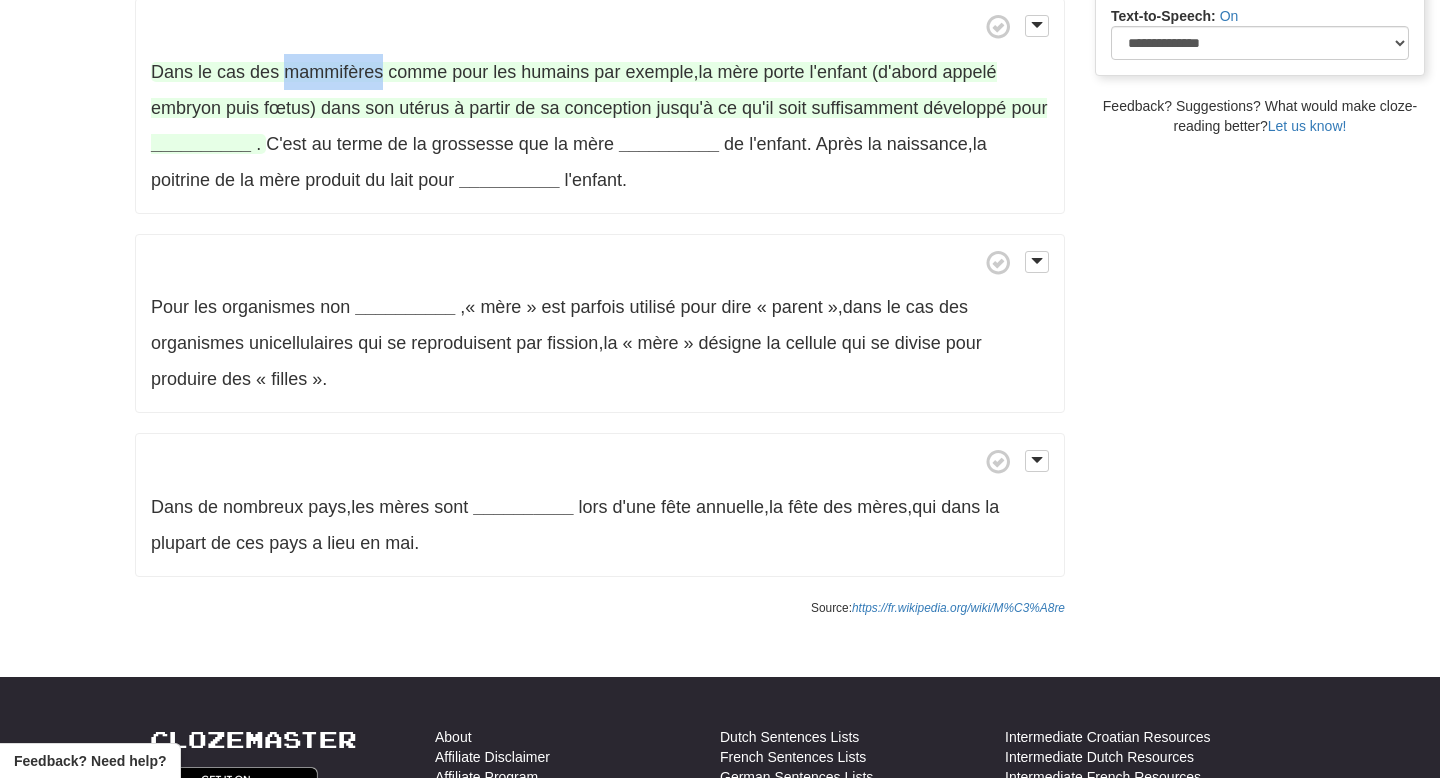 click on "mammifères" at bounding box center [333, 72] 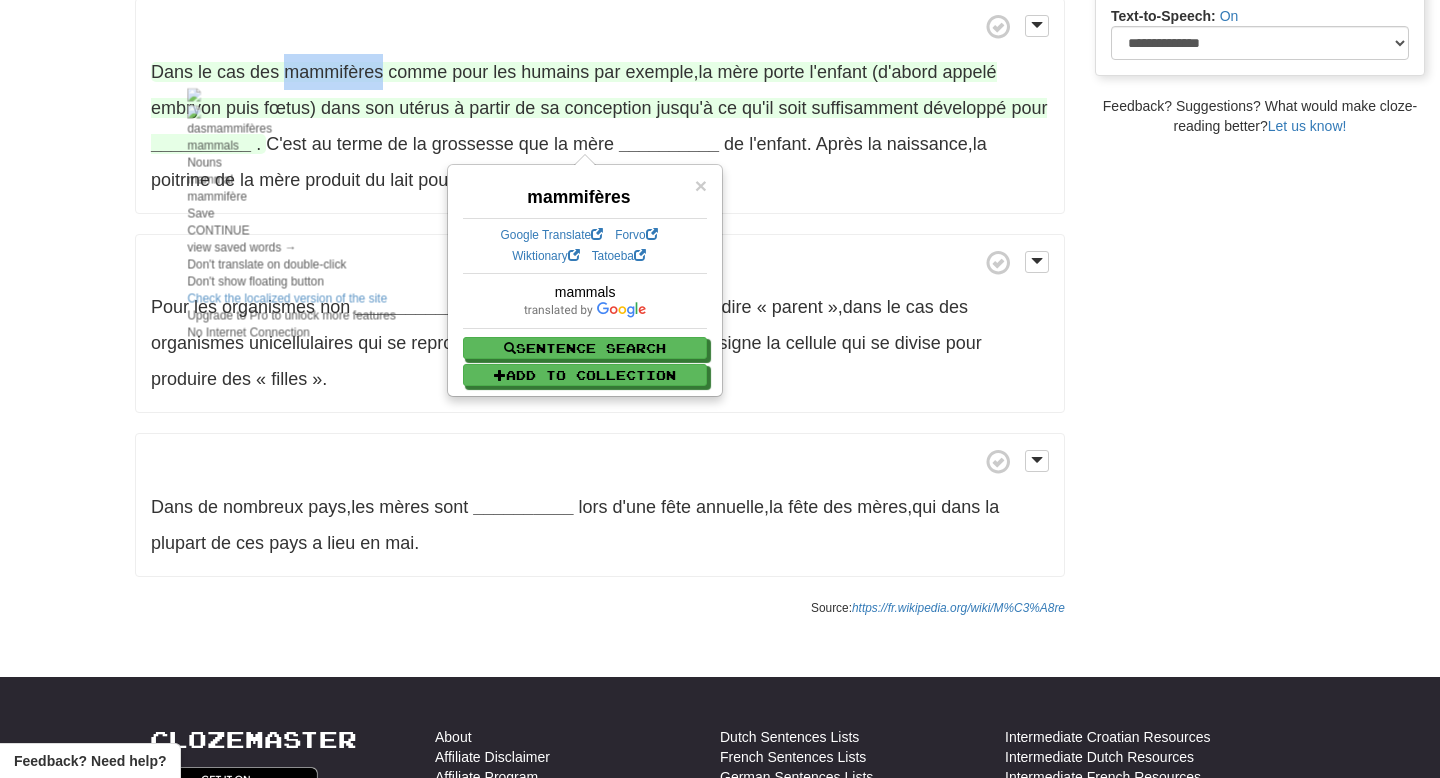 click on "mammifères" at bounding box center [333, 72] 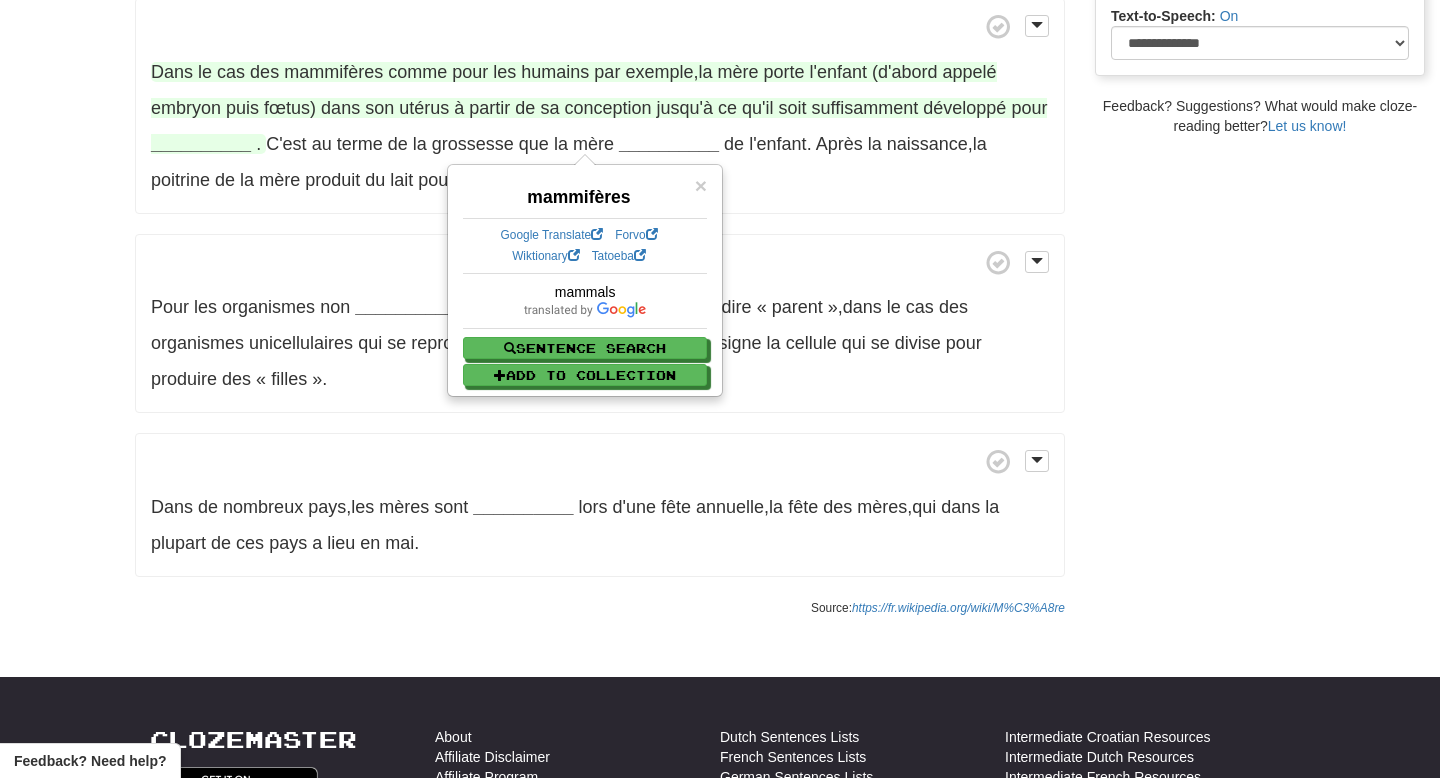 click at bounding box center (600, 26) 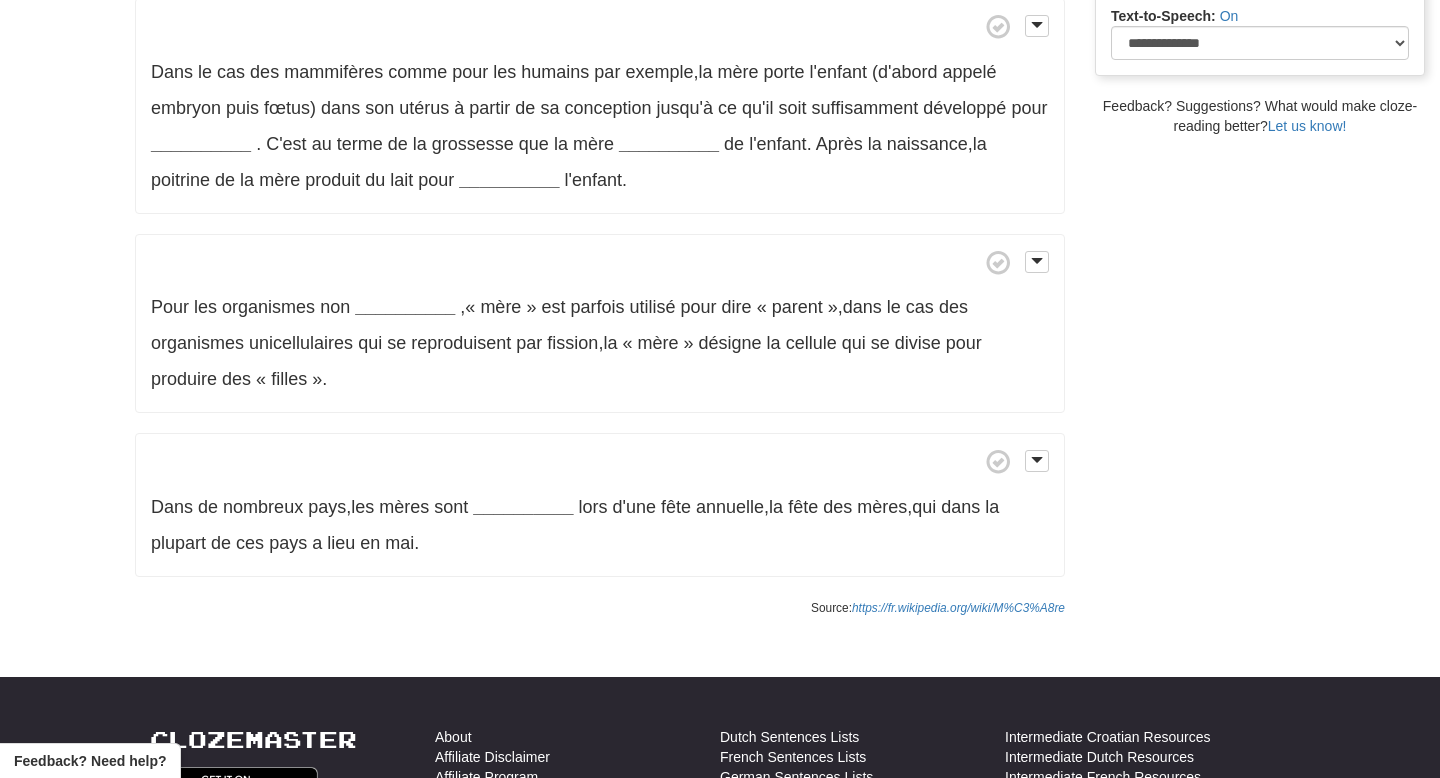 click on "Dans   le   cas   des   mammifères   comme   pour   les   humains   par   exemple ,  la   mère   porte   l'enfant   (d'abord   appelé   embryon   puis   fœtus)   dans   son   utérus   à   partir   de   sa   conception   jusqu'à   ce   qu'il   soit   suffisamment   développé   pour
__________
.
C'est   au   terme   de   la   grossesse   que   la   mère
__________
de   l'enfant .
Après   la   naissance ,  la   poitrine   de   la   mère   produit   du   lait   pour
__________
l'enfant ." at bounding box center (600, 106) 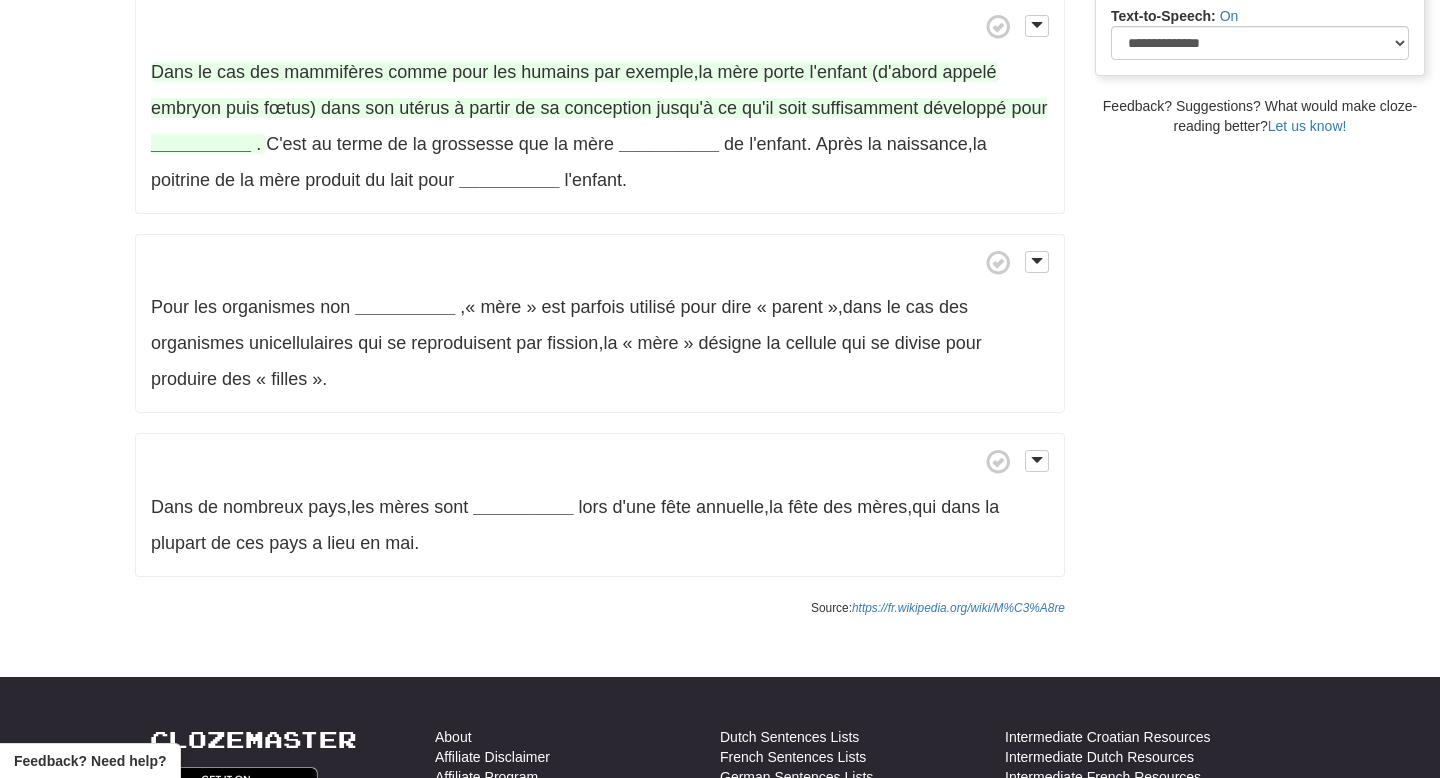 click on "__________" at bounding box center (201, 144) 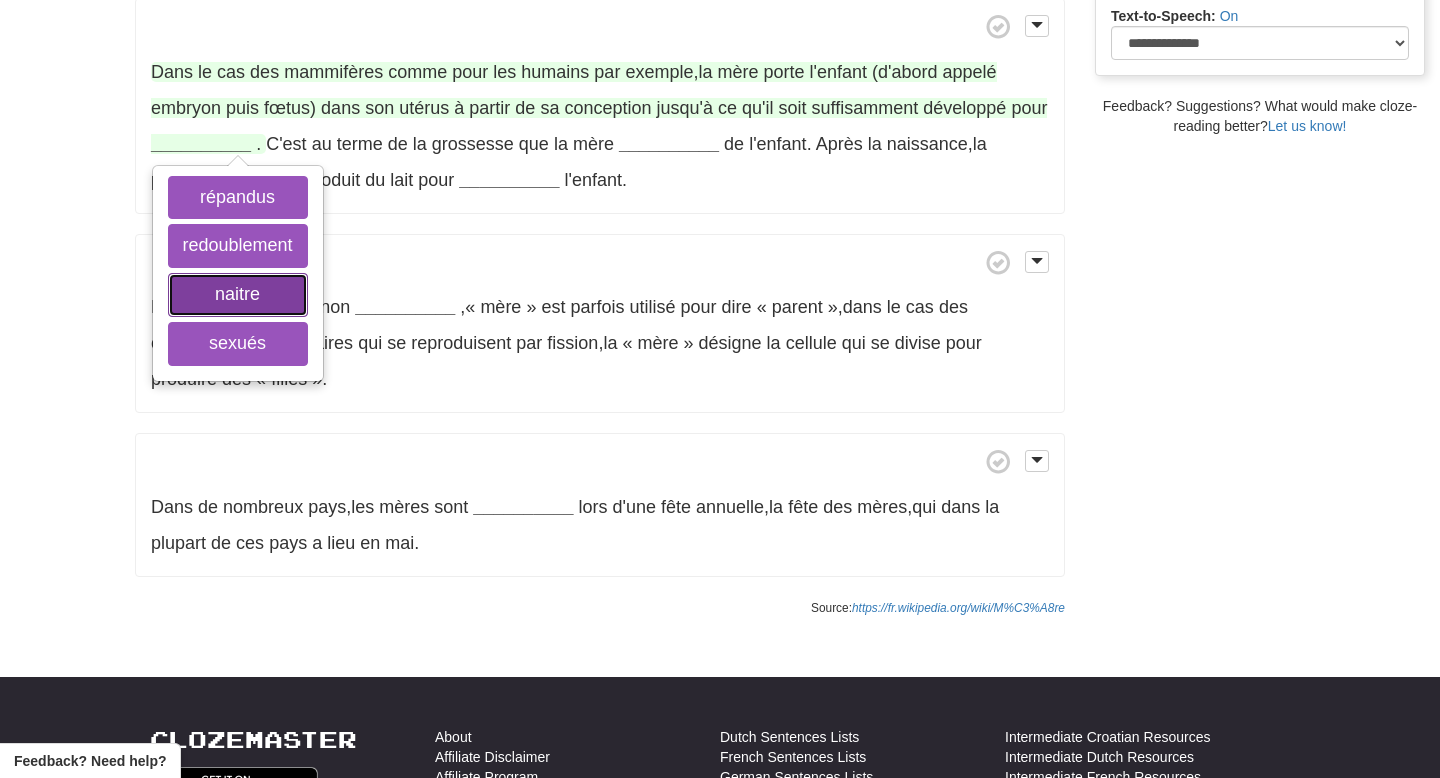 click on "naitre" at bounding box center [238, 295] 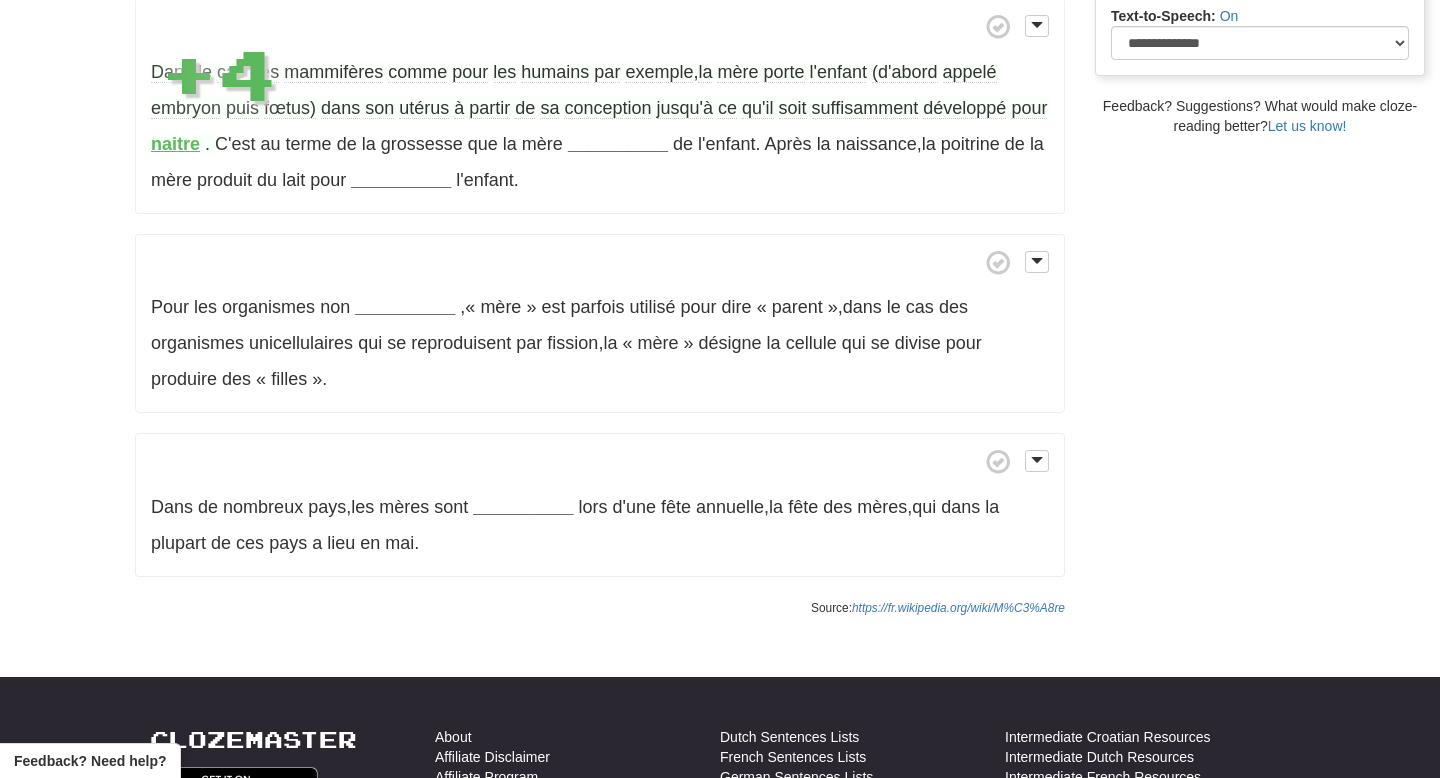 click on "Pour   les   organismes   non
__________
,  «   mère   »   est   parfois   utilisé   pour   dire   «   parent   » ,  dans   le   cas   des   organismes   unicellulaires   qui   se   reproduisent   par   fission ,  la   «   mère   »   désigne   la   cellule   qui   se   divise   pour   produire   des   «   filles   » ." at bounding box center (600, 324) 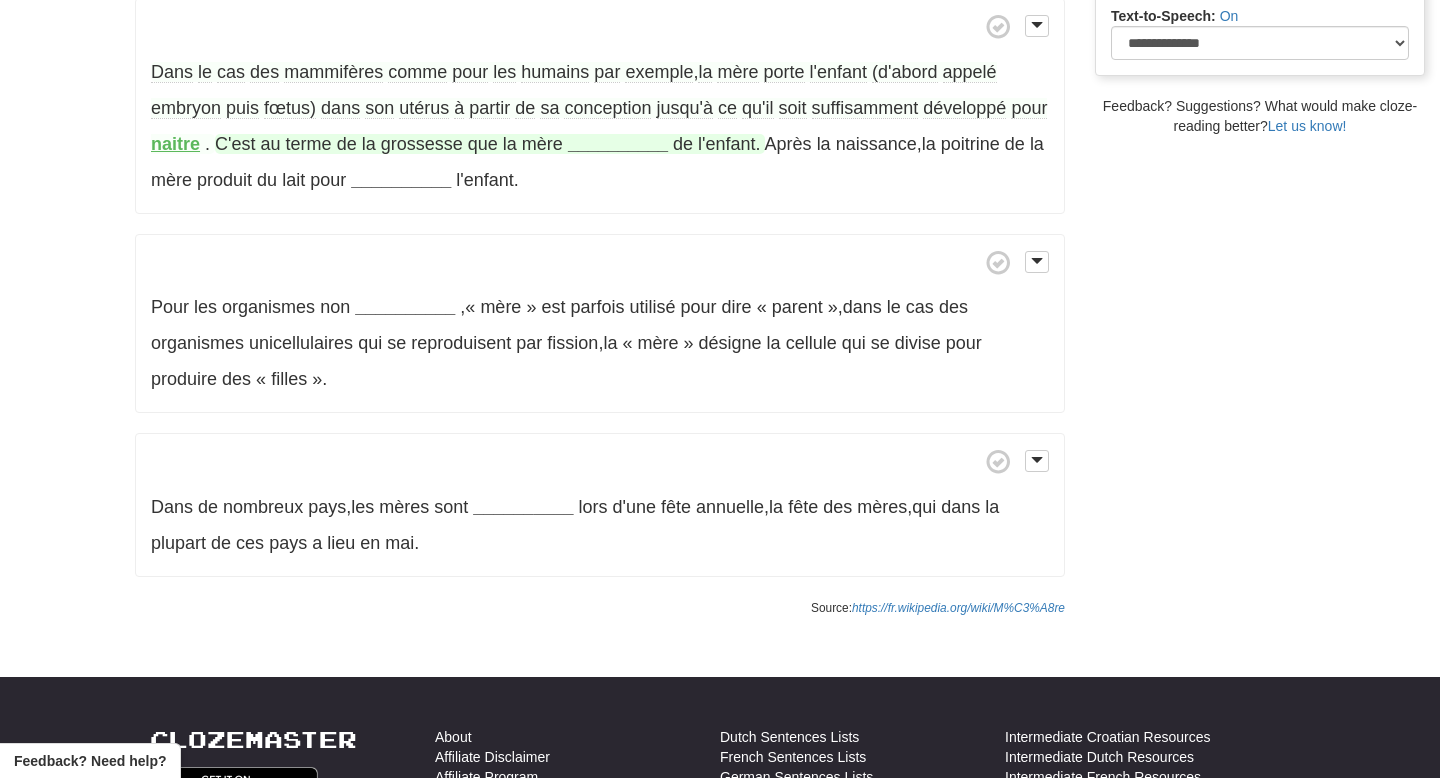 click on "__________" at bounding box center [618, 144] 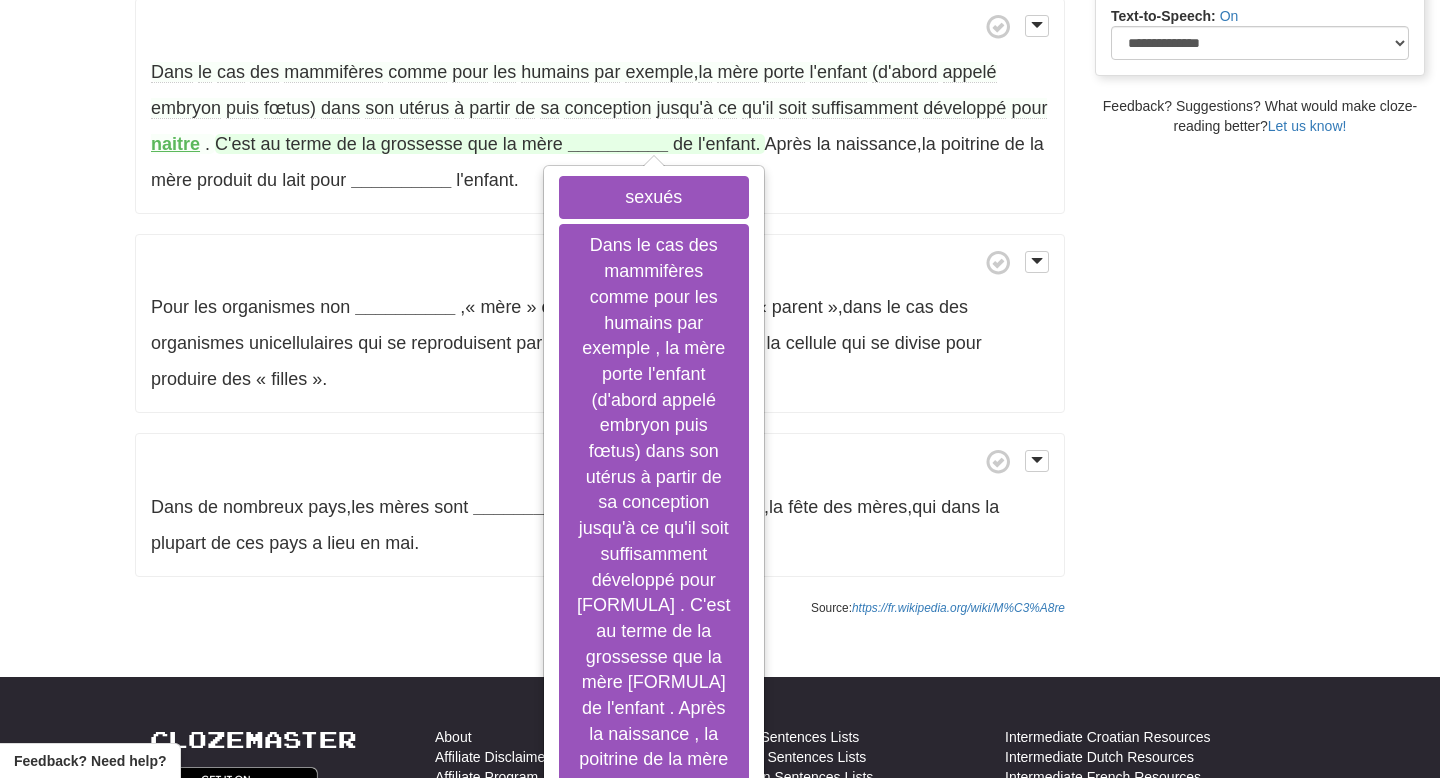 click on "nourrir" at bounding box center (654, 886) 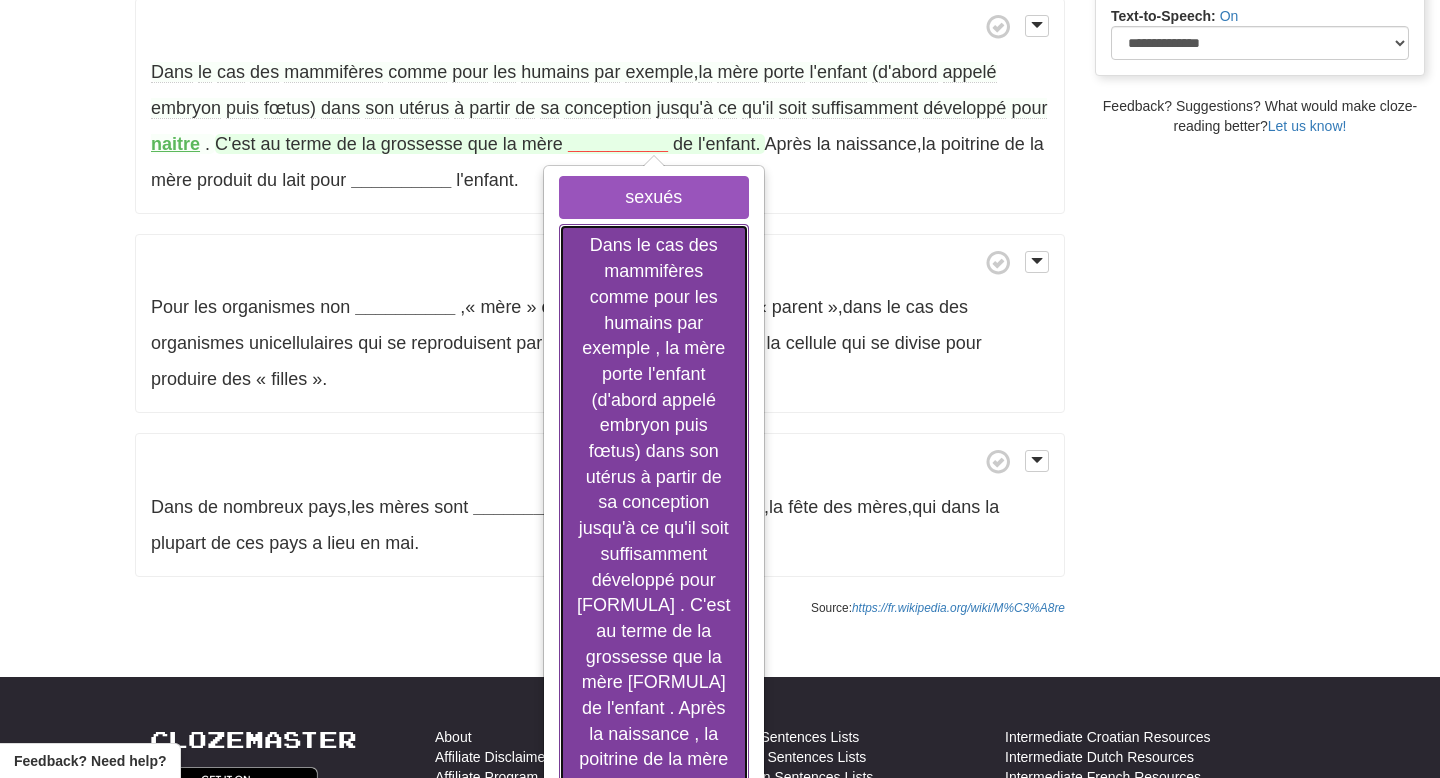 click on "accouche" at bounding box center [654, 541] 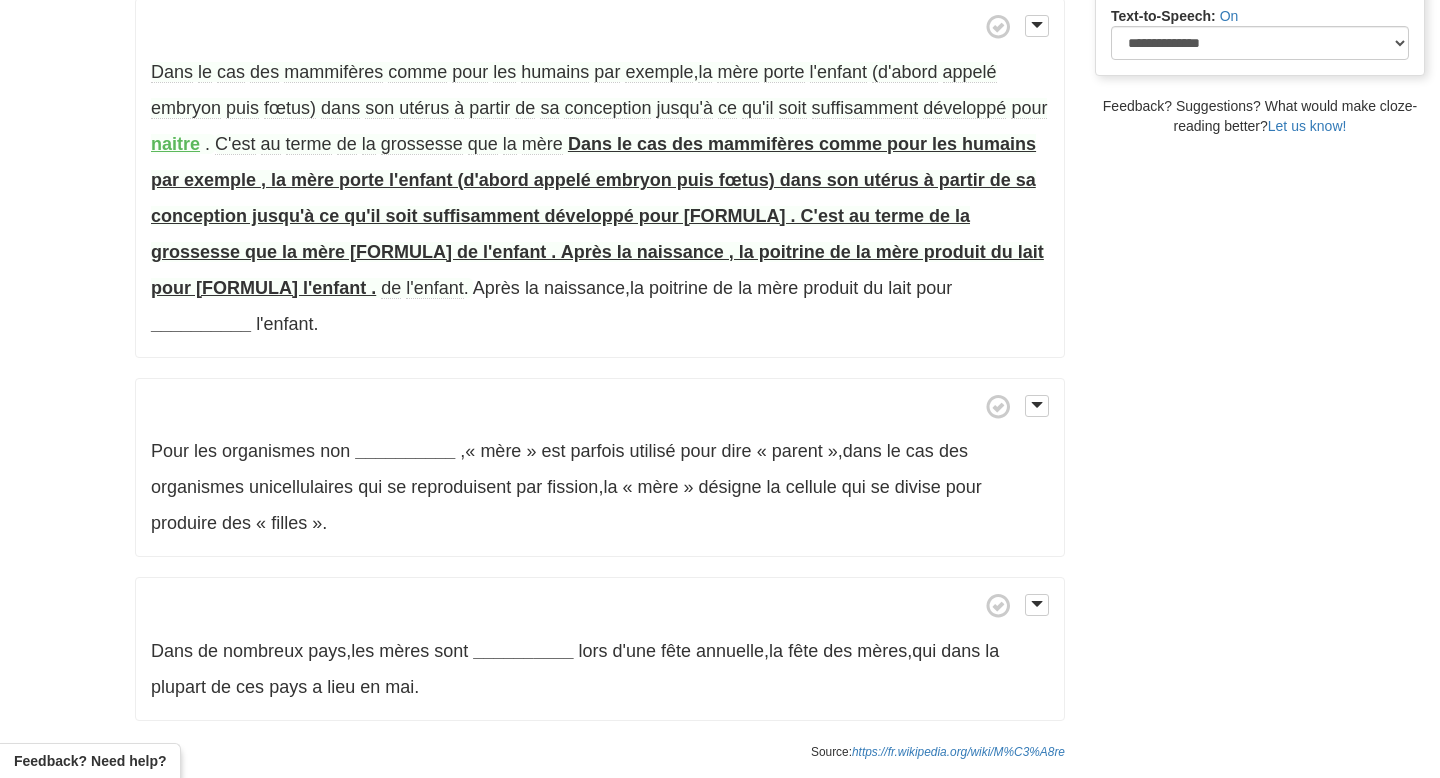 click on "accouche" at bounding box center [597, 216] 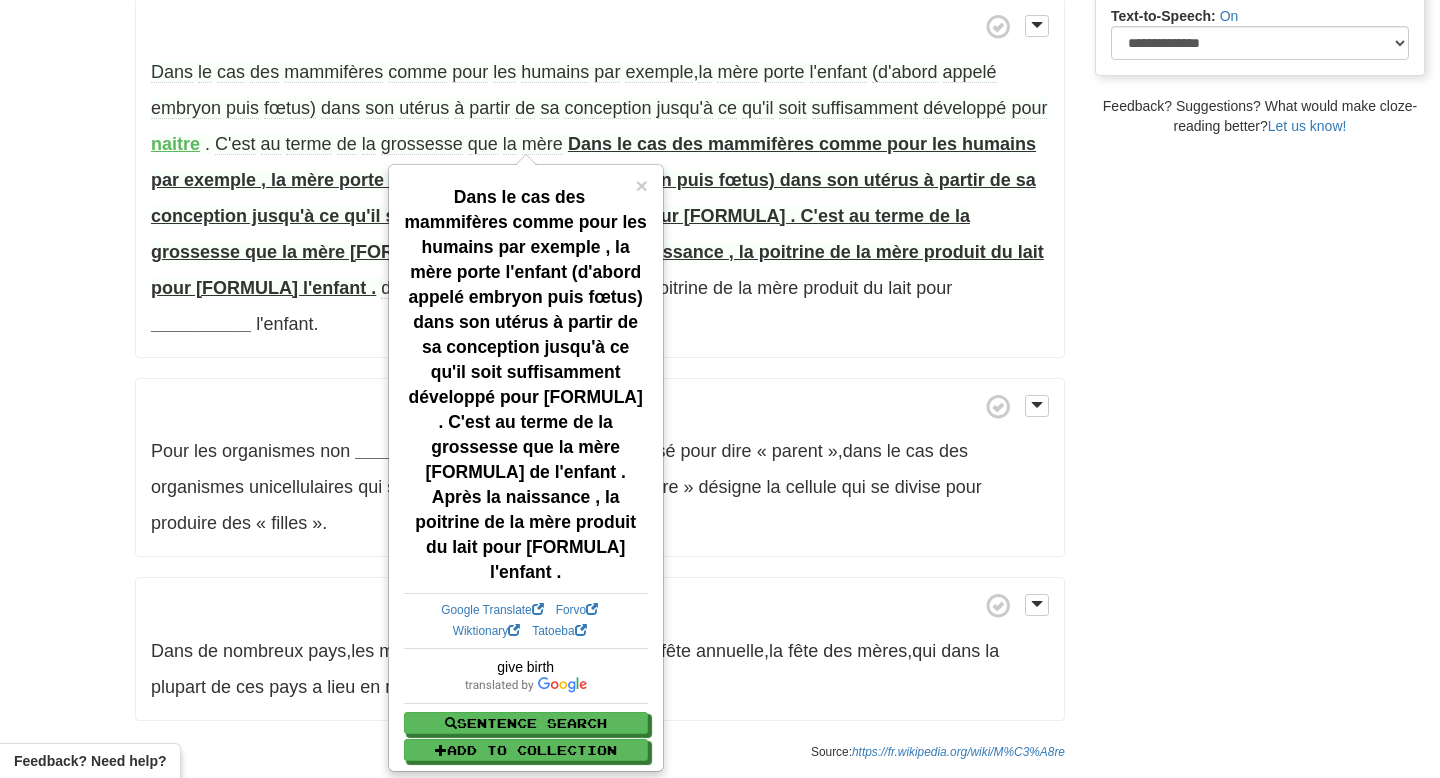 click on "Dans   le   cas   des   mammifères   comme   pour   les   humains   par   exemple ,  la   mère   porte   l'enfant   (d'abord   appelé   embryon   puis   fœtus)   dans   son   utérus   à   partir   de   sa   conception   jusqu'à   ce   qu'il   soit   suffisamment   développé   pour
naitre
.
C'est   au   terme   de   la   grossesse   que   la   mère
accouche
de   l'enfant .
Après   la   naissance ,  la   poitrine   de   la   mère   produit   du   lait   pour
__________
l'enfant ." at bounding box center (600, 178) 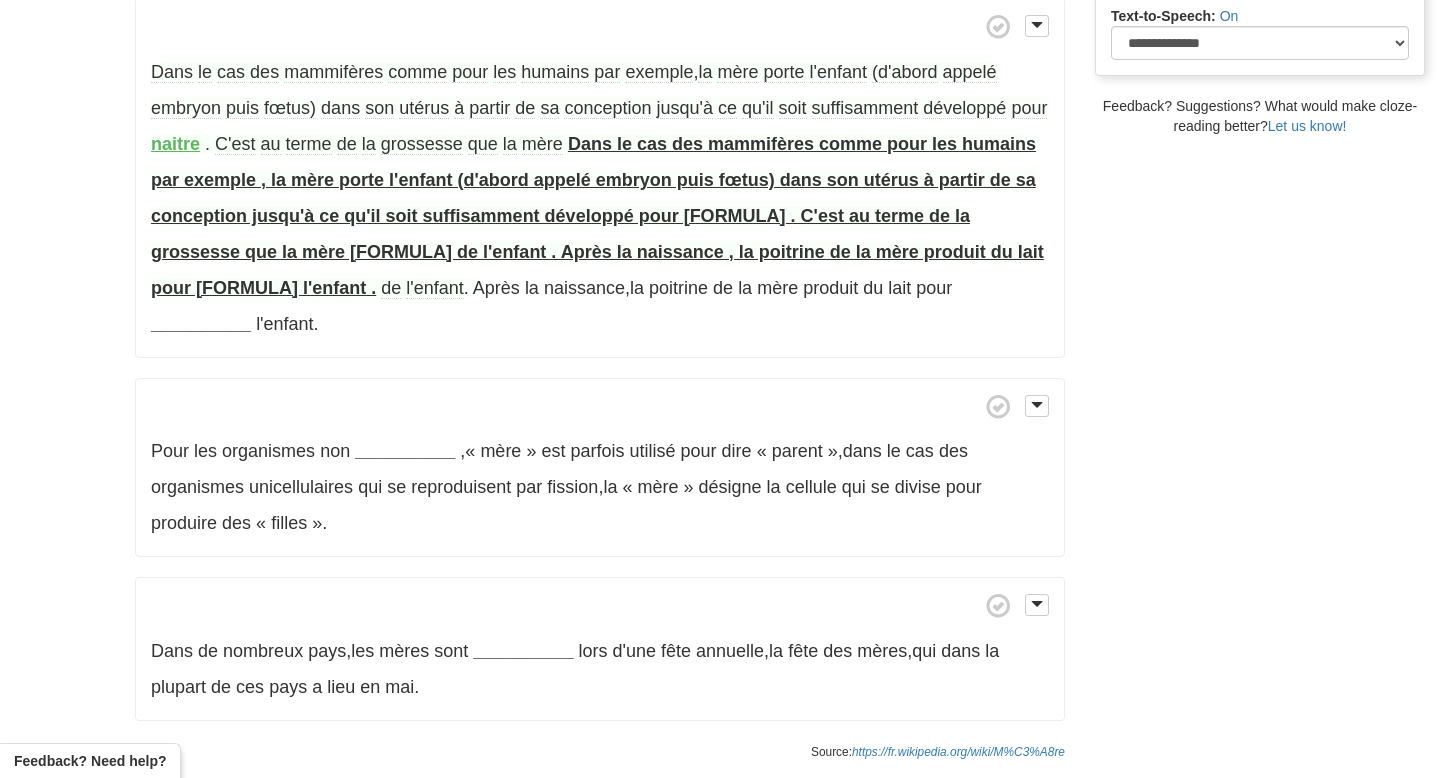 click on "grossesse" at bounding box center [422, 144] 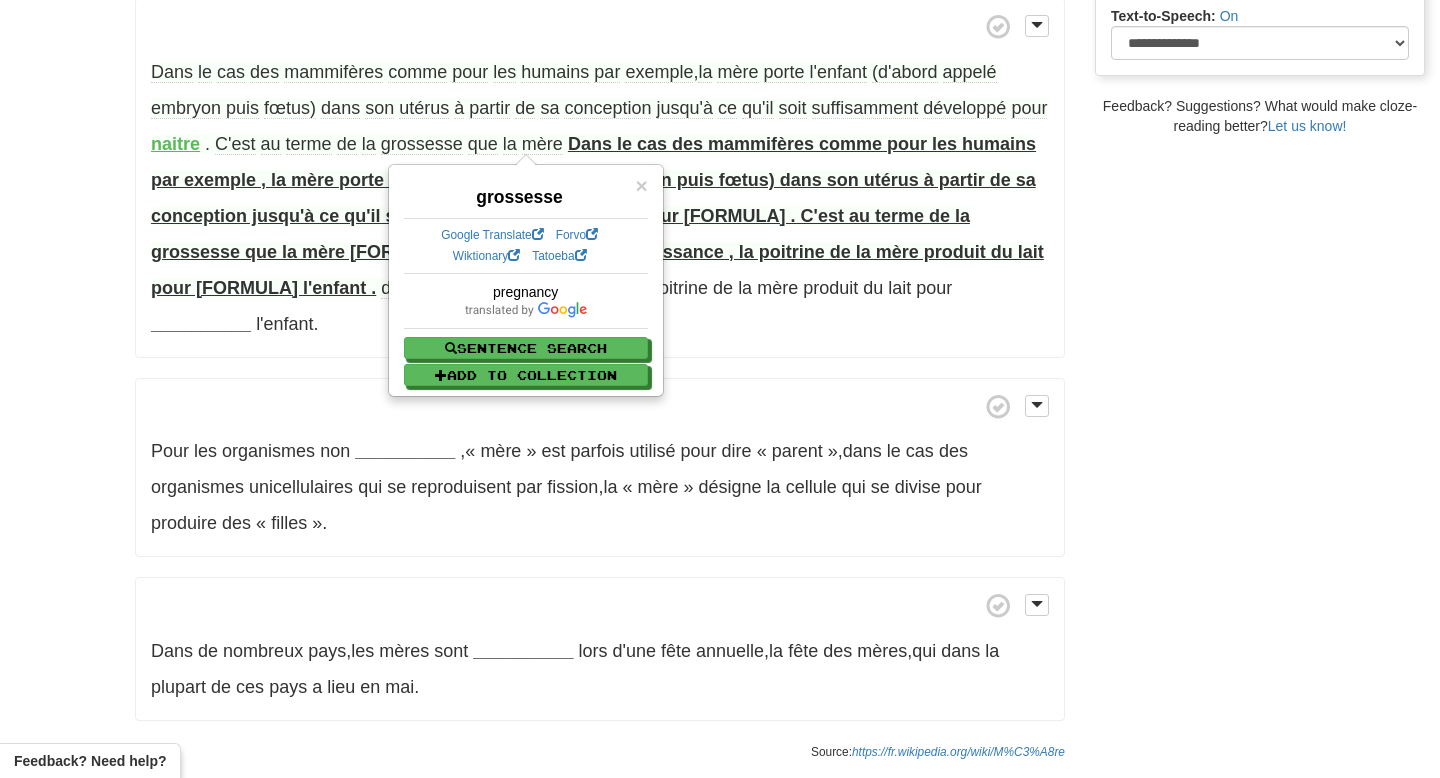 click on "Dans   le   cas   des   mammifères   comme   pour   les   humains   par   exemple ,  la   mère   porte   l'enfant   (d'abord   appelé   embryon   puis   fœtus)   dans   son   utérus   à   partir   de   sa   conception   jusqu'à   ce   qu'il   soit   suffisamment   développé   pour
naitre
.
C'est   au   terme   de   la   grossesse   que   la   mère
accouche
de   l'enfant .
Après   la   naissance ,  la   poitrine   de   la   mère   produit   du   lait   pour
__________
l'enfant ." at bounding box center [600, 178] 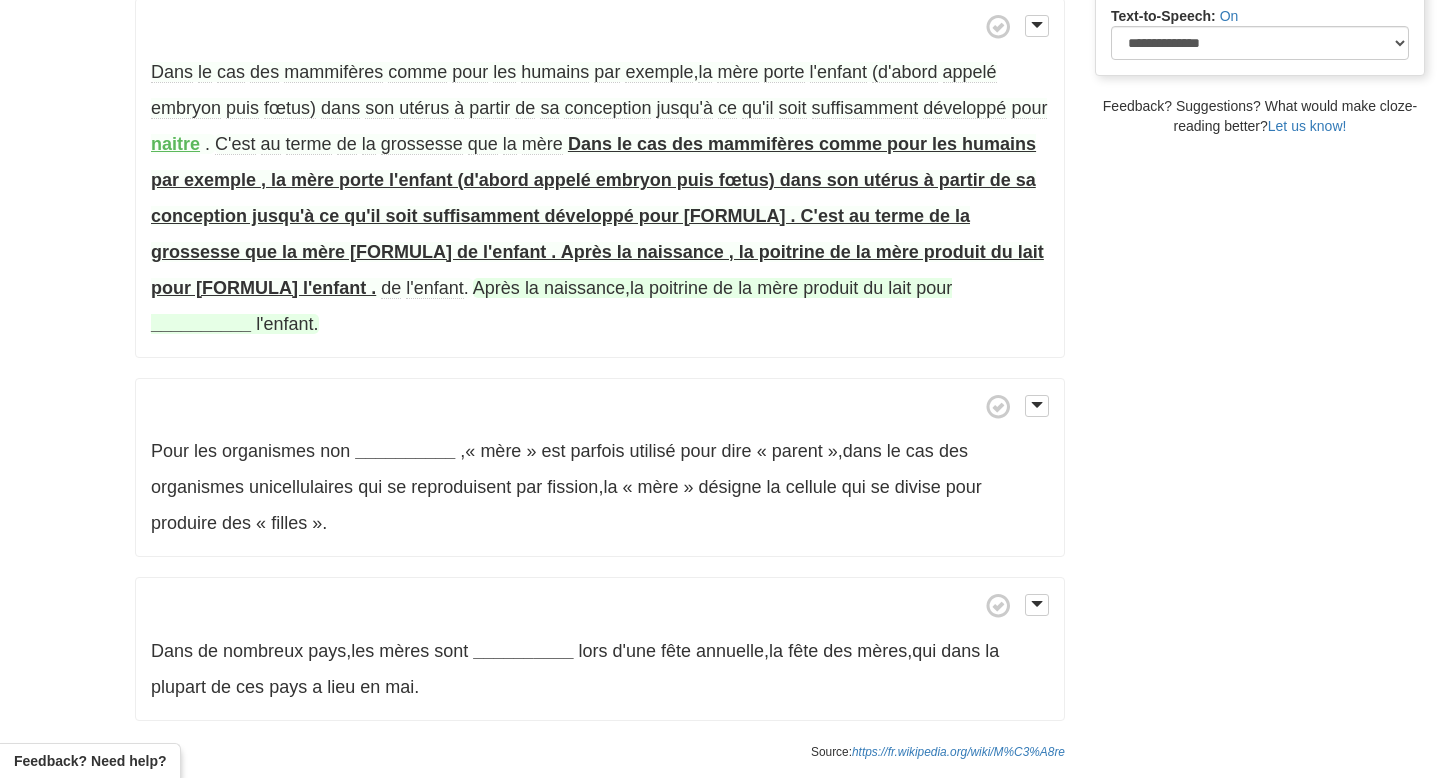 click on "__________" at bounding box center (201, 324) 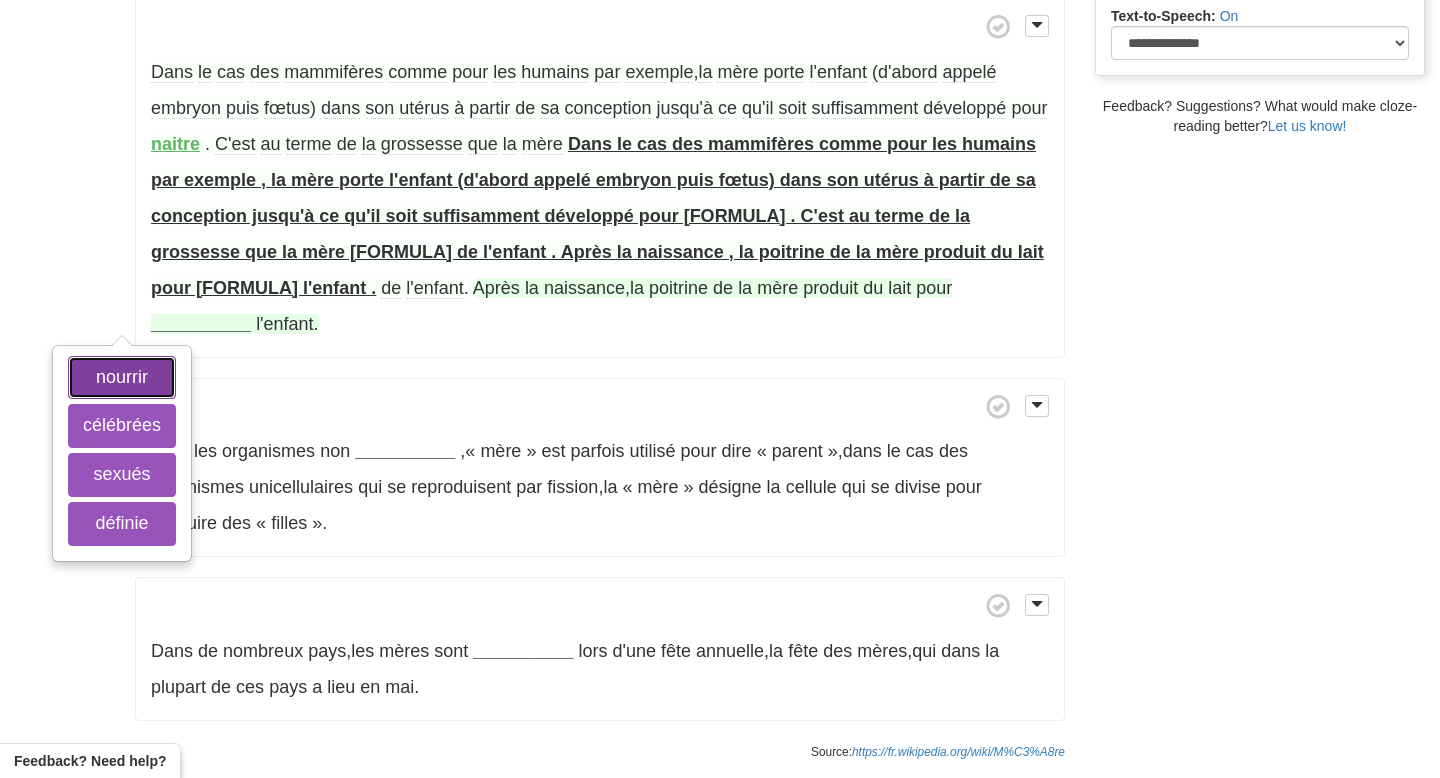click on "nourrir" at bounding box center (122, 378) 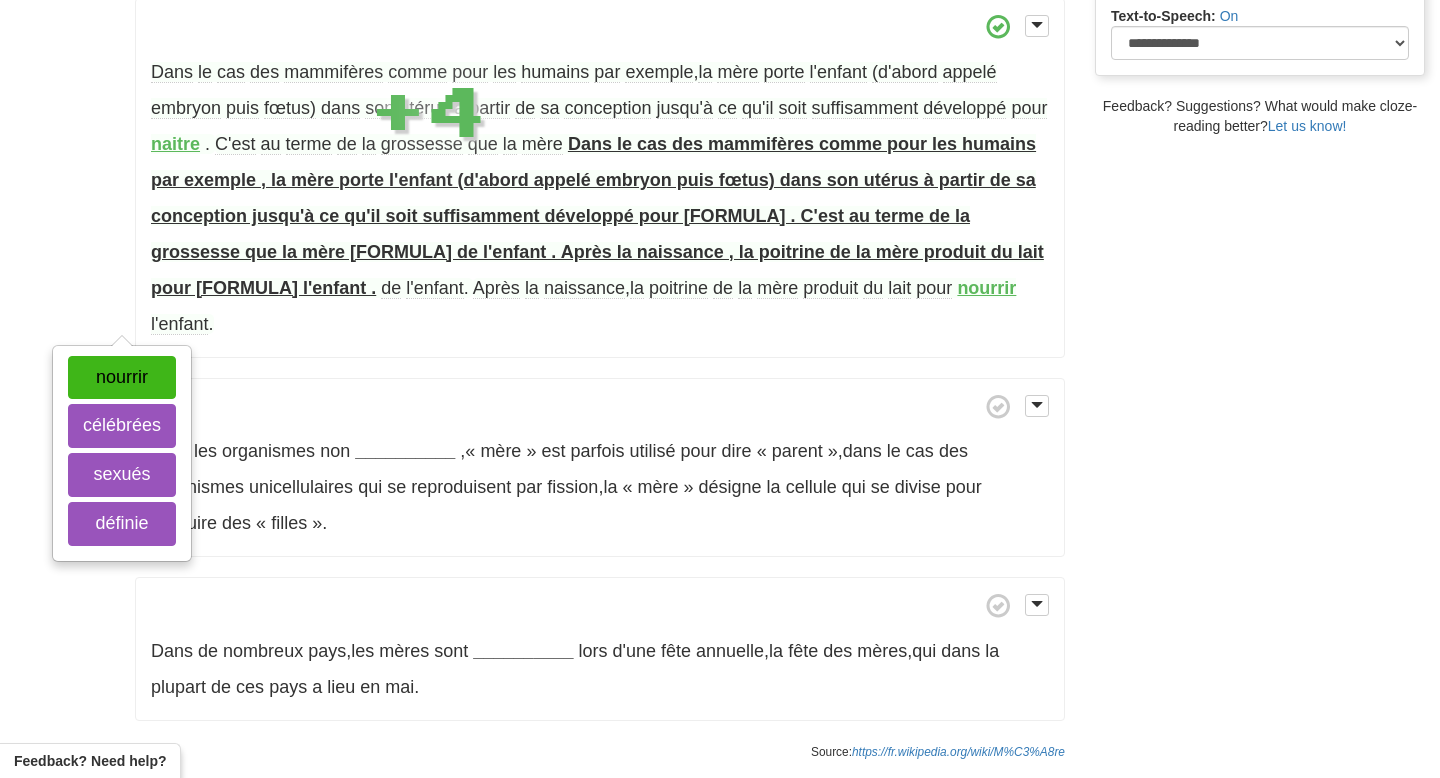 click on "Pour   les   organismes   non
__________
,  «   mère   »   est   parfois   utilisé   pour   dire   «   parent   » ,  dans   le   cas   des   organismes   unicellulaires   qui   se   reproduisent   par   fission ,  la   «   mère   »   désigne   la   cellule   qui   se   divise   pour   produire   des   «   filles   » ." at bounding box center [600, 468] 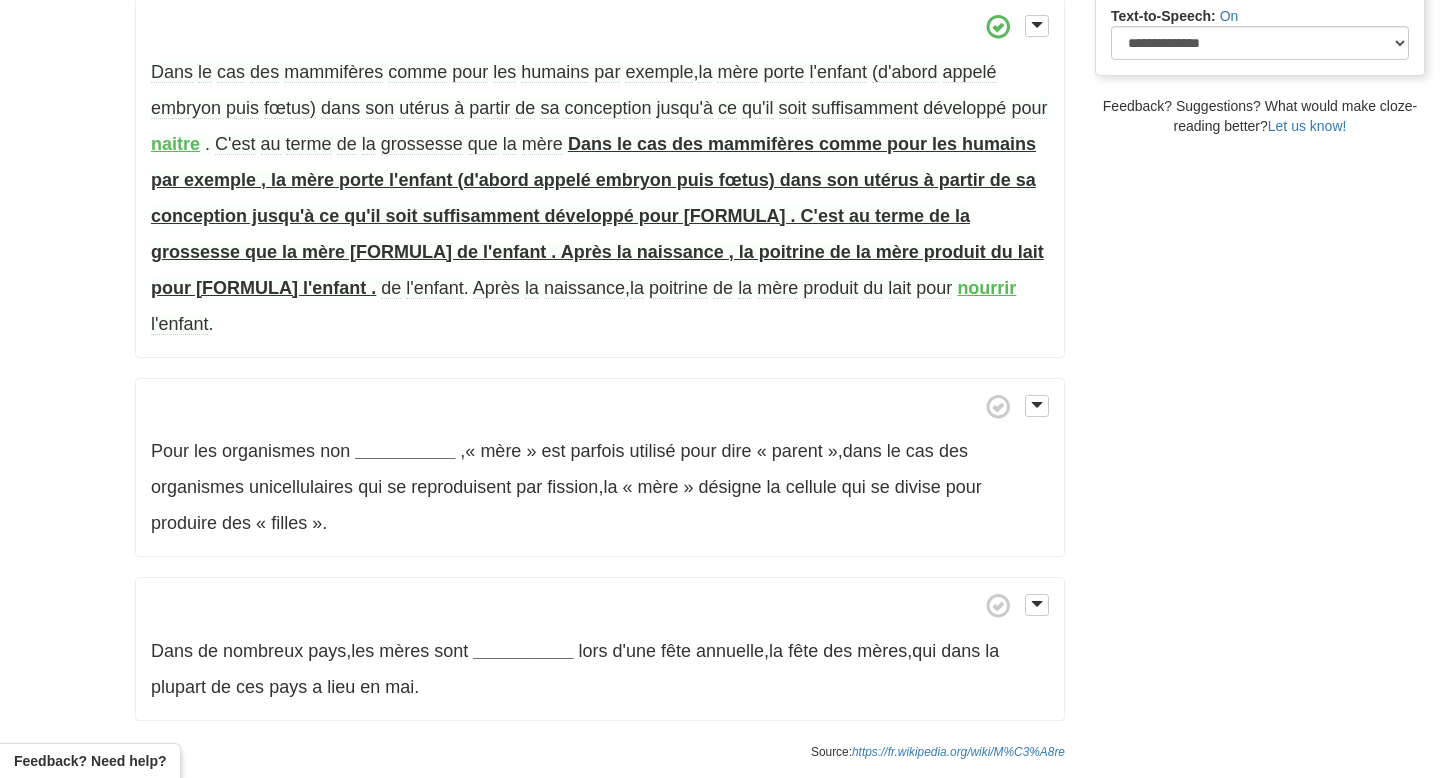 click on "poitrine" at bounding box center [678, 288] 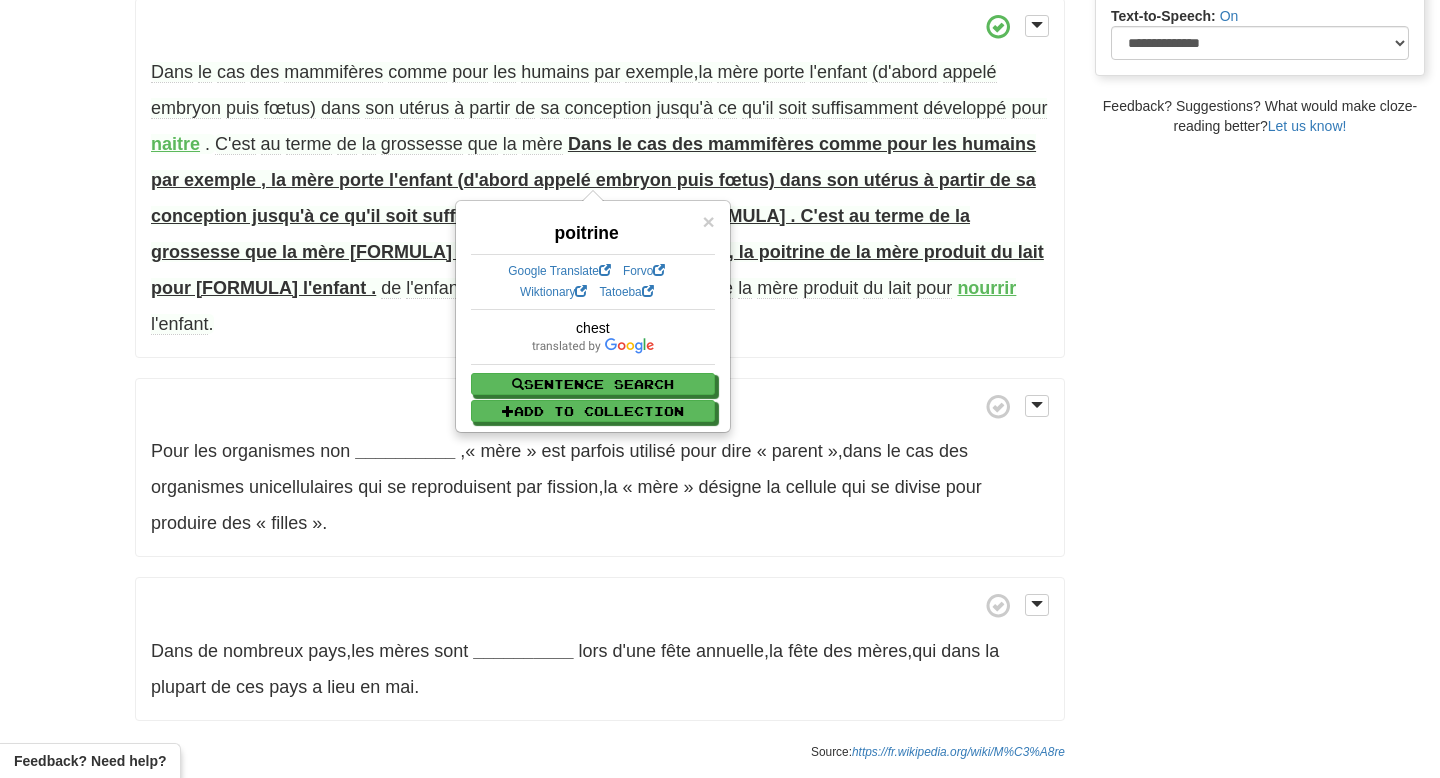 click on "Dans   le   cas   des   mammifères   comme   pour   les   humains   par   exemple ,  la   mère   porte   l'enfant   (d'abord   appelé   embryon   puis   fœtus)   dans   son   utérus   à   partir   de   sa   conception   jusqu'à   ce   qu'il   soit   suffisamment   développé   pour
naitre
.
C'est   au   terme   de   la   grossesse   que   la   mère
accouche
de   l'enfant .
Après   la   naissance ,  la   poitrine   de   la   mère   produit   du   lait   pour
nourrir
l'enfant ." at bounding box center (600, 178) 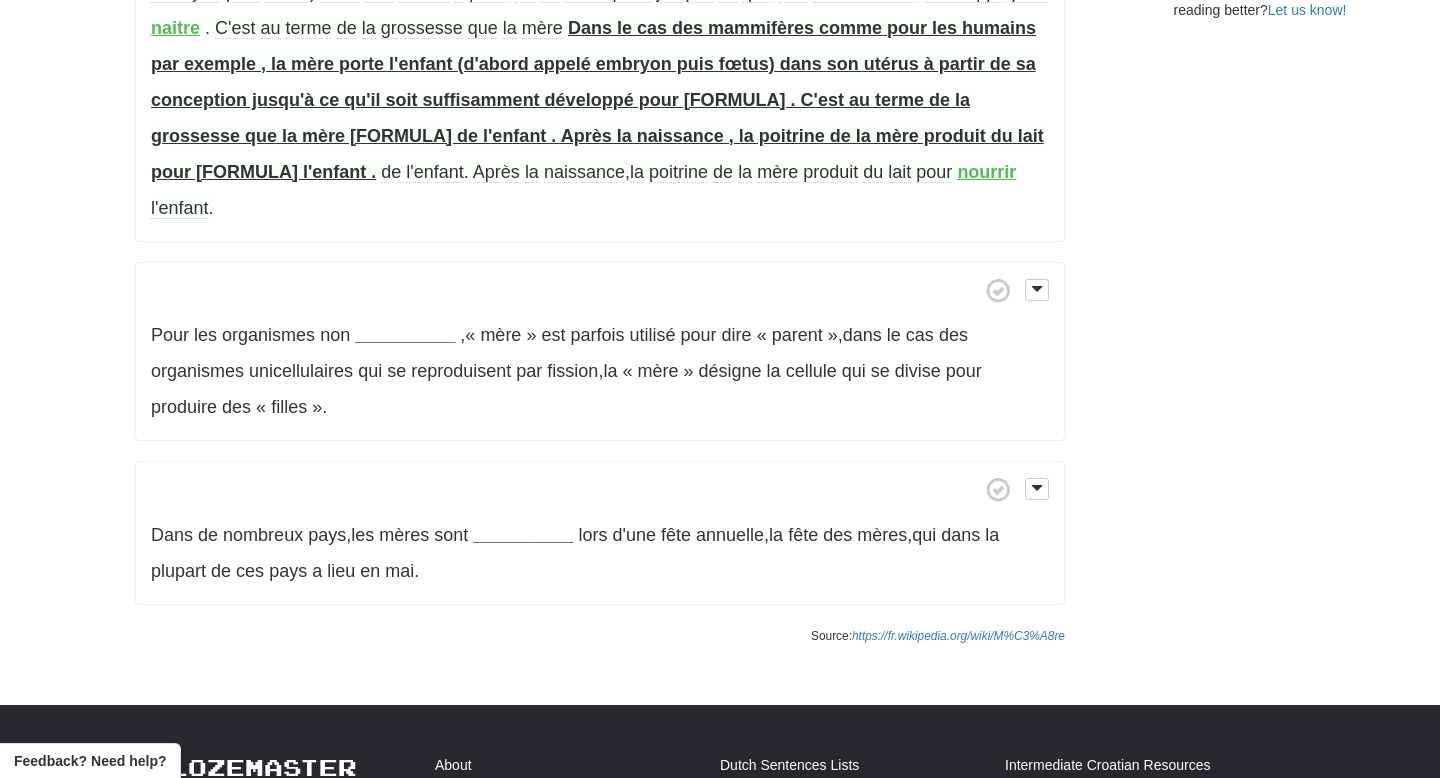 scroll, scrollTop: 721, scrollLeft: 0, axis: vertical 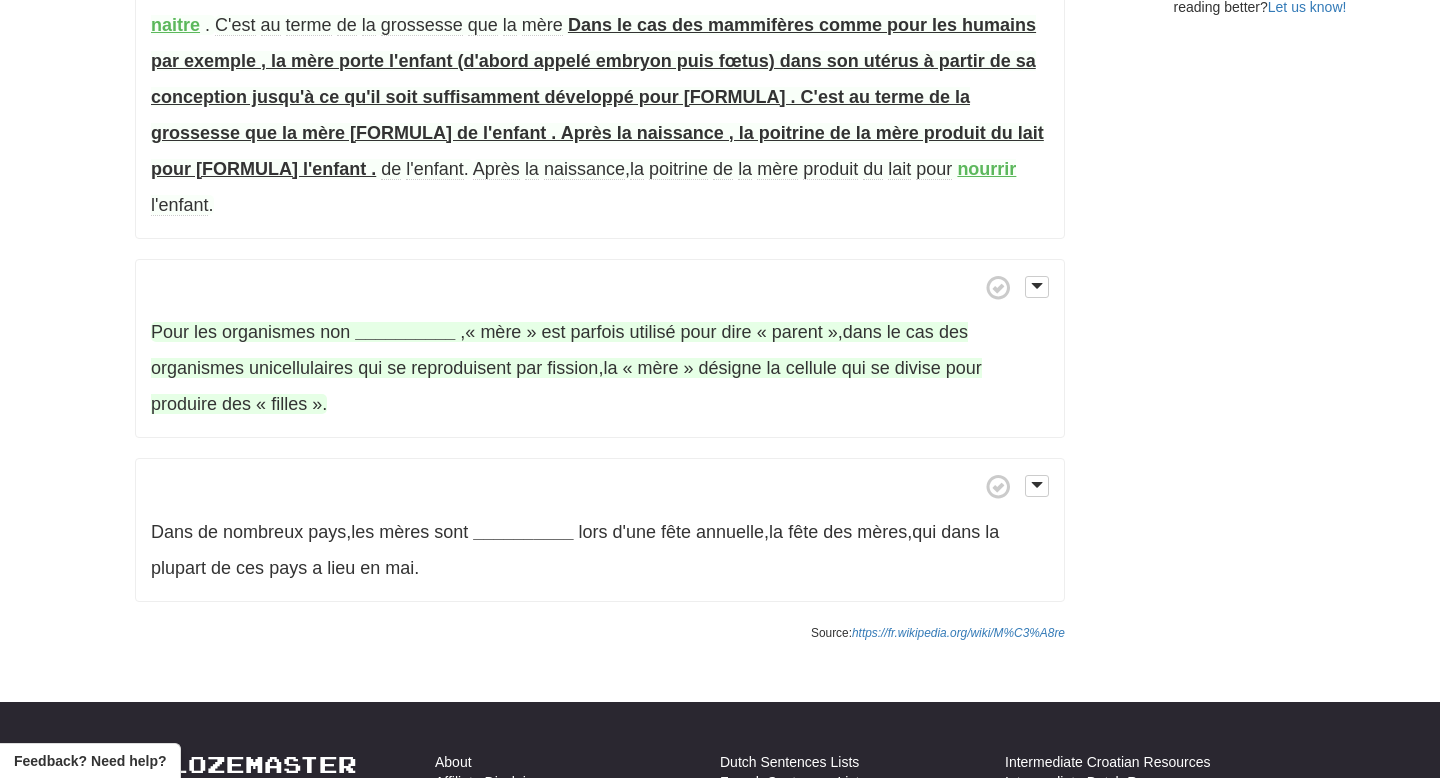 click on "Pour" at bounding box center (170, 332) 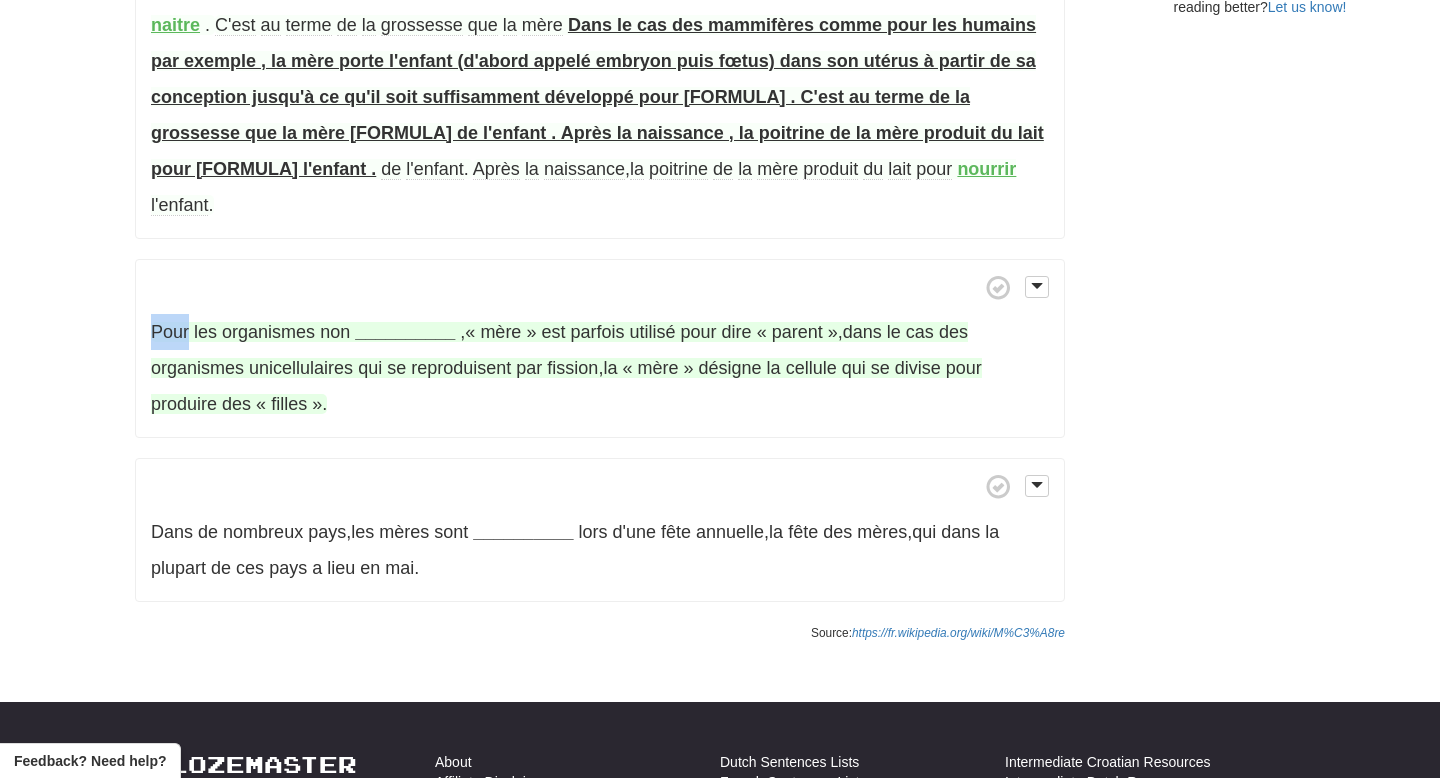 click on "Pour" at bounding box center (170, 332) 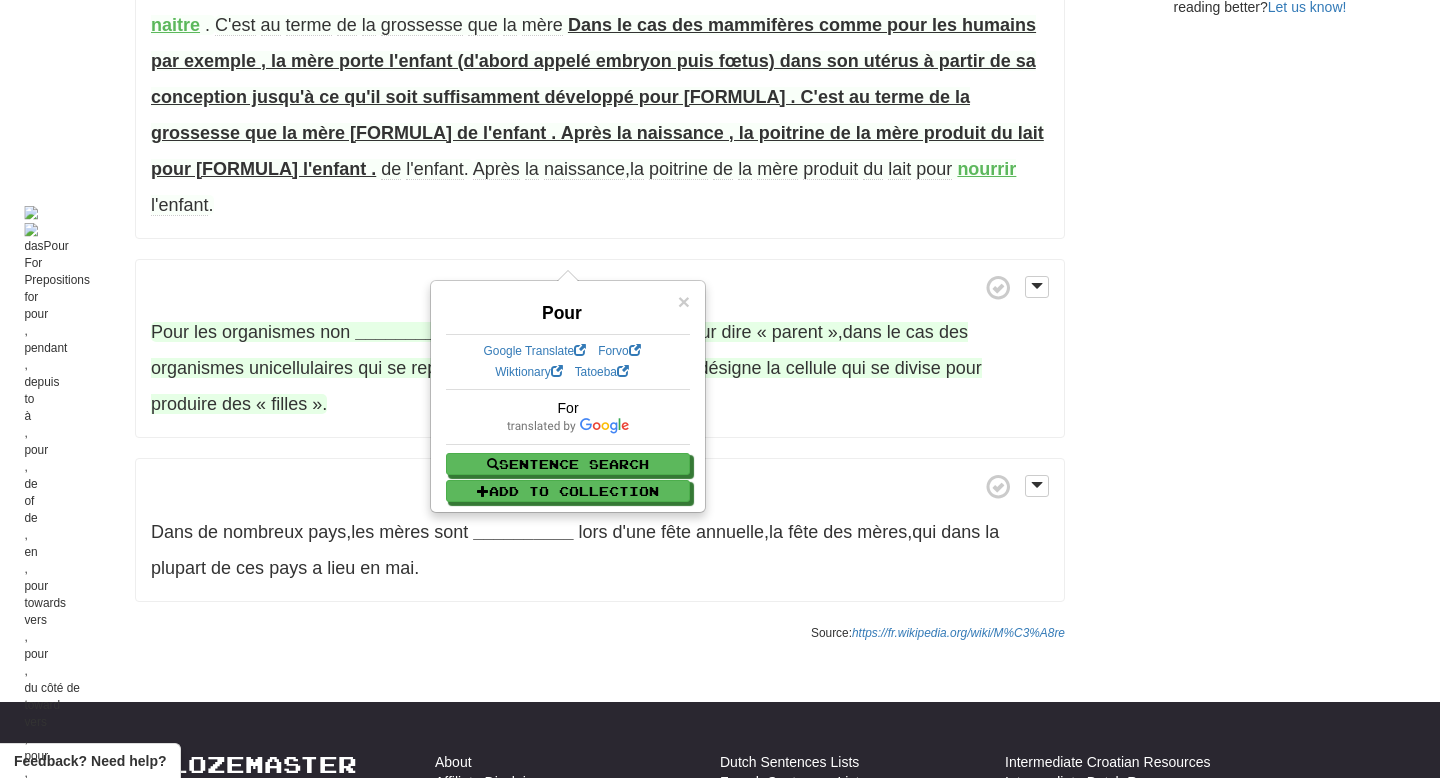 click at bounding box center [128, 254] 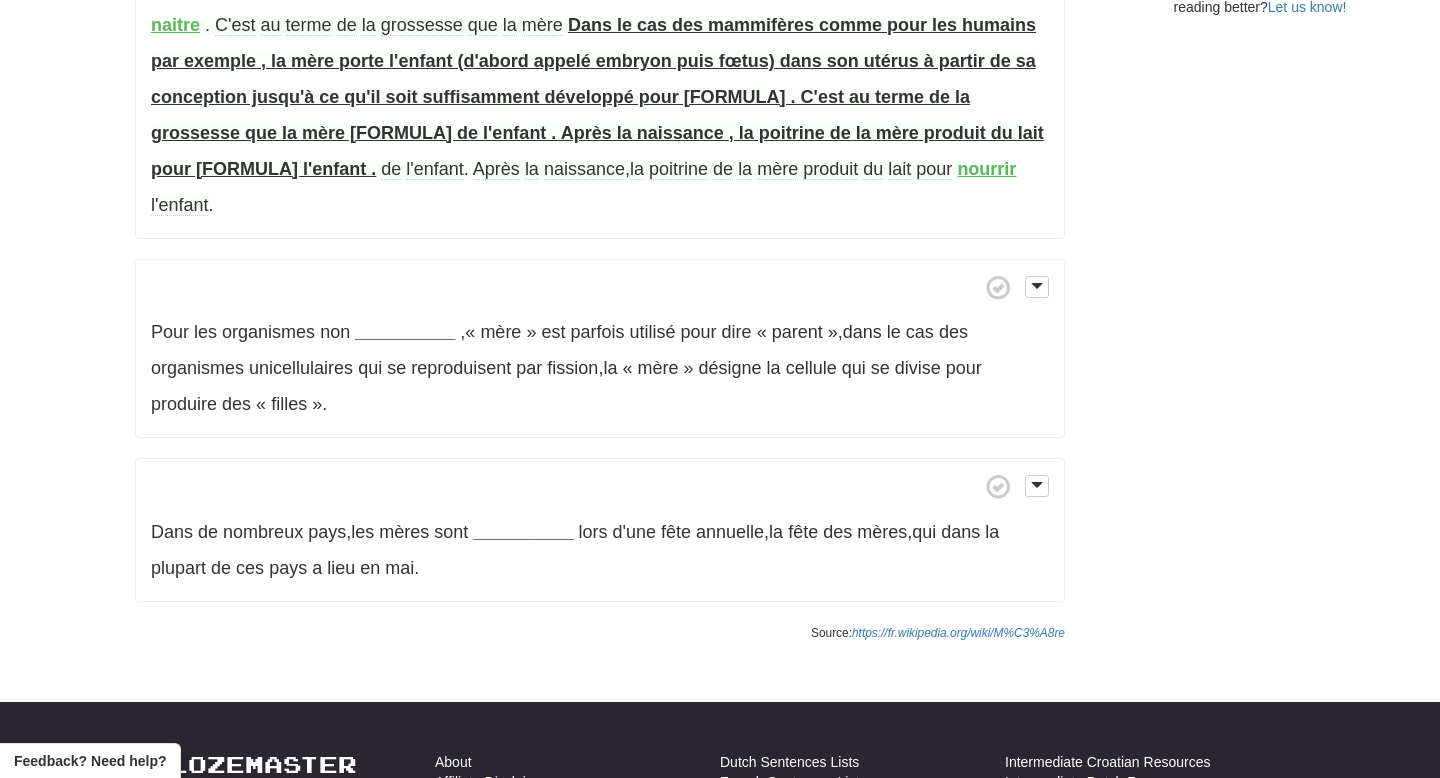 click on "Pour   les   organismes   non
__________
,  «   mère   »   est   parfois   utilisé   pour   dire   «   parent   » ,  dans   le   cas   des   organismes   unicellulaires   qui   se   reproduisent   par   fission ,  la   «   mère   »   désigne   la   cellule   qui   se   divise   pour   produire   des   «   filles   » ." at bounding box center (600, 349) 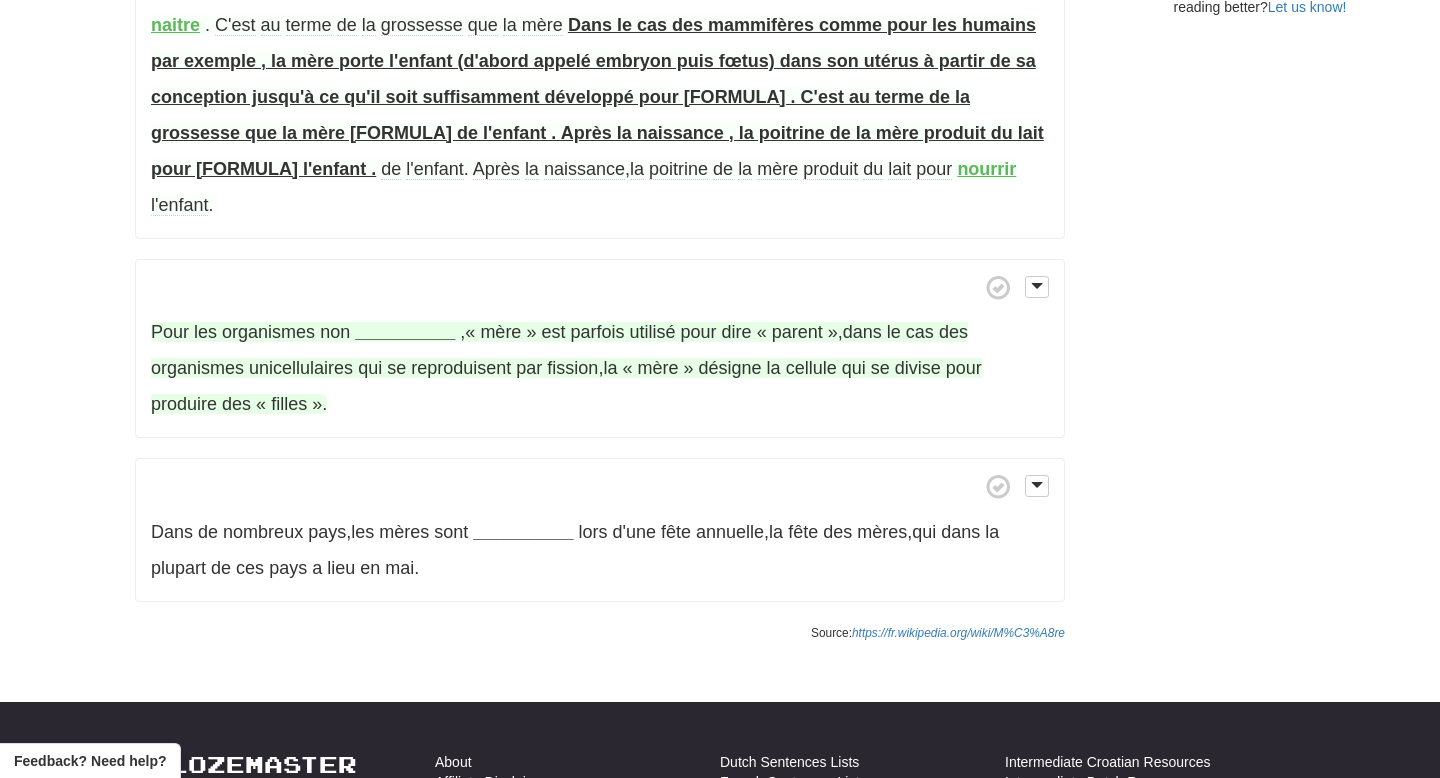 click on "__________" at bounding box center [405, 332] 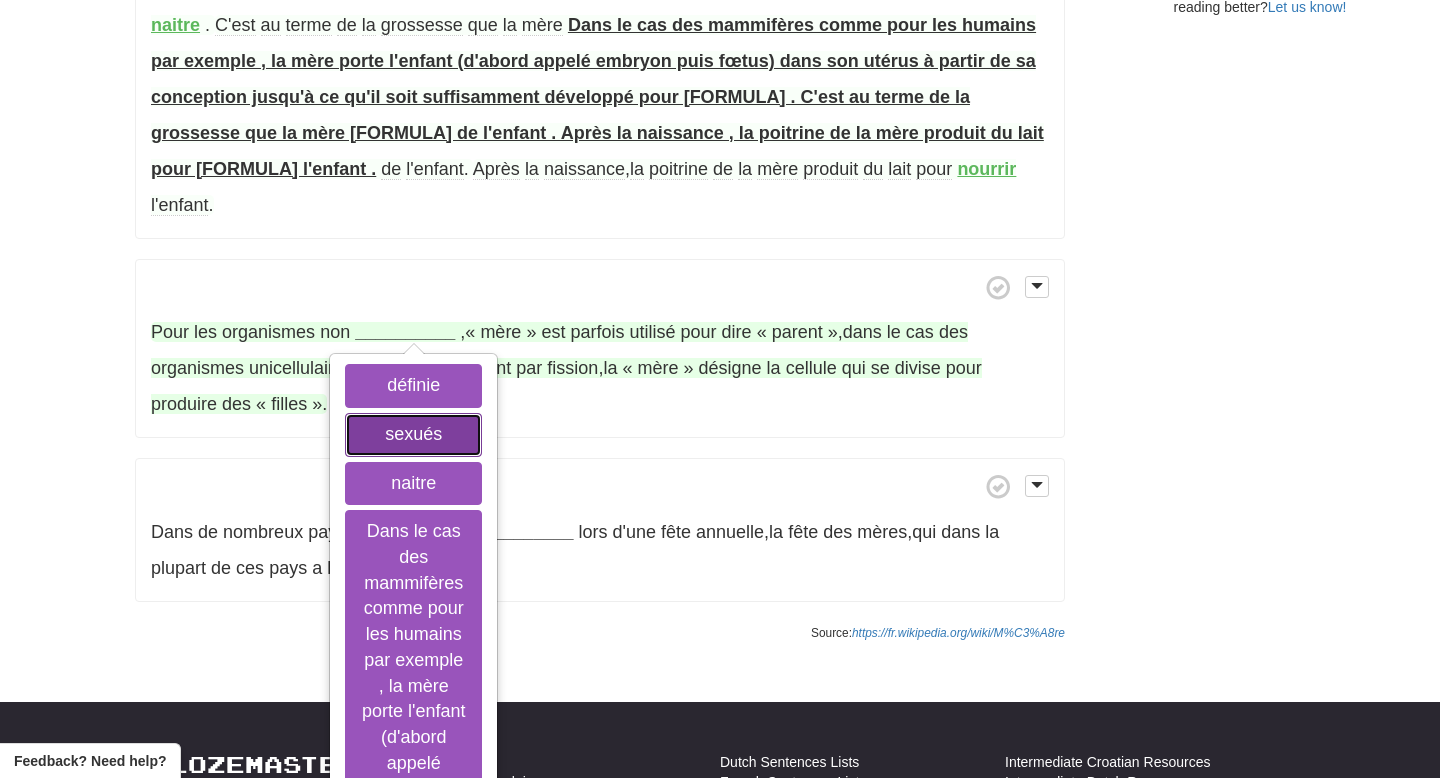 click on "sexués" at bounding box center (413, 435) 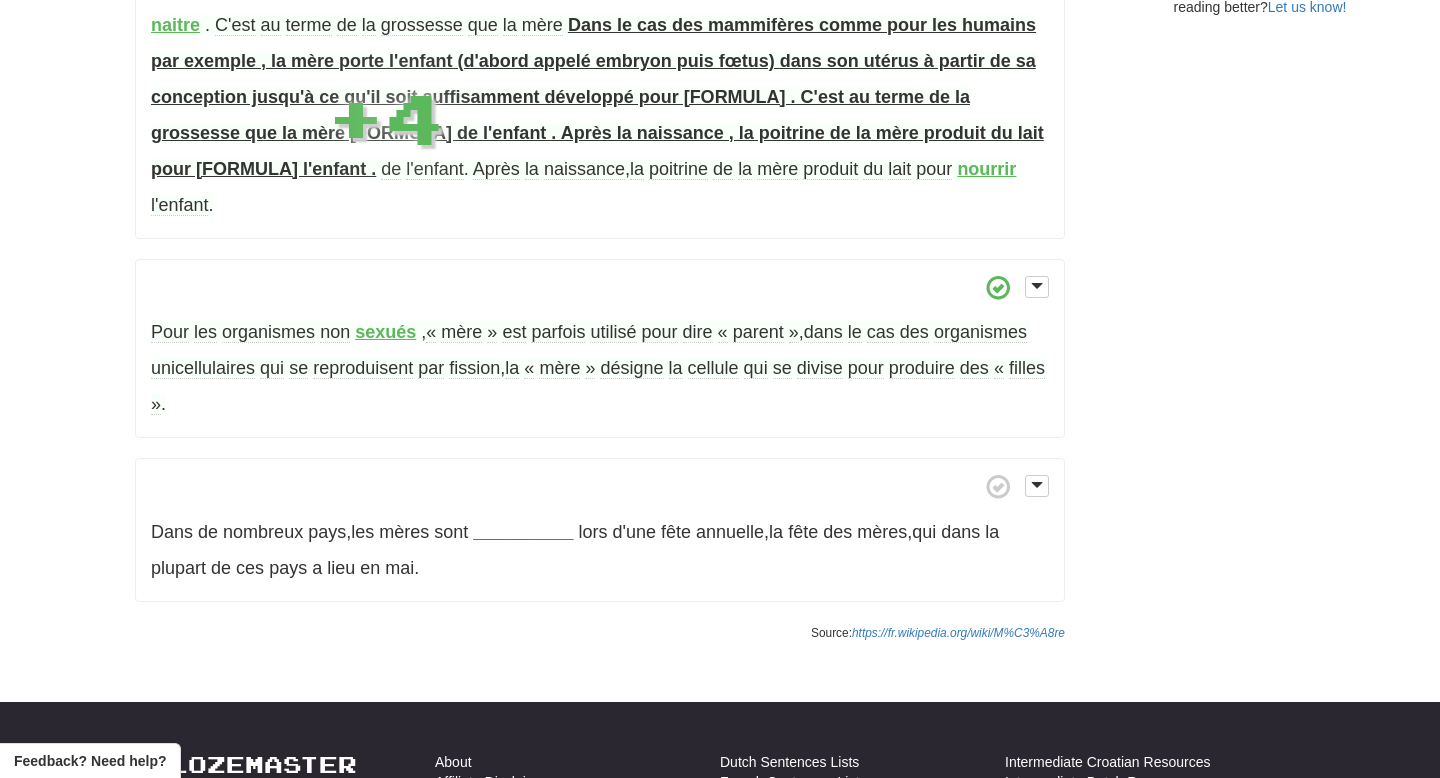 click on "La   mère   est   le   parent   biologique   ou   adoptif   de   sexe   féminin   d'un   enfant ,  le   parent   biologique   ou   adoptif   de   sexe   masculin   d'un   enfant   étant   le   père ,  et
définie
en   langue   française   comme   une   «   femme   qui   a   mis   au   monde ,  élève   ou   a   élevé   un   ou   plusieurs   enfants   » .
Le   mot   qui   signifie   «   mère   »   est   un   des   plus
répandus
au   monde   à   travers   toutes   les   langues   indo-européennes   (racine   ma) ,  ainsi   que   dans   beaucoup   d'autres   (en   chinois   par   exemple   :   pinyin   ma) .
En   français ,  le   mot   maman   résulte   d'une   formation   enfantine   par
redoublement
,  semblable   au   latin ,  au   grec   mamma   qui   veulent   dire   «   sein   »   (cf .  mamelle) .
Dans" at bounding box center [600, 23] 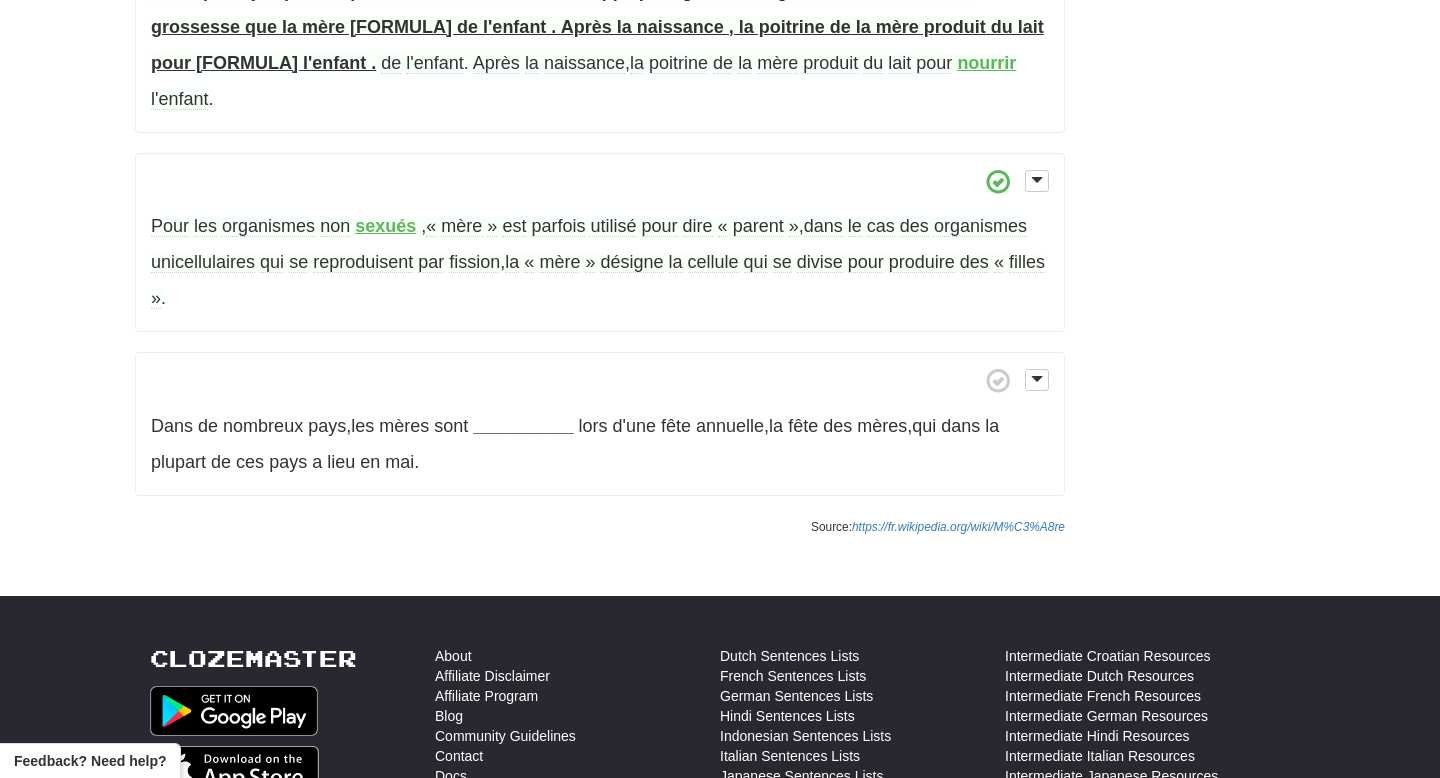 scroll, scrollTop: 847, scrollLeft: 0, axis: vertical 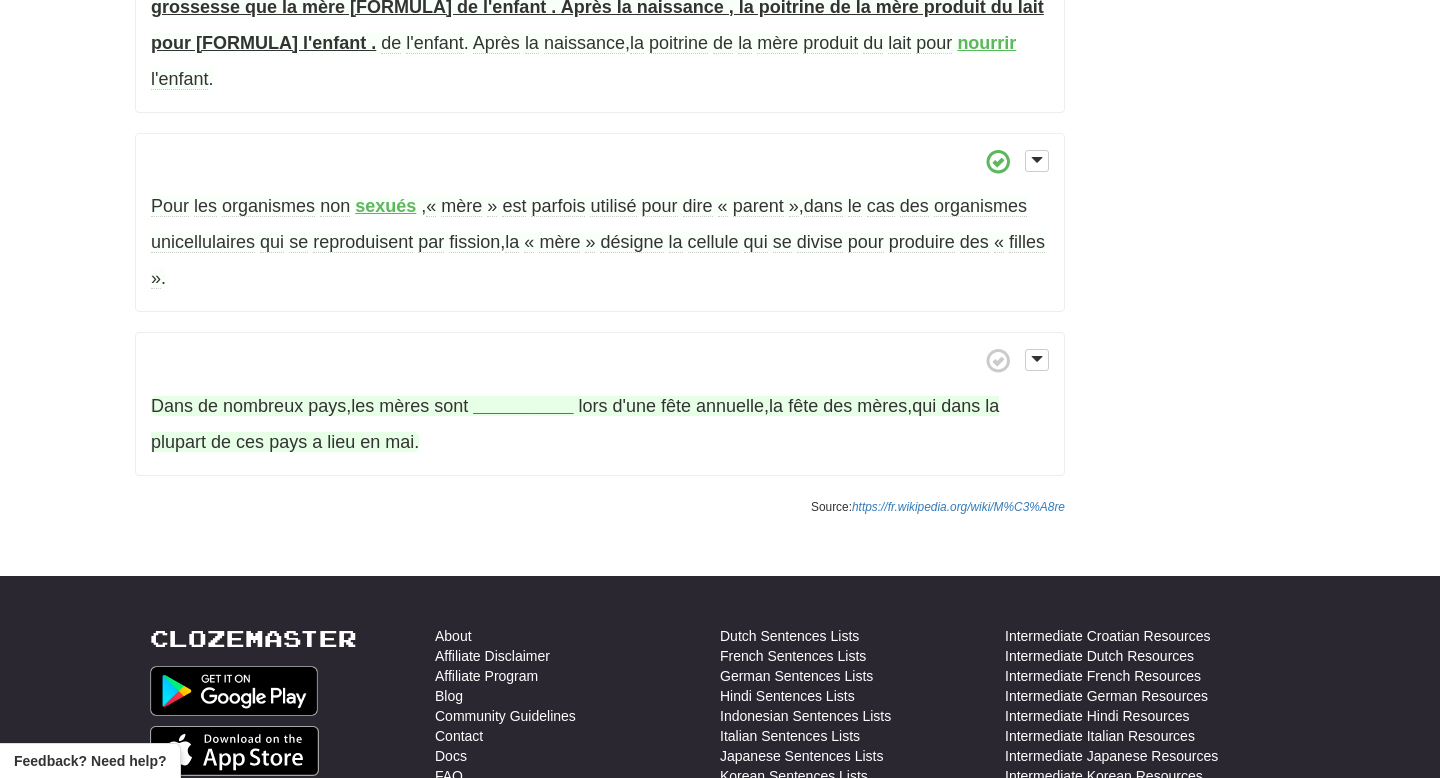 click on "__________" at bounding box center (523, 406) 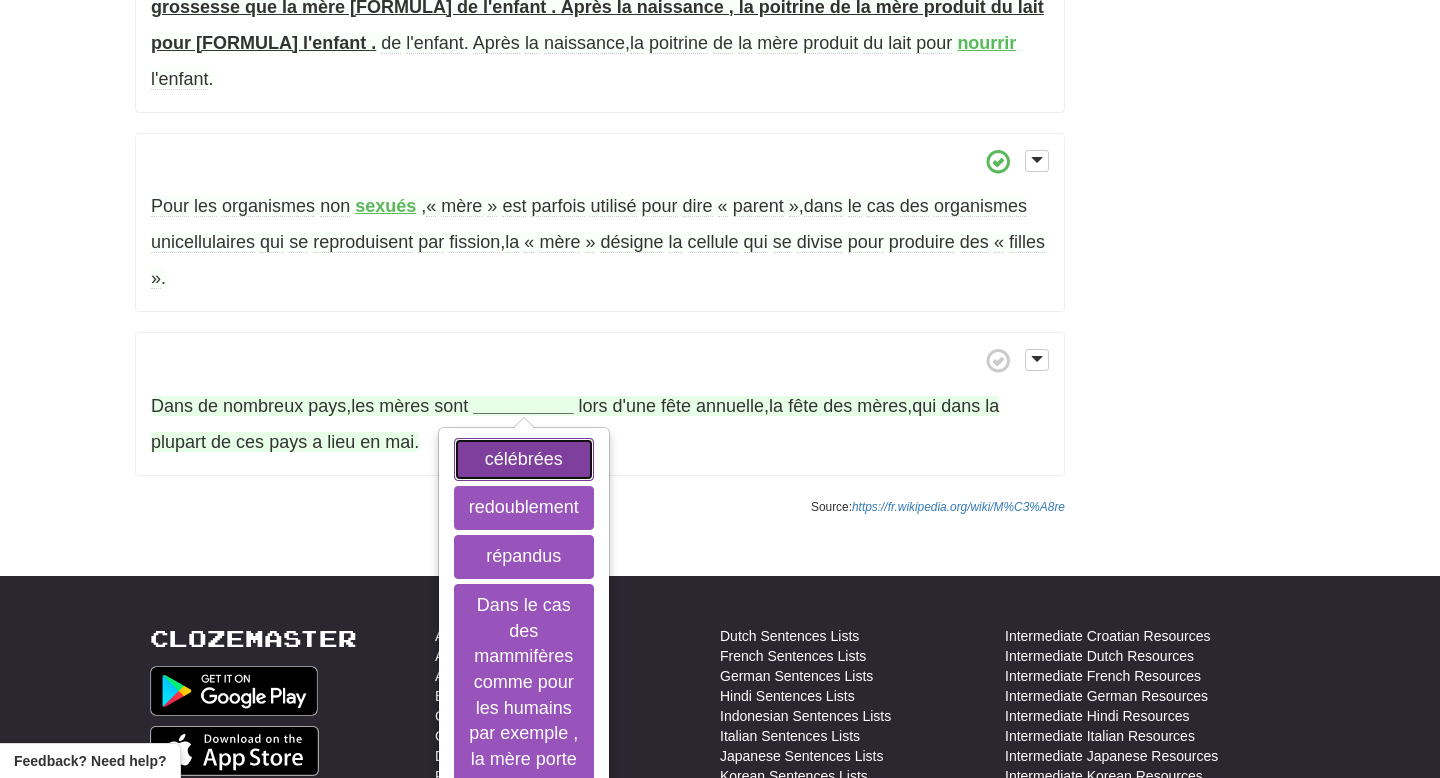 click on "célébrées" at bounding box center [524, 460] 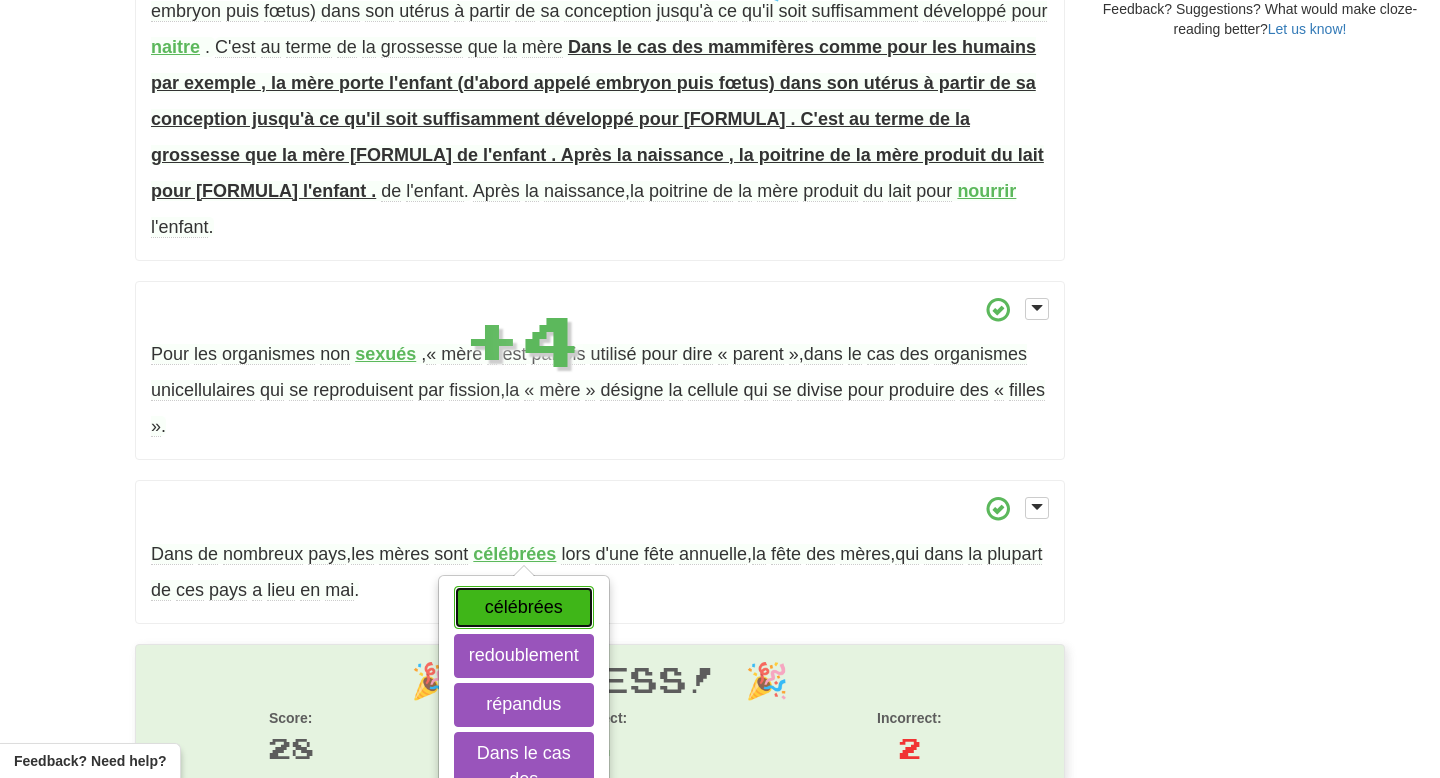 scroll, scrollTop: 639, scrollLeft: 0, axis: vertical 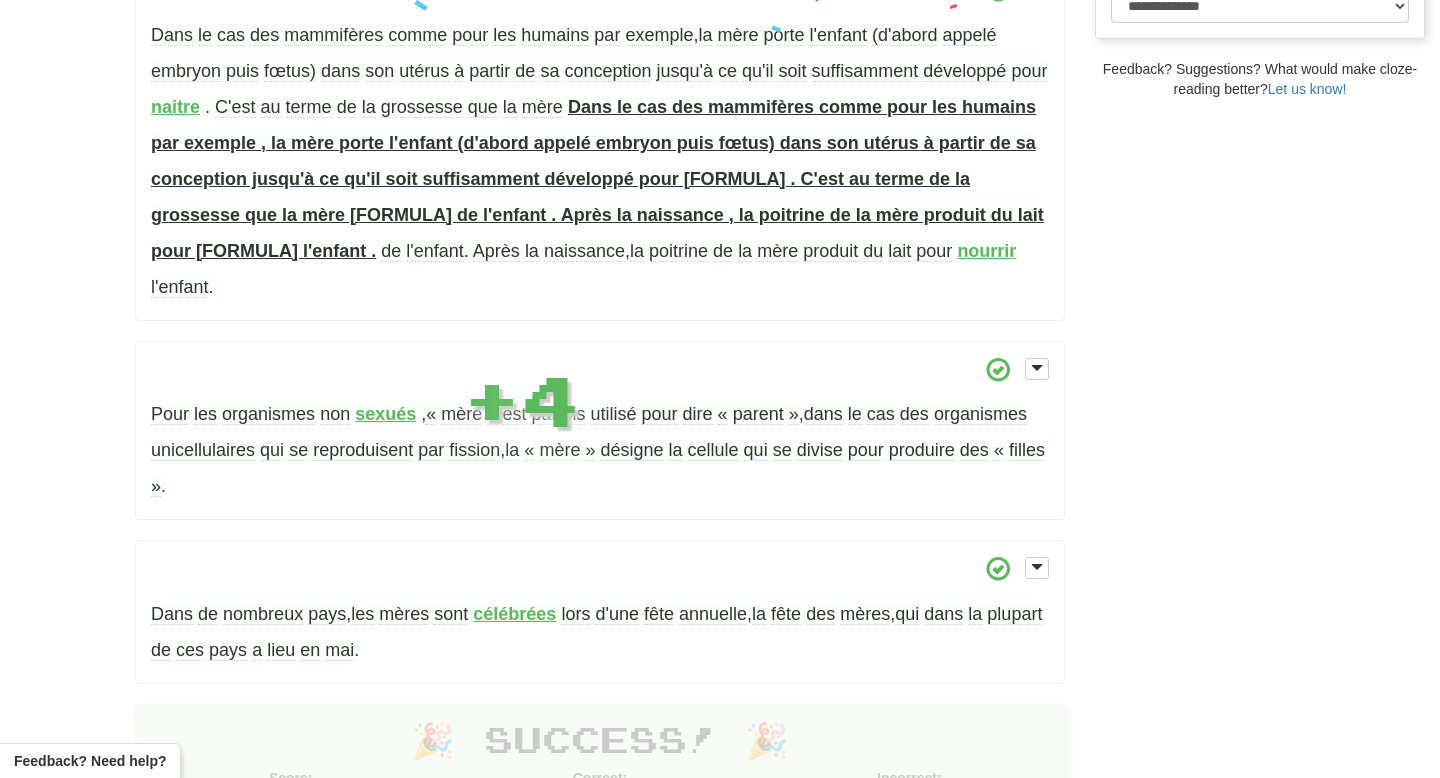 click at bounding box center (600, 568) 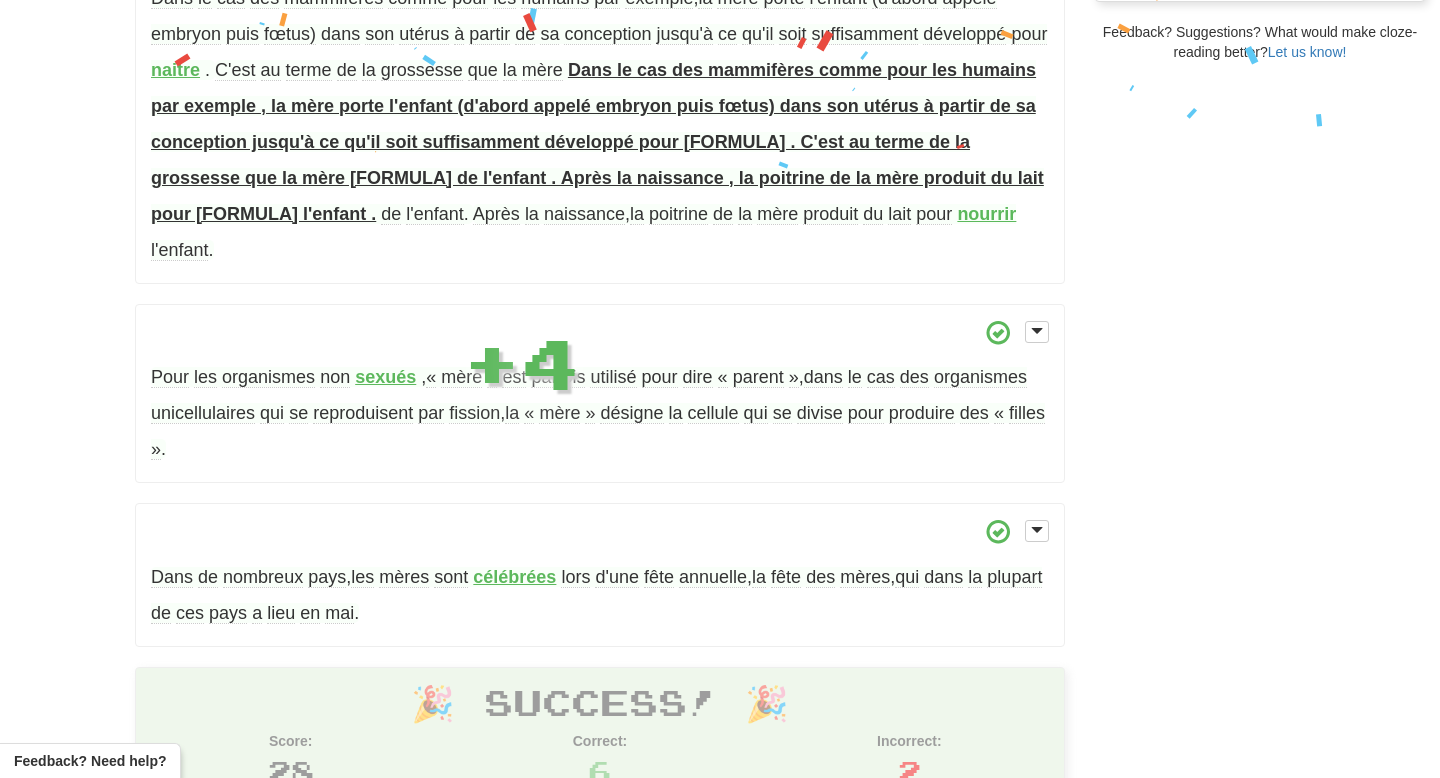 scroll, scrollTop: 749, scrollLeft: 0, axis: vertical 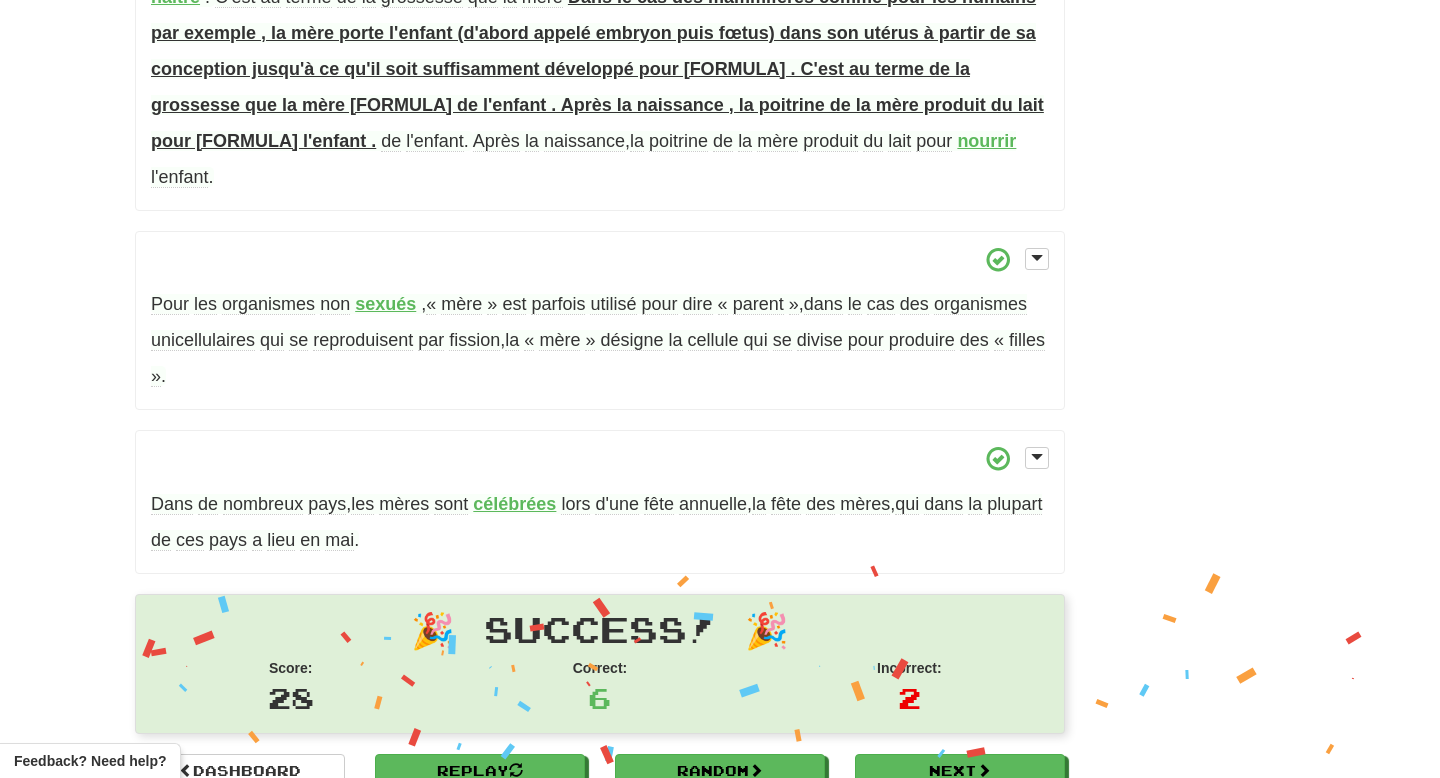 click on "lieu" at bounding box center (281, 540) 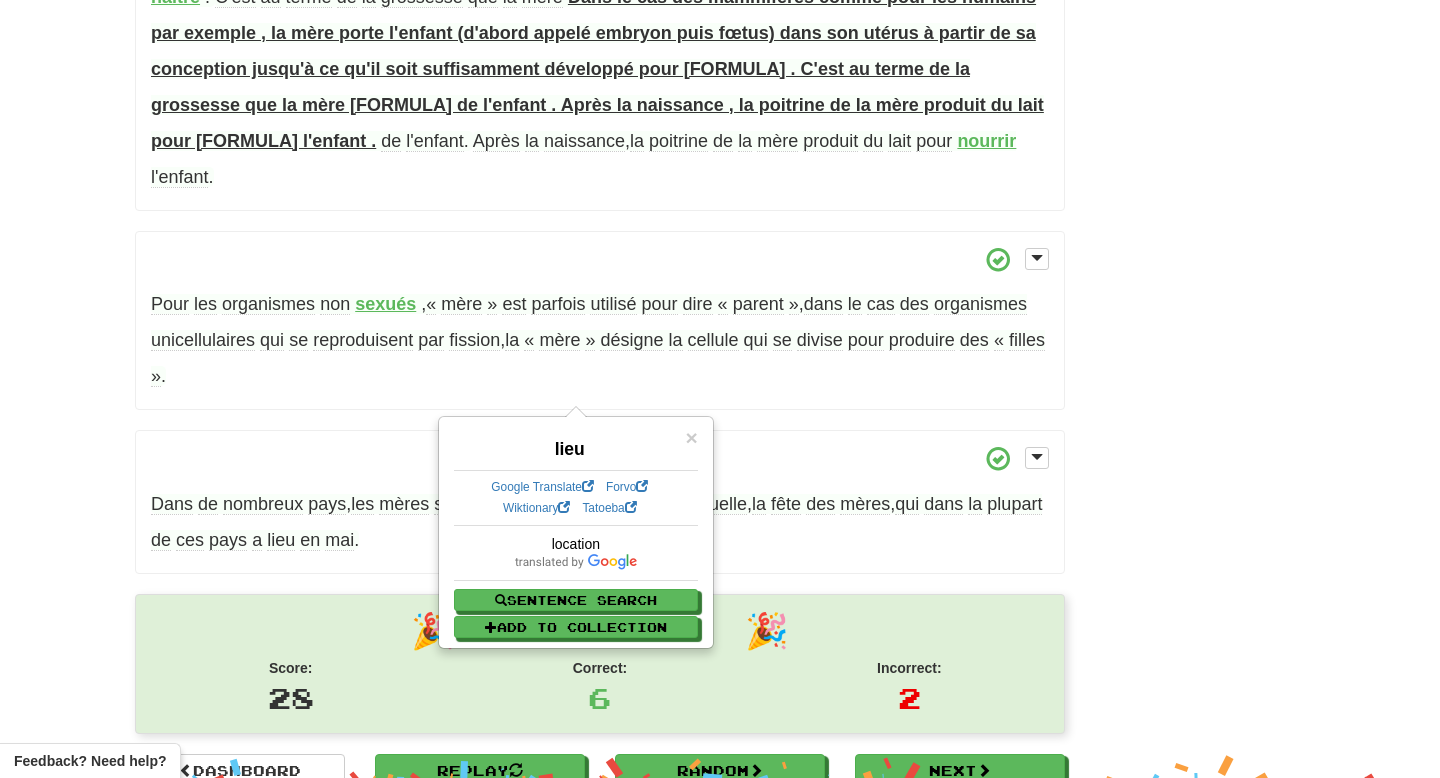 click on "mai" at bounding box center (339, 540) 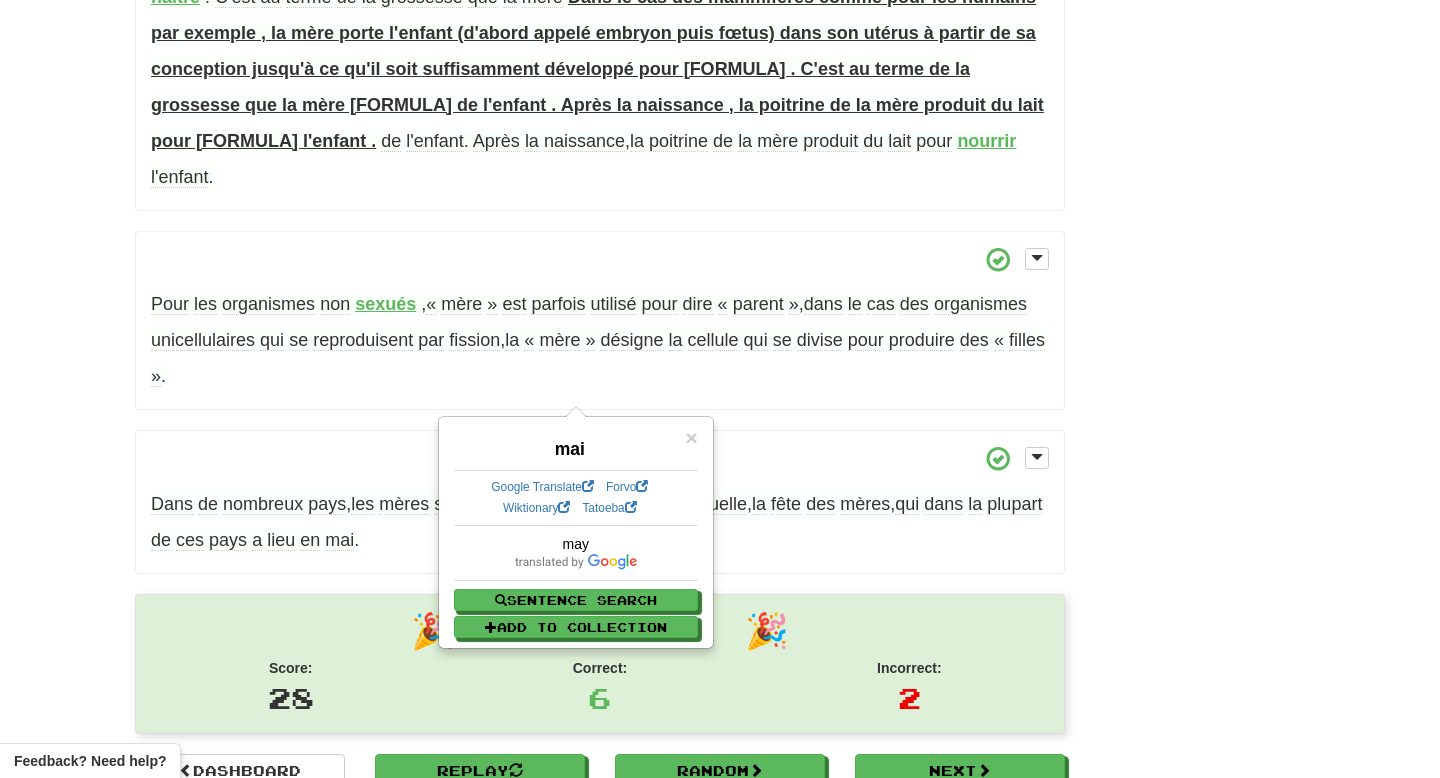 click on "Dans   de   nombreux   pays ,  les   mères   sont
célébrées
lors   d'une   fête   annuelle ,  la   fête   des   mères ,  qui   dans   la   plupart   de   ces   pays   a   lieu   en   mai ." at bounding box center (600, 502) 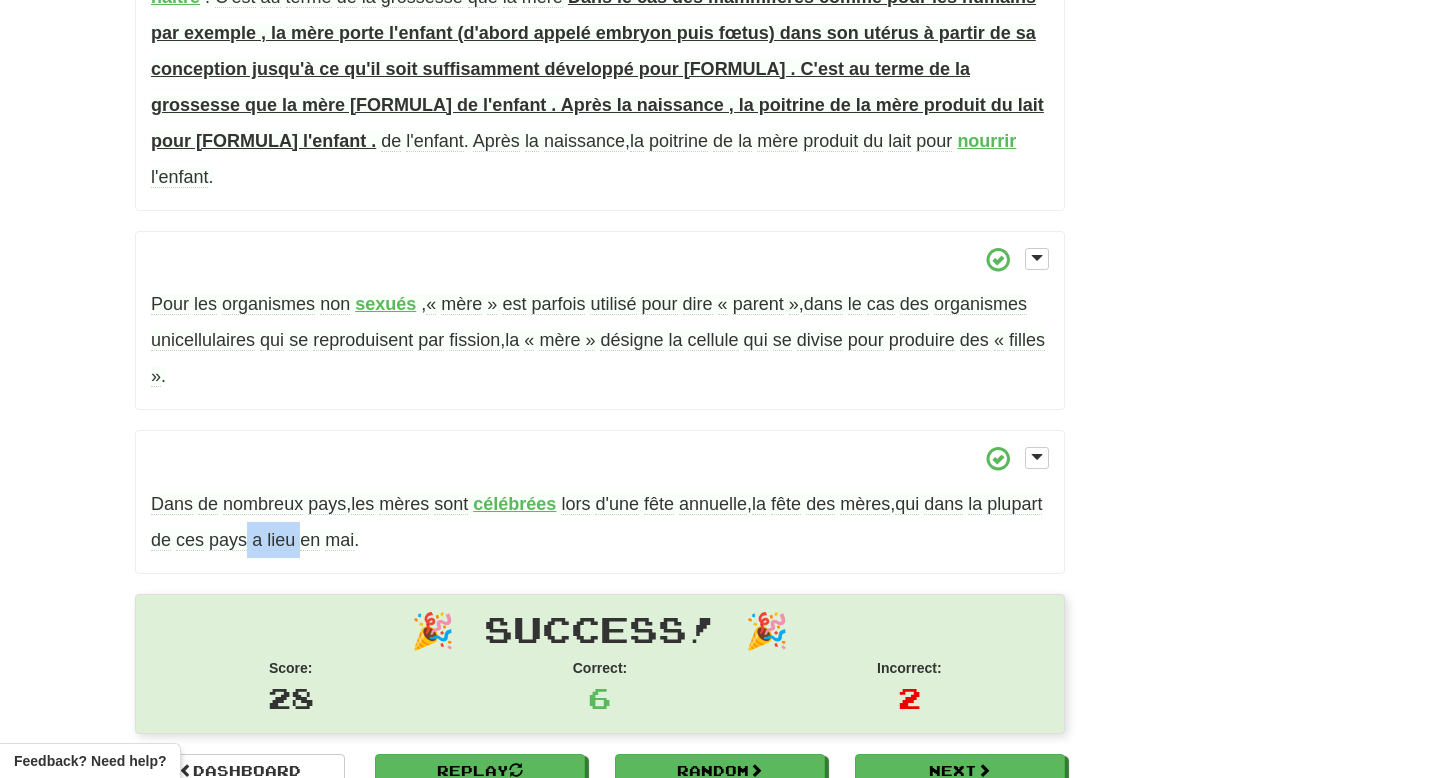 drag, startPoint x: 309, startPoint y: 391, endPoint x: 360, endPoint y: 390, distance: 51.009804 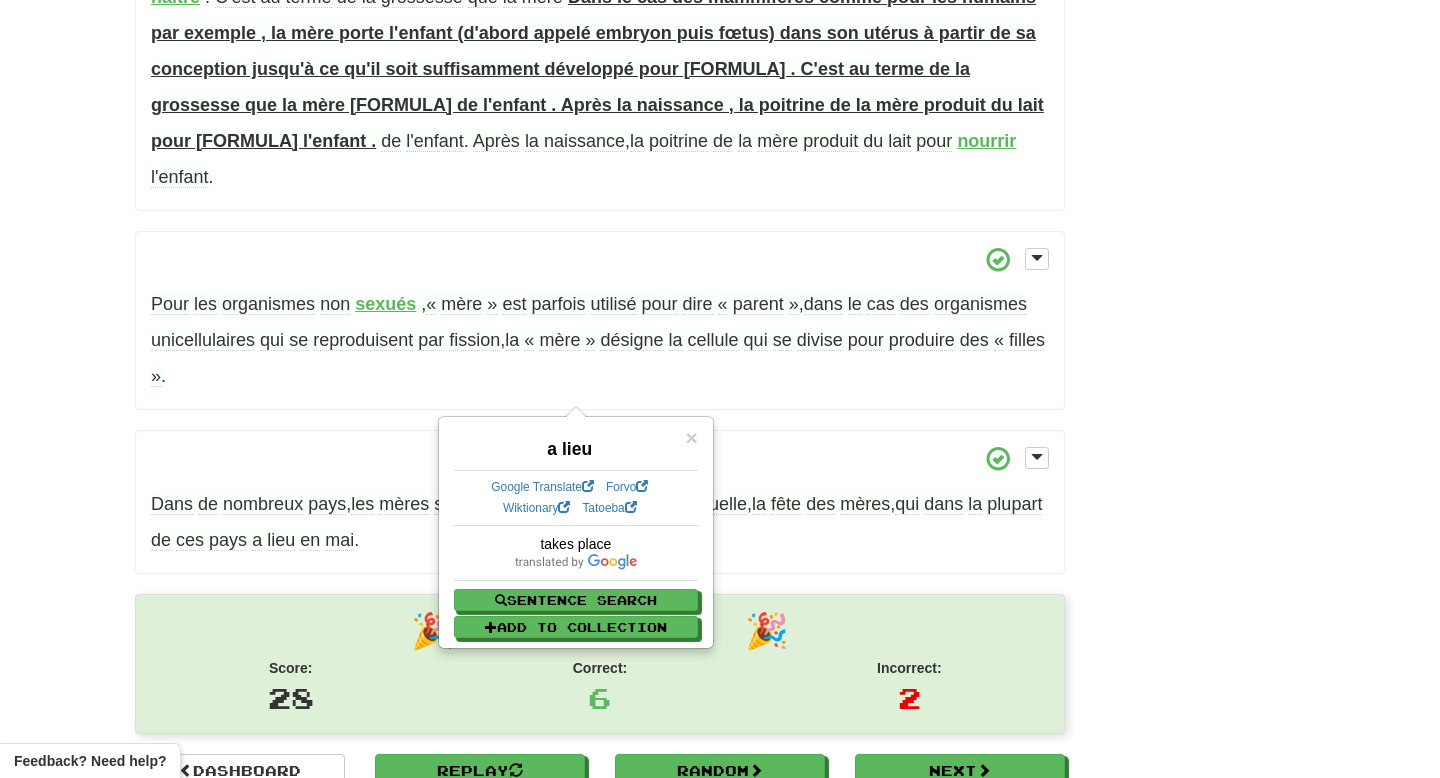 click on "sont" at bounding box center [451, 504] 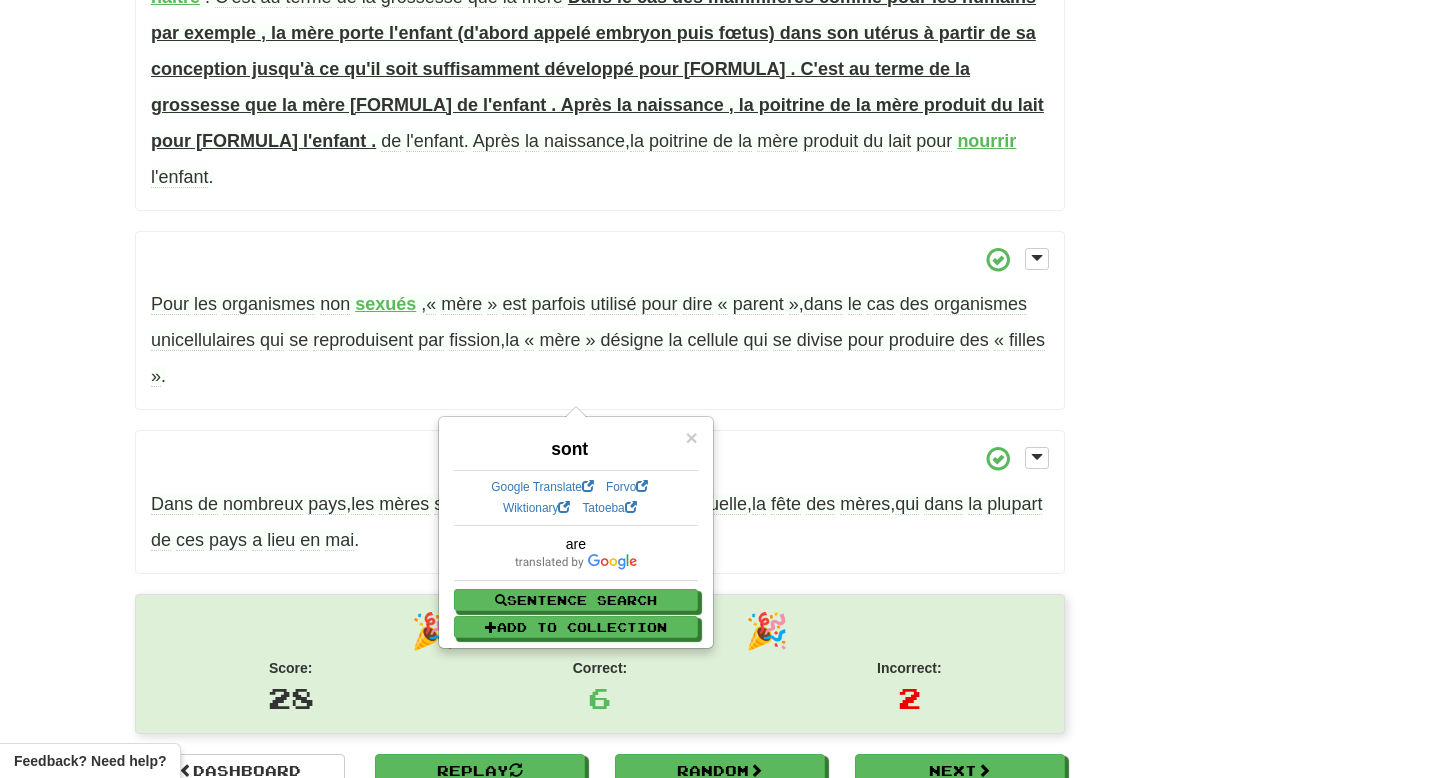 click on "La   mère   est   le   parent   biologique   ou   adoptif   de   sexe   féminin   d'un   enfant ,  le   parent   biologique   ou   adoptif   de   sexe   masculin   d'un   enfant   étant   le   père ,  et
définie
en   langue   française   comme   une   «   femme   qui   a   mis   au   monde ,  élève   ou   a   élevé   un   ou   plusieurs   enfants   » .
Le   mot   qui   signifie   «   mère   »   est   un   des   plus
répandus
au   monde   à   travers   toutes   les   langues   indo-européennes   (racine   ma) ,  ainsi   que   dans   beaucoup   d'autres   (en   chinois   par   exemple   :   pinyin   ma) .
En   français ,  le   mot   maman   résulte   d'une   formation   enfantine   par
redoublement
,  semblable   au   latin ,  au   grec   mamma   qui   veulent   dire   «   sein   »   (cf .  mamelle) .
Dans" at bounding box center (600, -5) 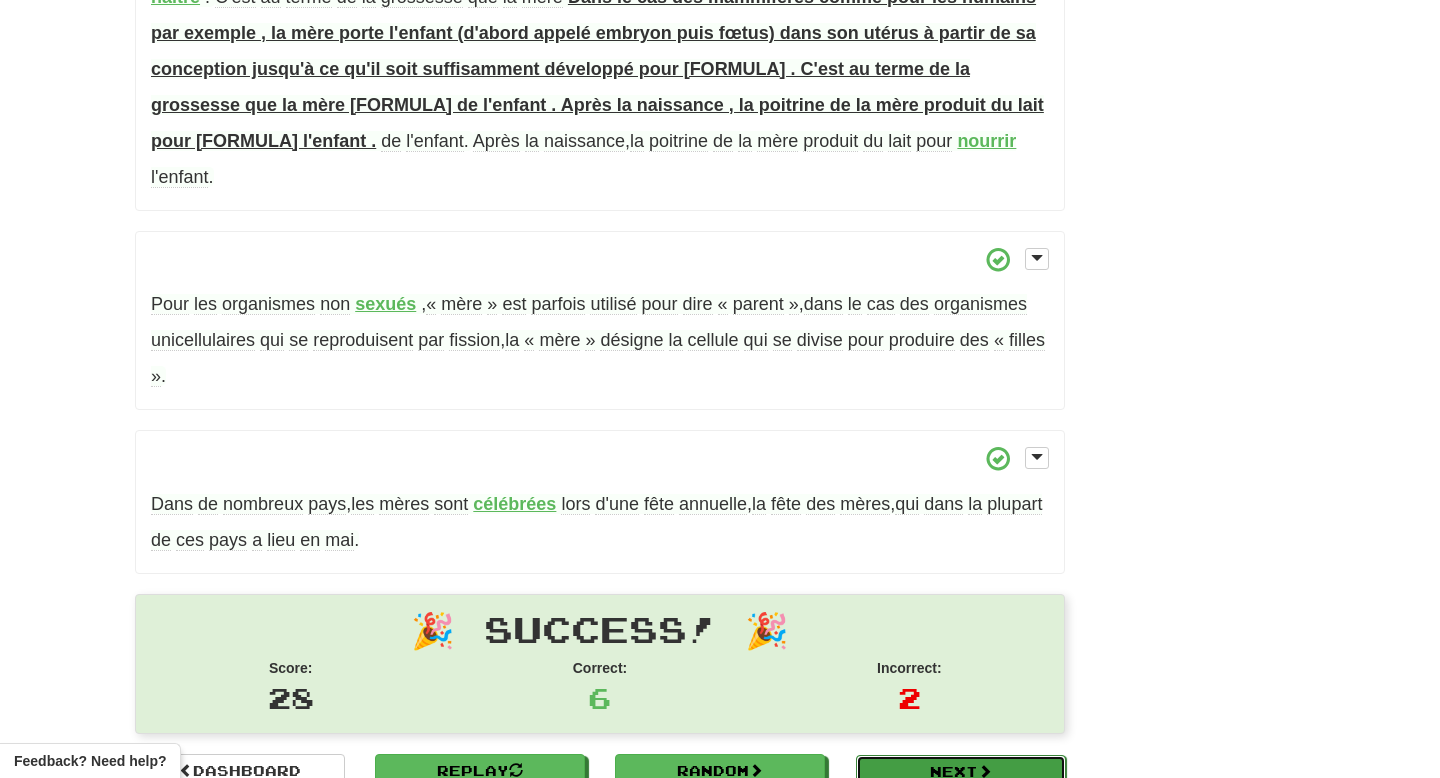 click on "Next" at bounding box center (961, 772) 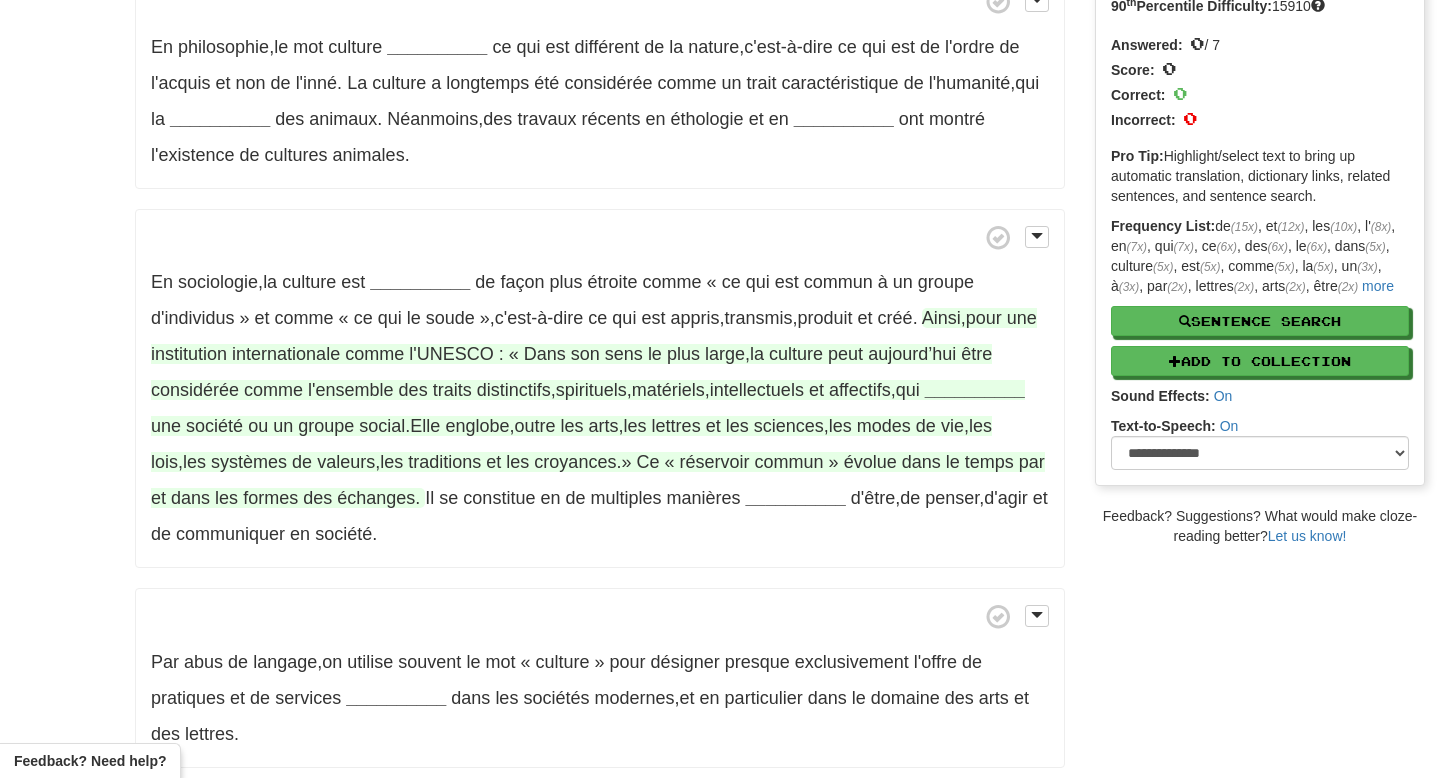 scroll, scrollTop: 196, scrollLeft: 0, axis: vertical 